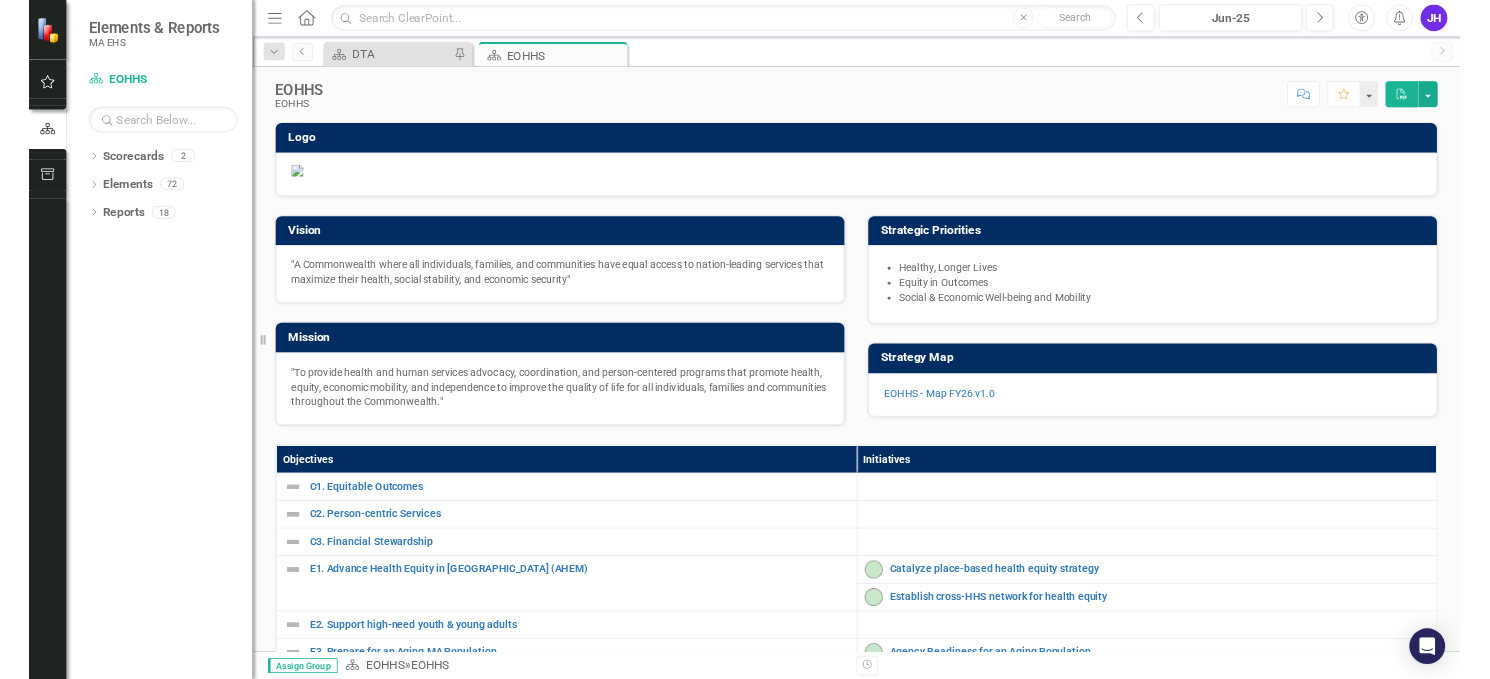 scroll, scrollTop: 0, scrollLeft: 0, axis: both 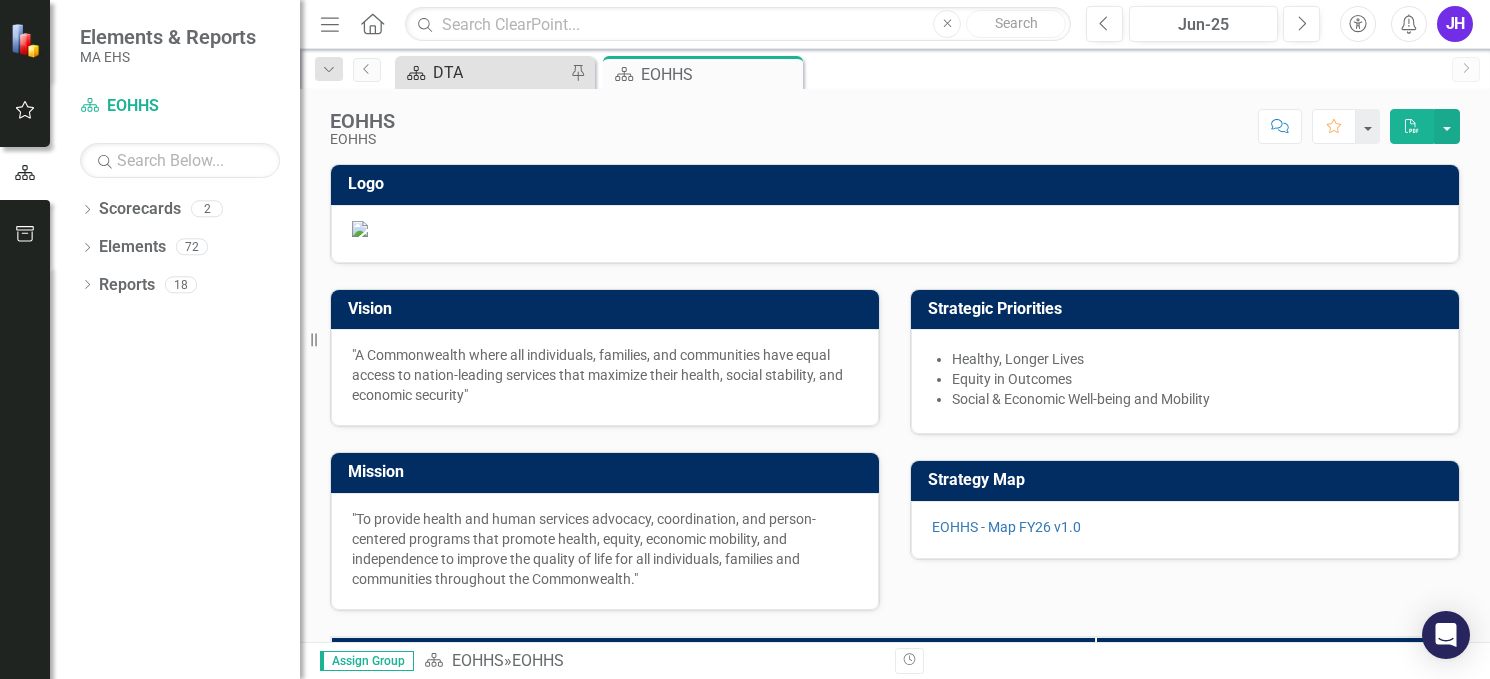 click on "DTA" at bounding box center (499, 72) 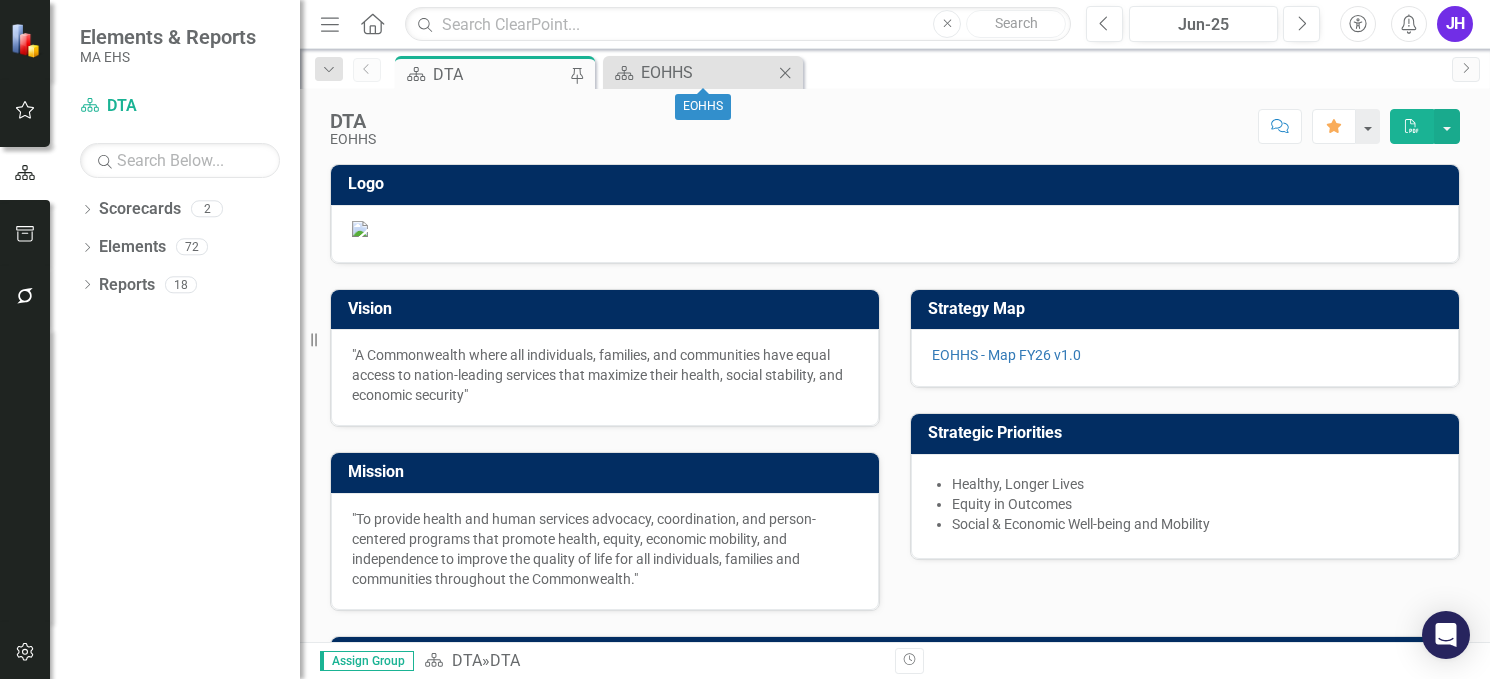 click on "Close" 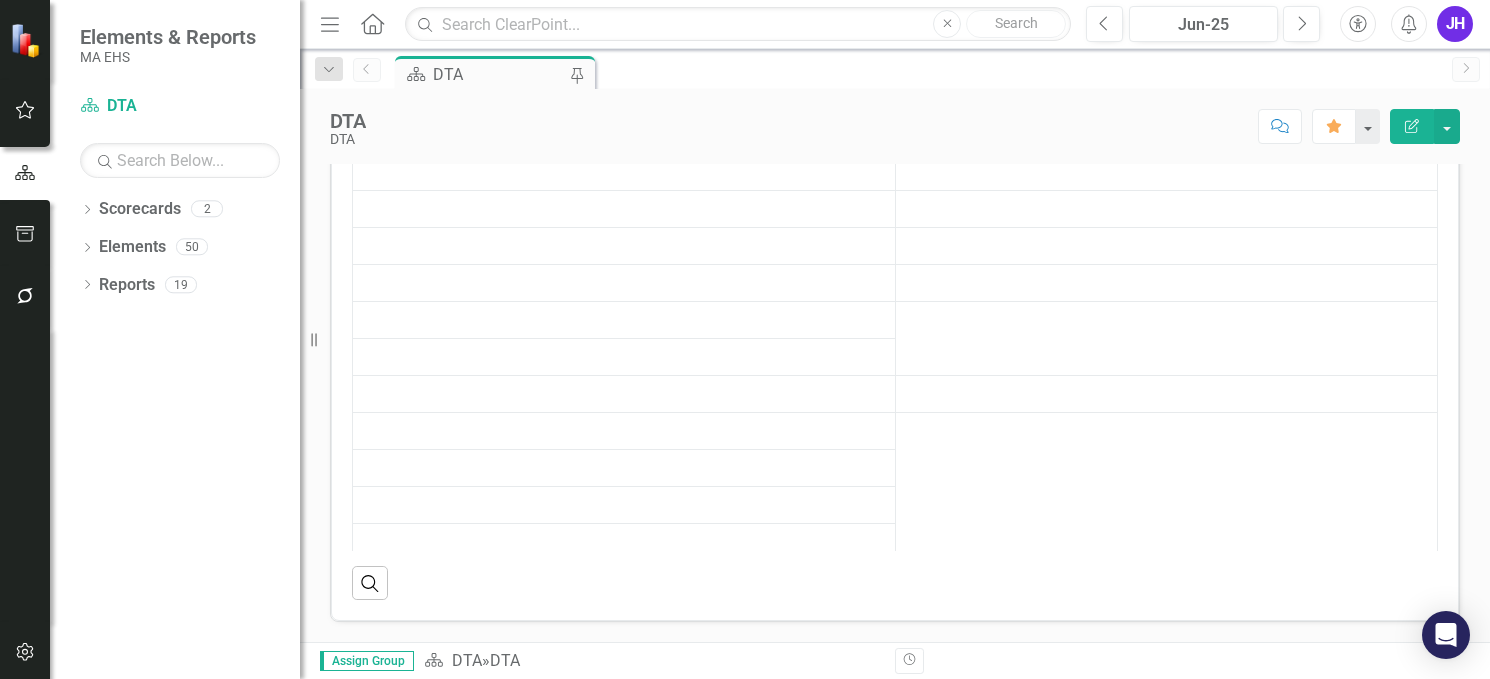 scroll, scrollTop: 923, scrollLeft: 0, axis: vertical 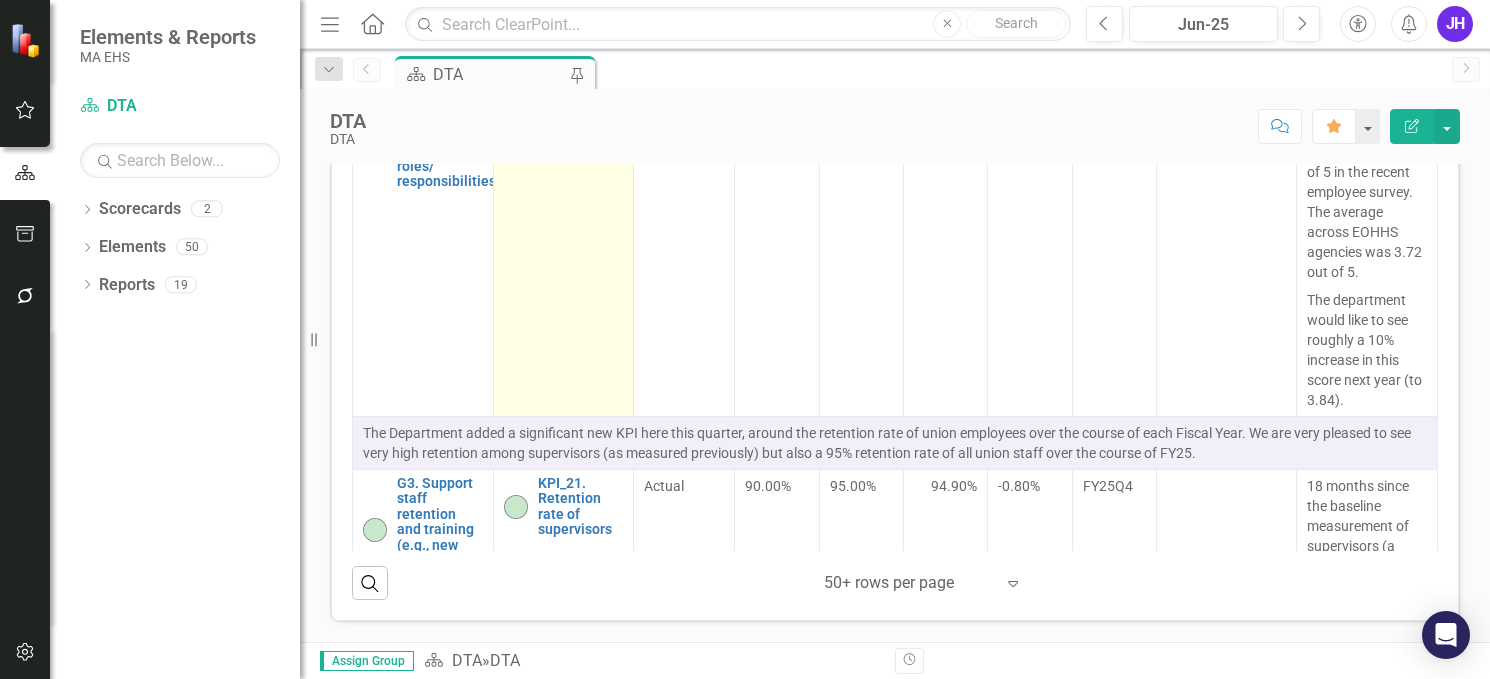 click on "KPI_20. Annual Likert "Work Culture" Score" at bounding box center [581, 120] 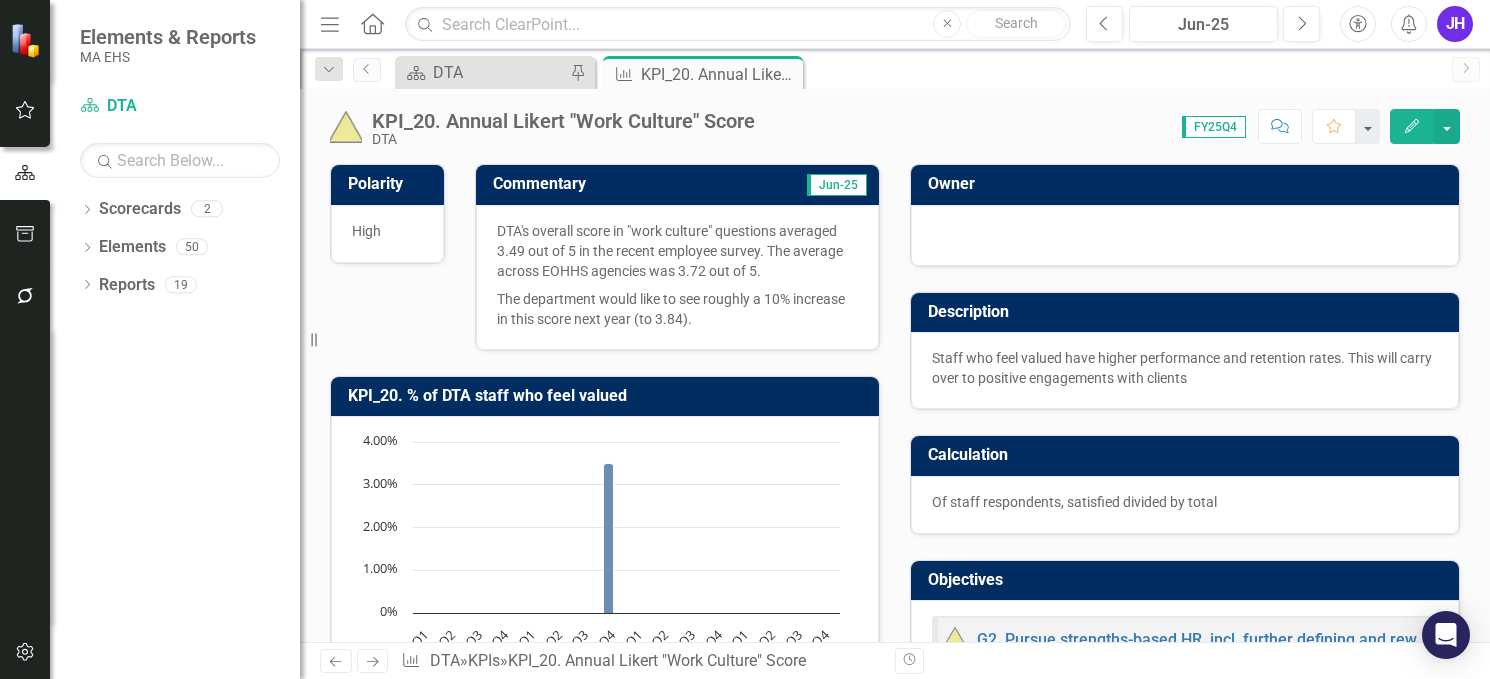 scroll, scrollTop: 600, scrollLeft: 0, axis: vertical 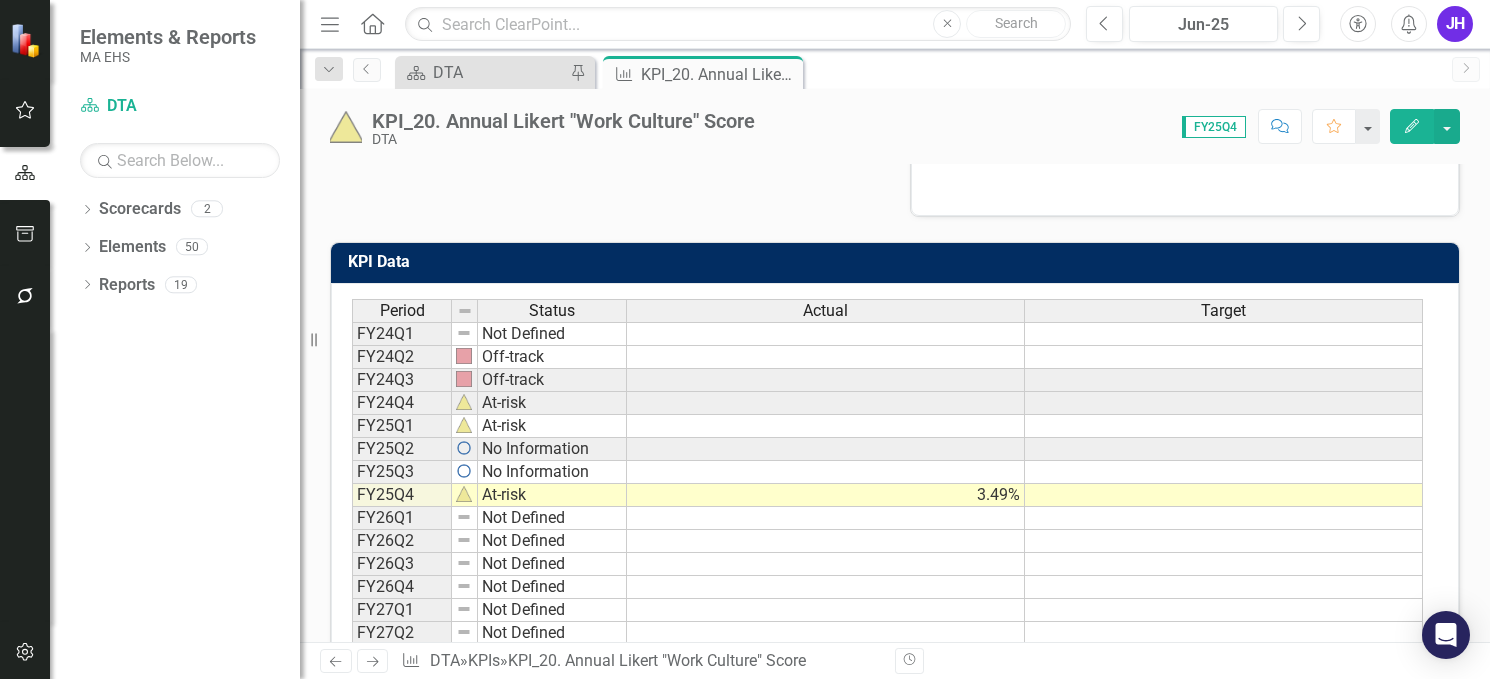click on "KPI Data" at bounding box center (898, 262) 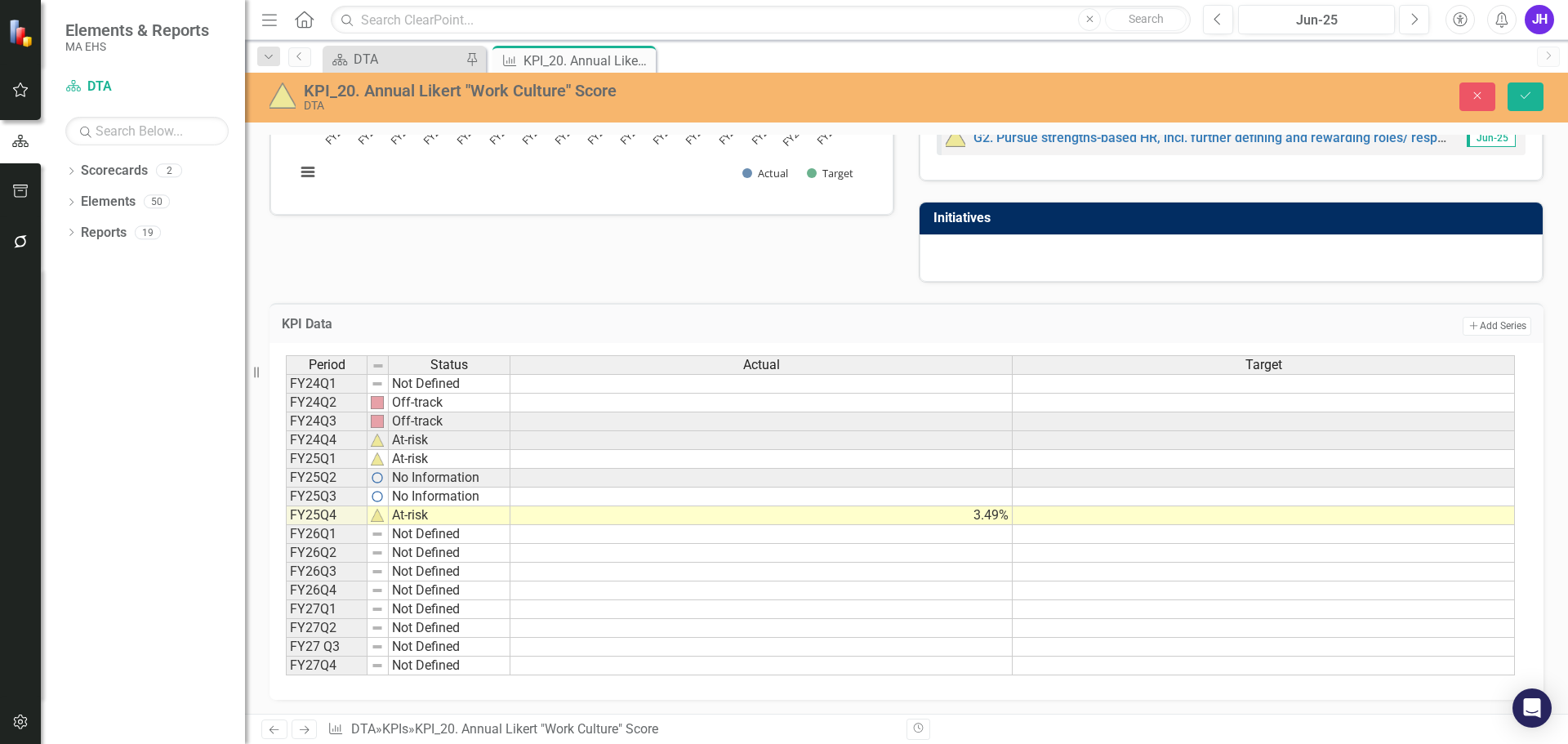 scroll, scrollTop: 388, scrollLeft: 0, axis: vertical 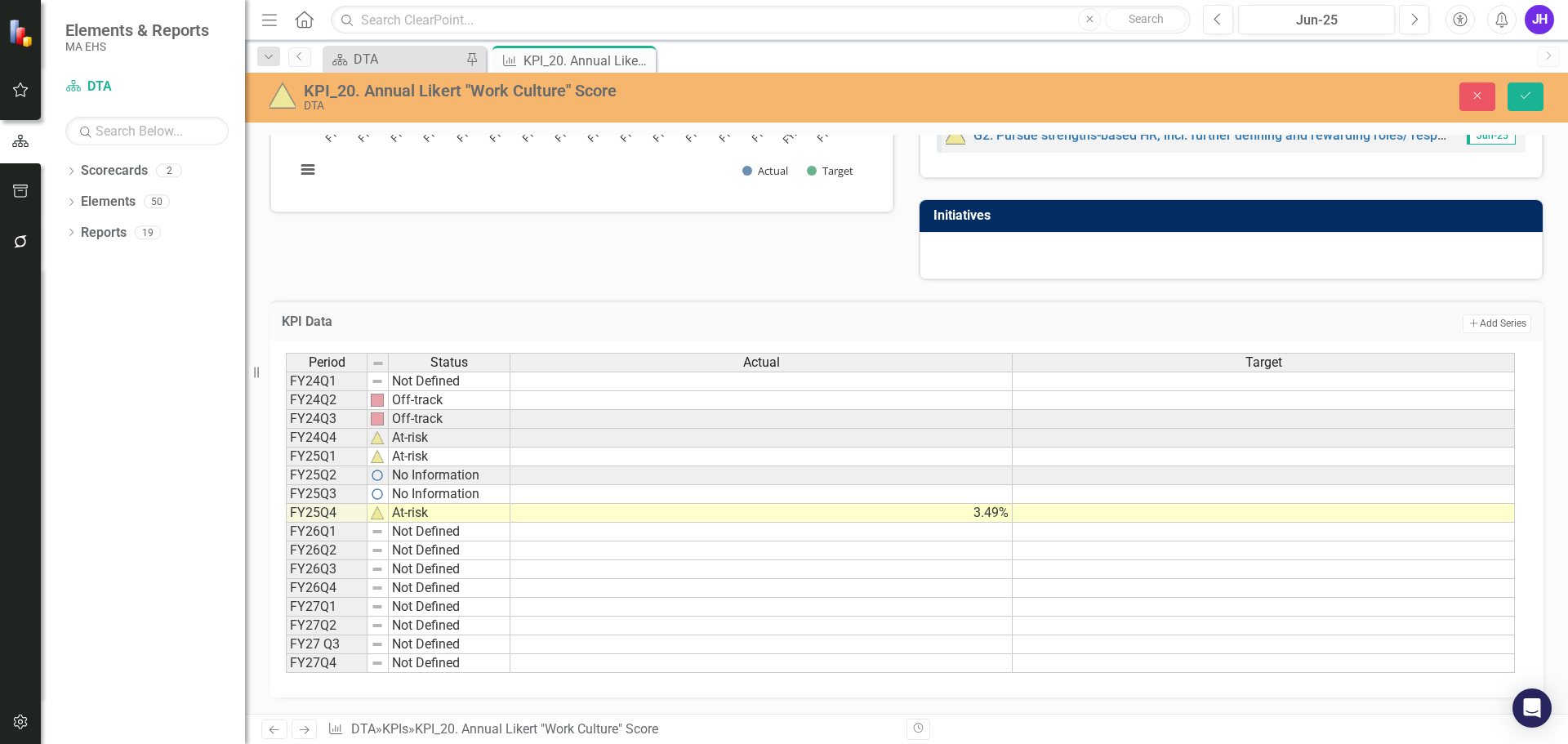click on "Add  Add Series" at bounding box center (1171, 323) 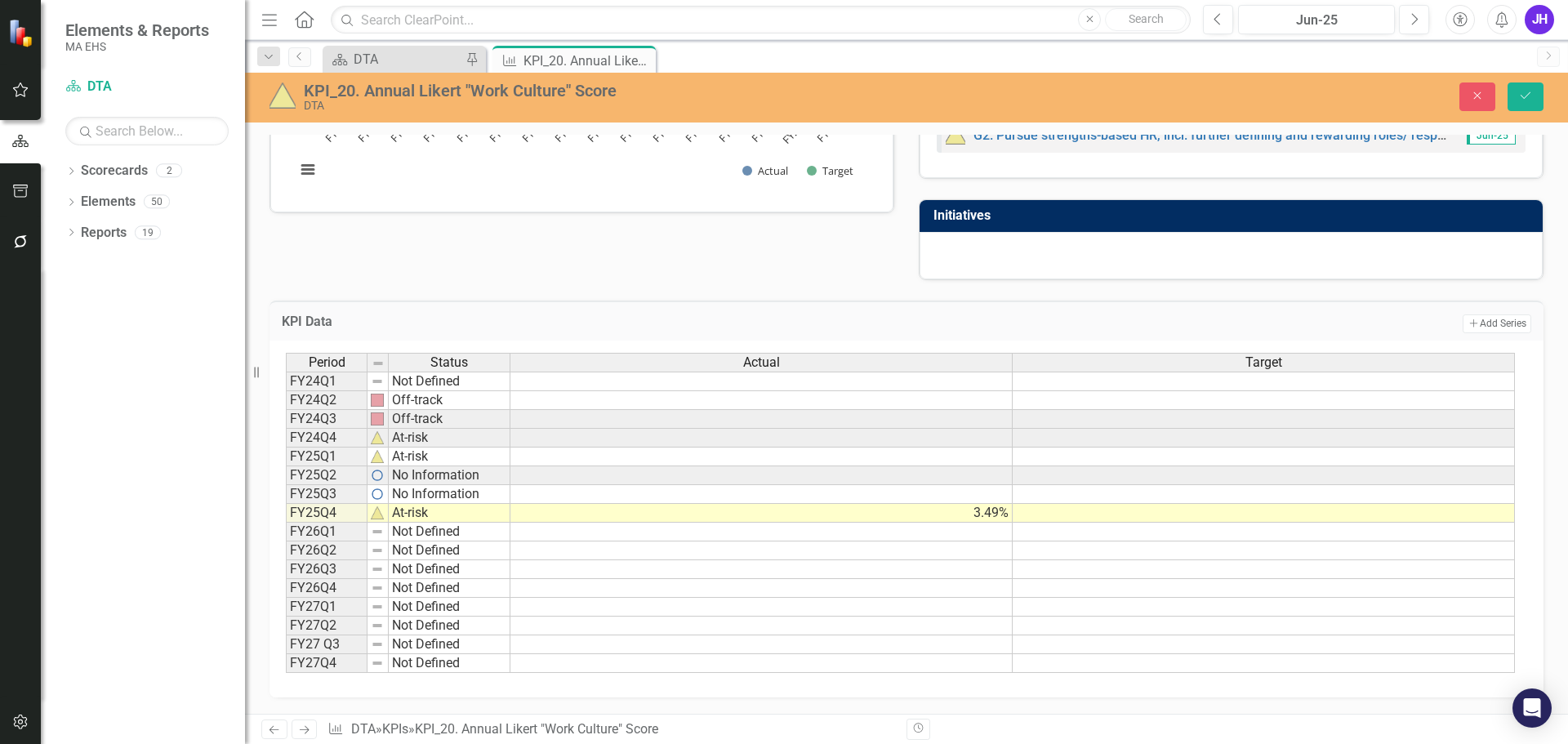 scroll, scrollTop: 0, scrollLeft: 0, axis: both 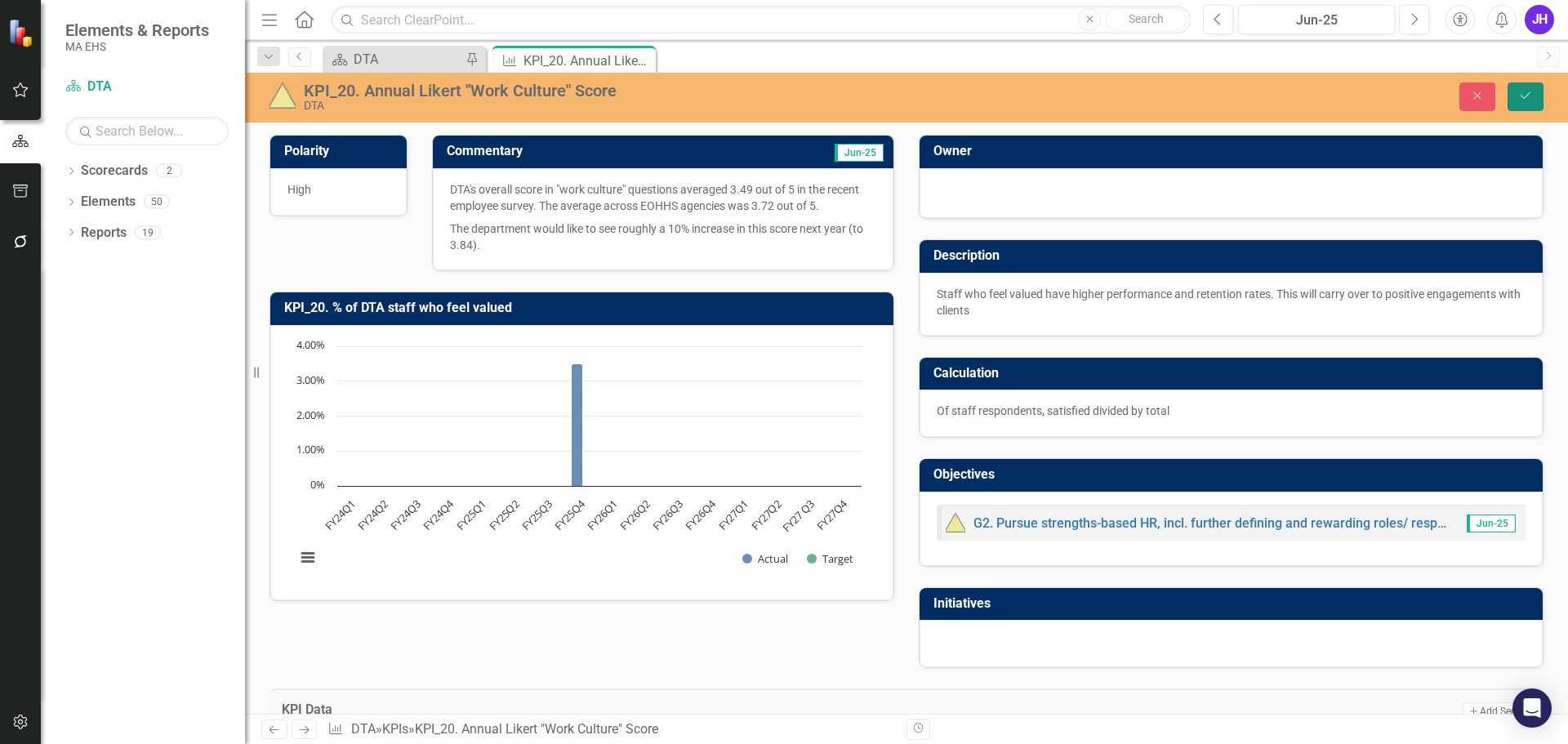 click on "Save" 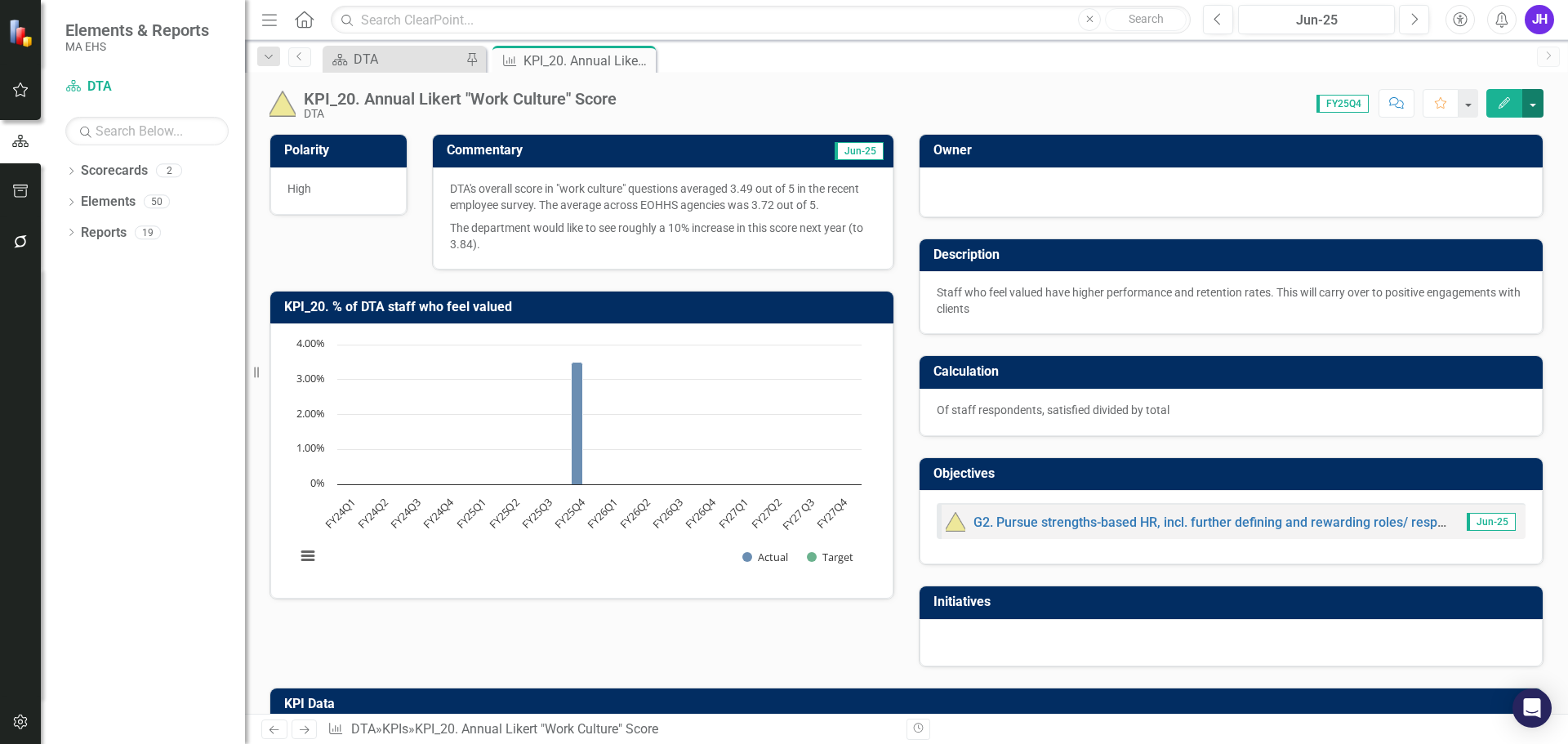 click at bounding box center [1533, 103] 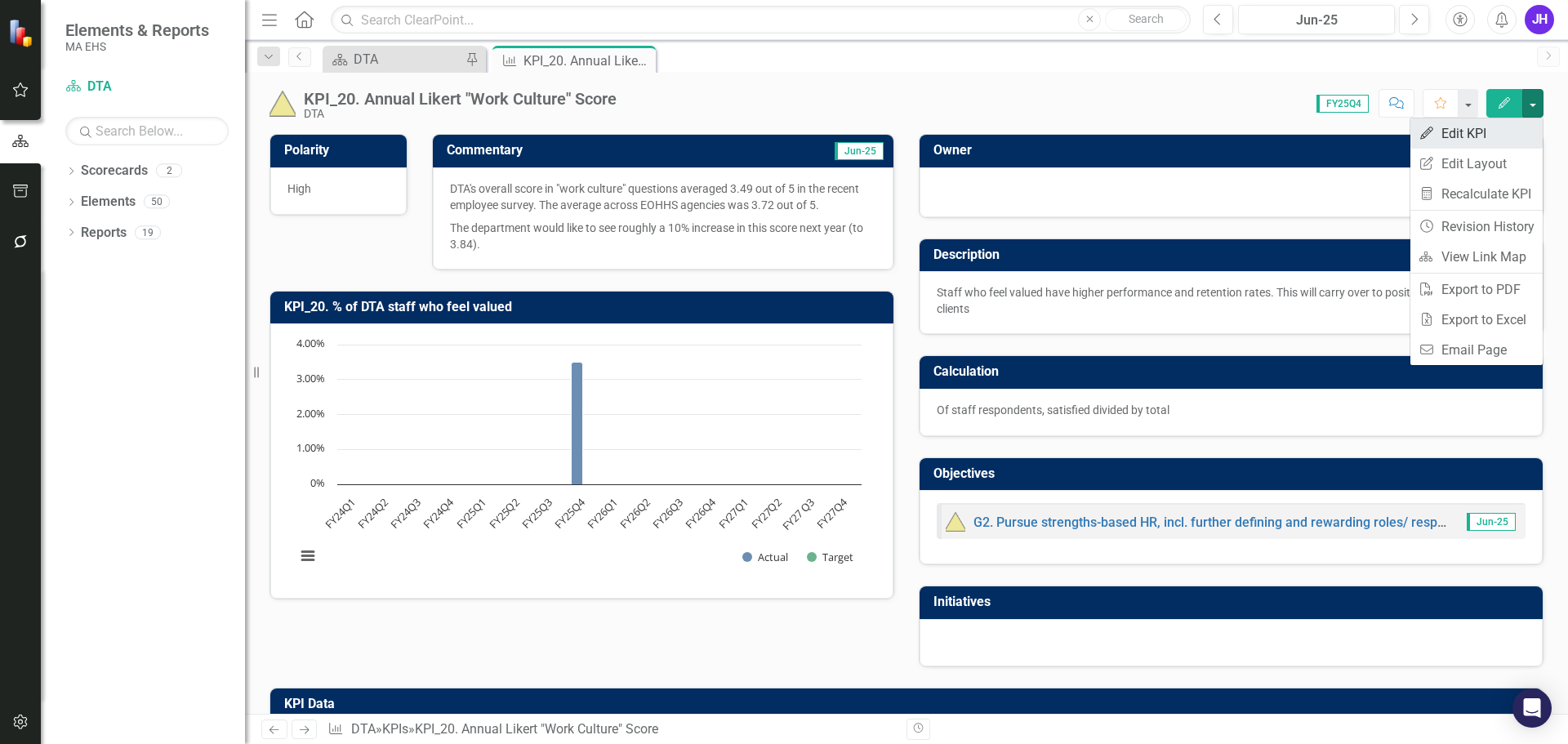 click on "Edit Edit KPI" at bounding box center [1477, 133] 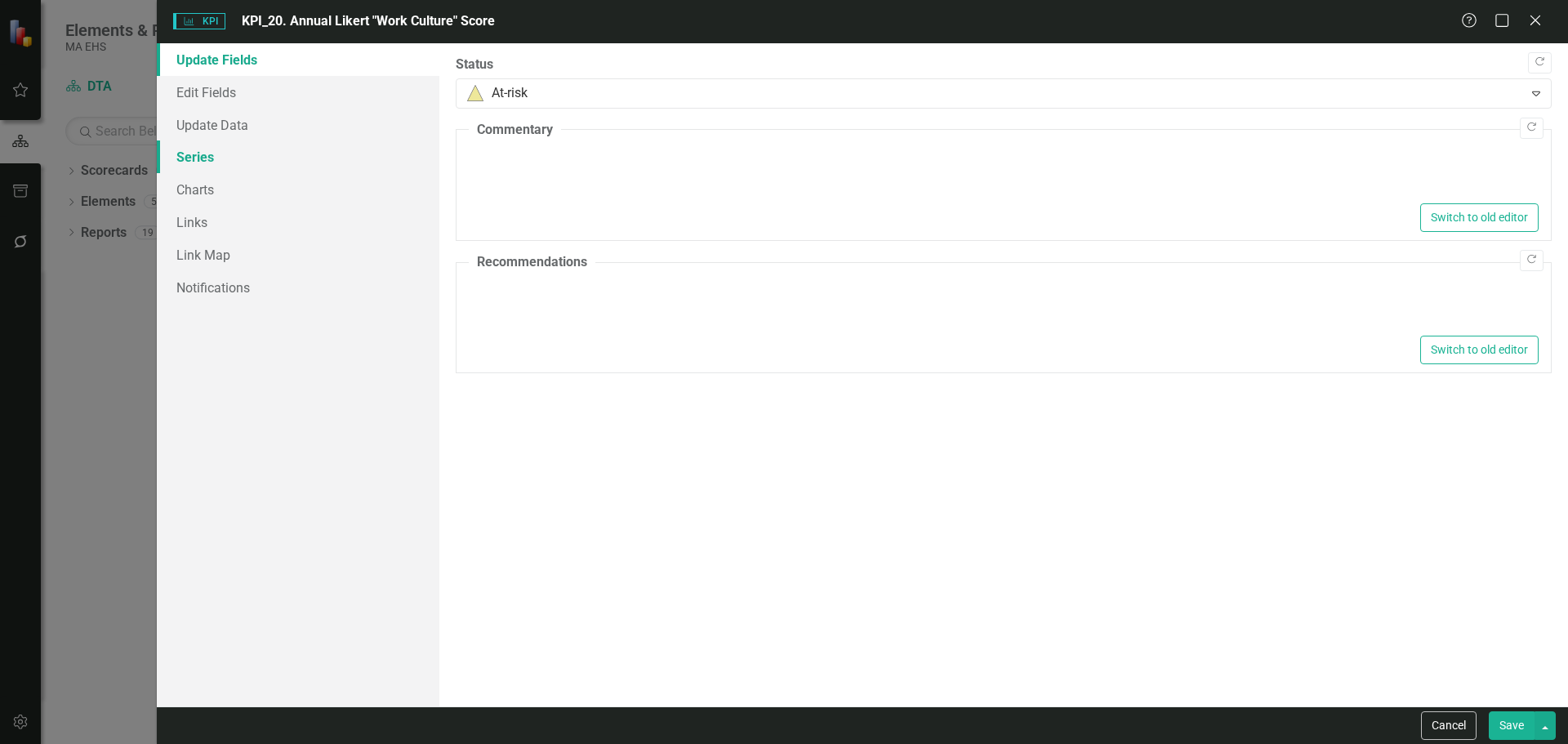 click on "Series" at bounding box center (298, 157) 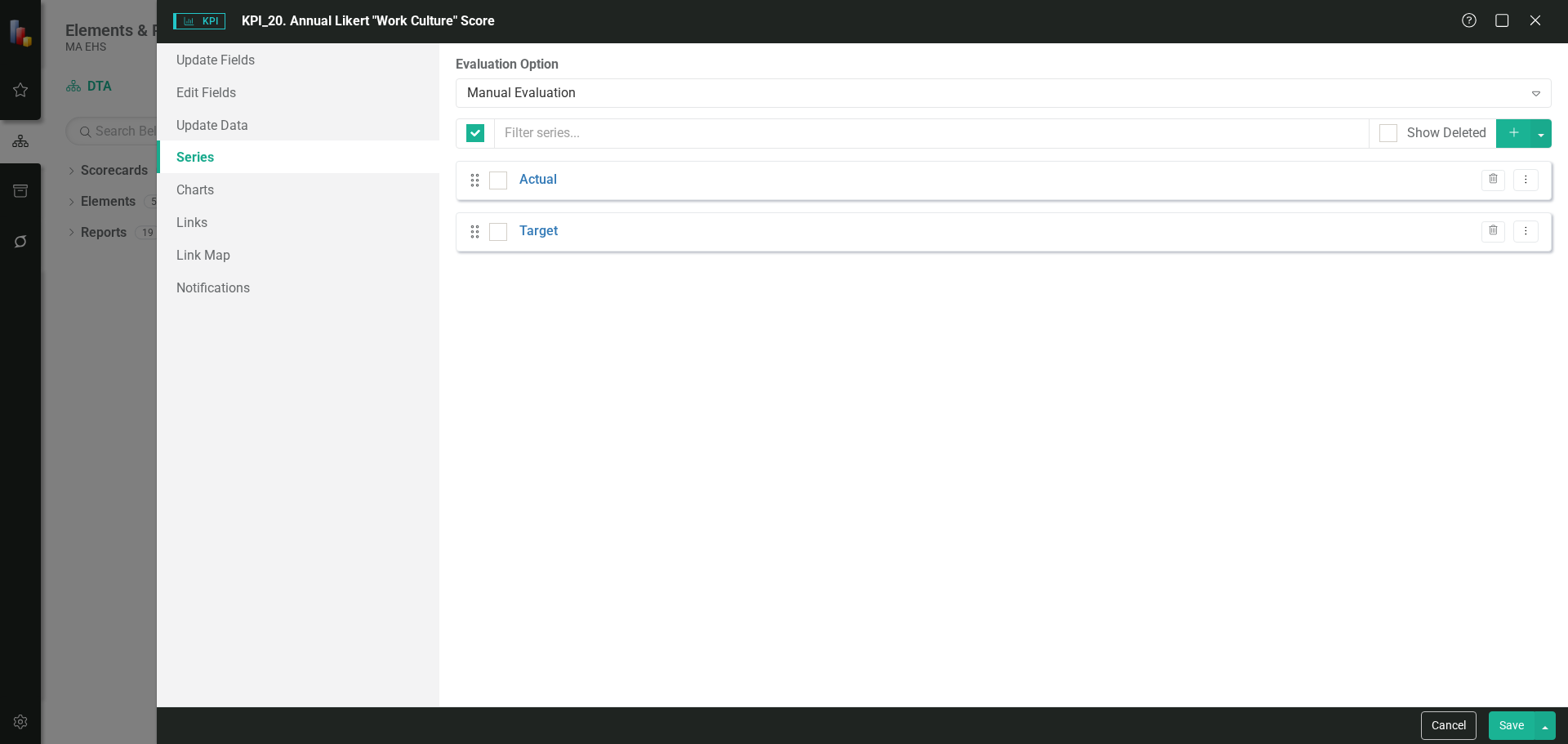 checkbox on "false" 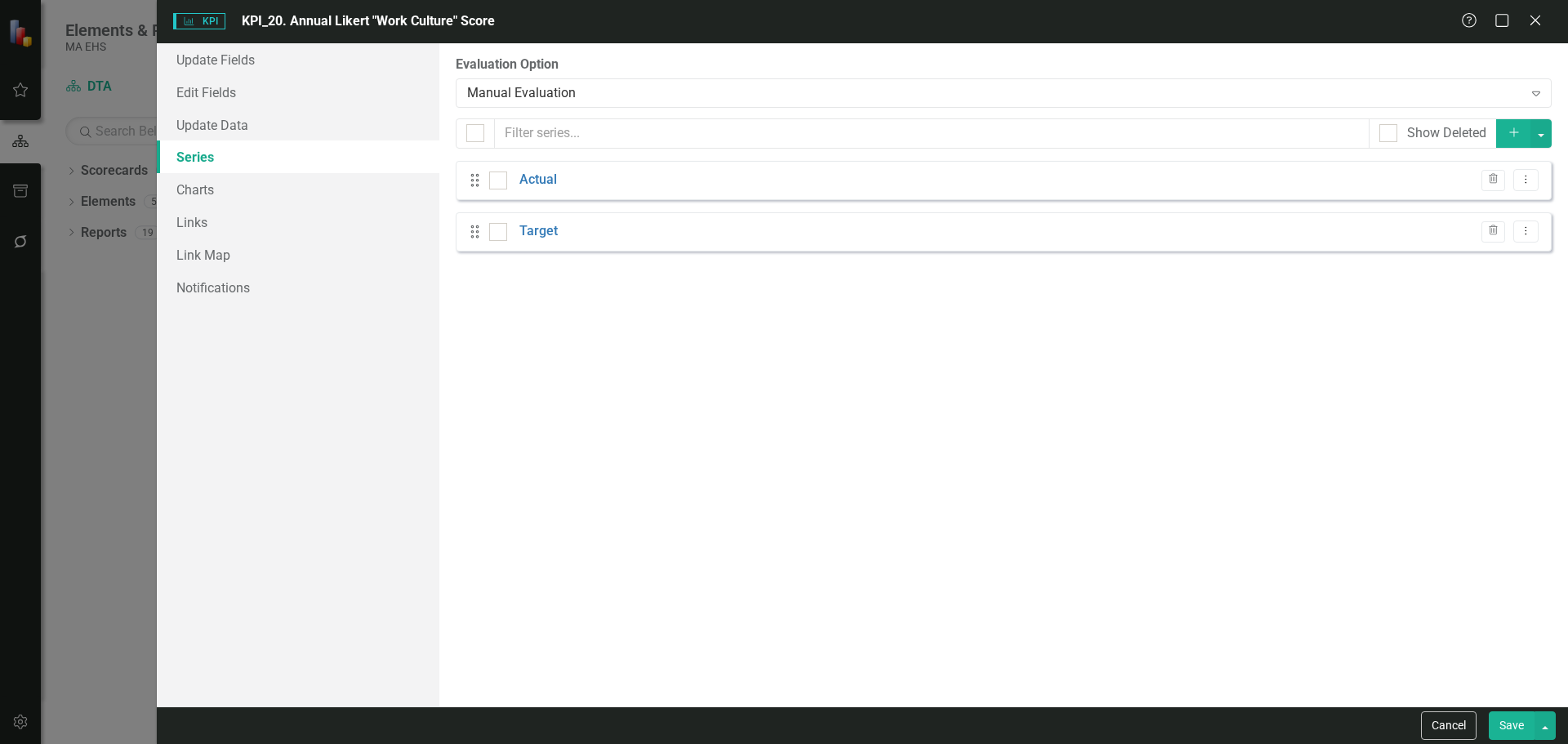 scroll, scrollTop: 0, scrollLeft: 0, axis: both 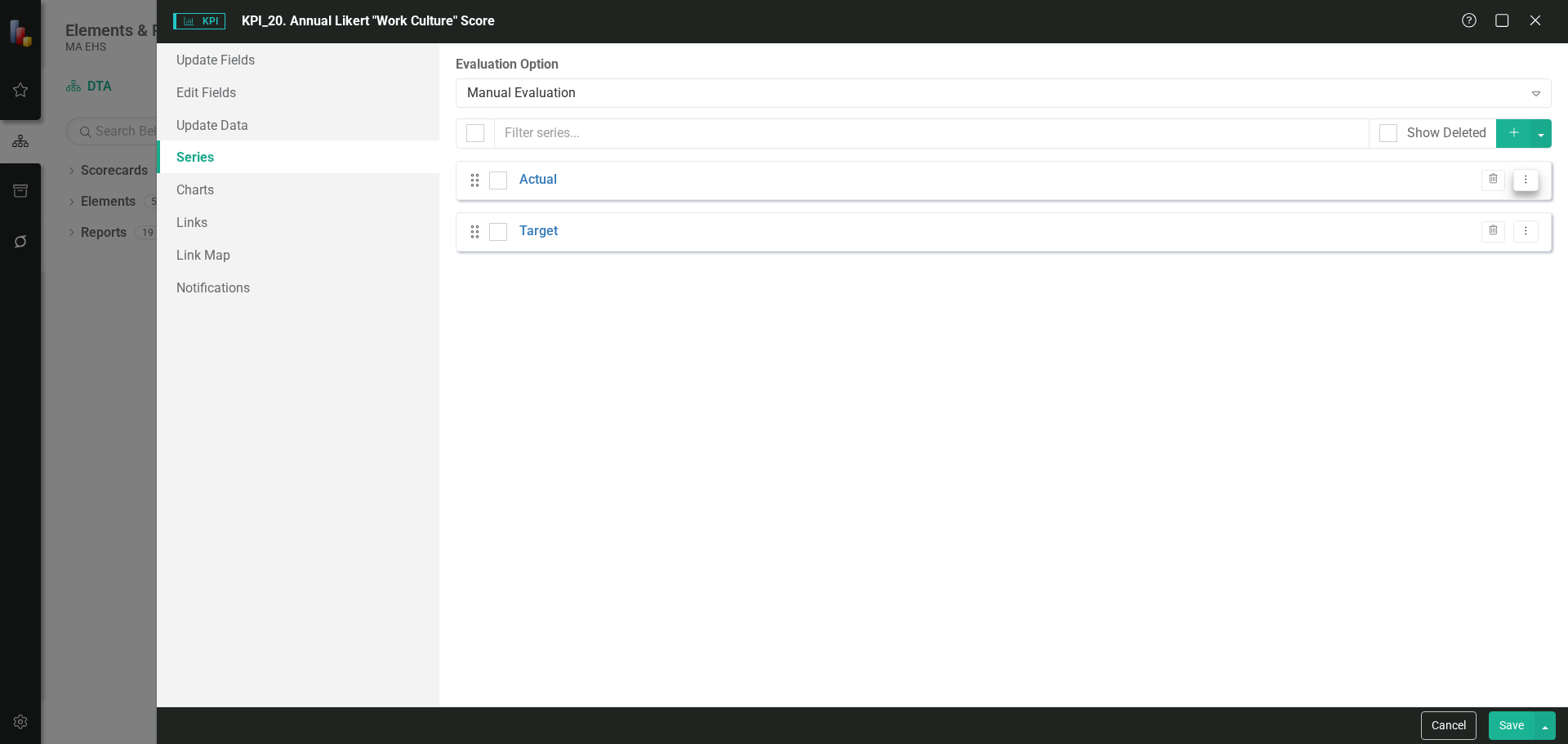 click on "Dropdown Menu" at bounding box center (1526, 180) 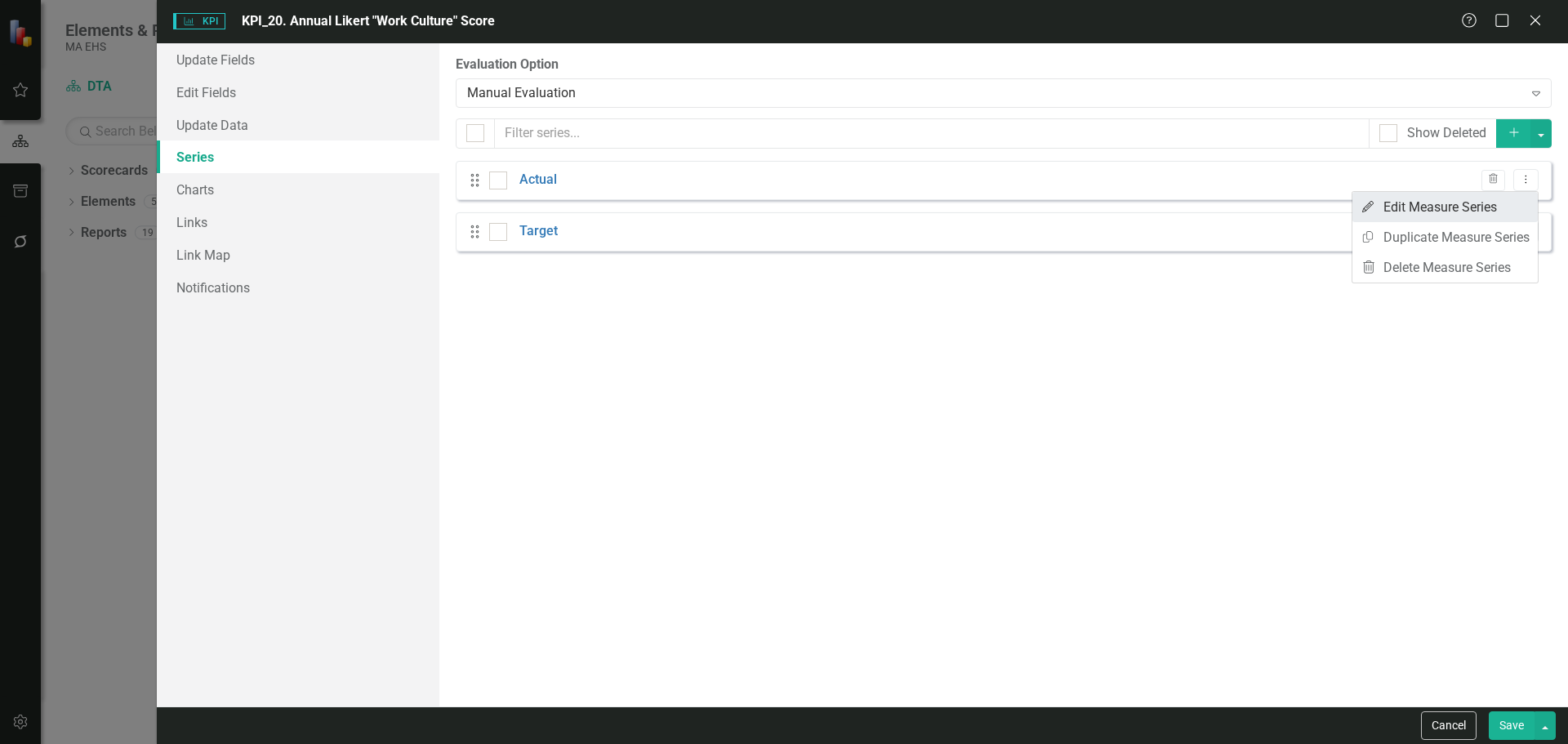 click on "Edit Edit Measure Series" at bounding box center (1445, 207) 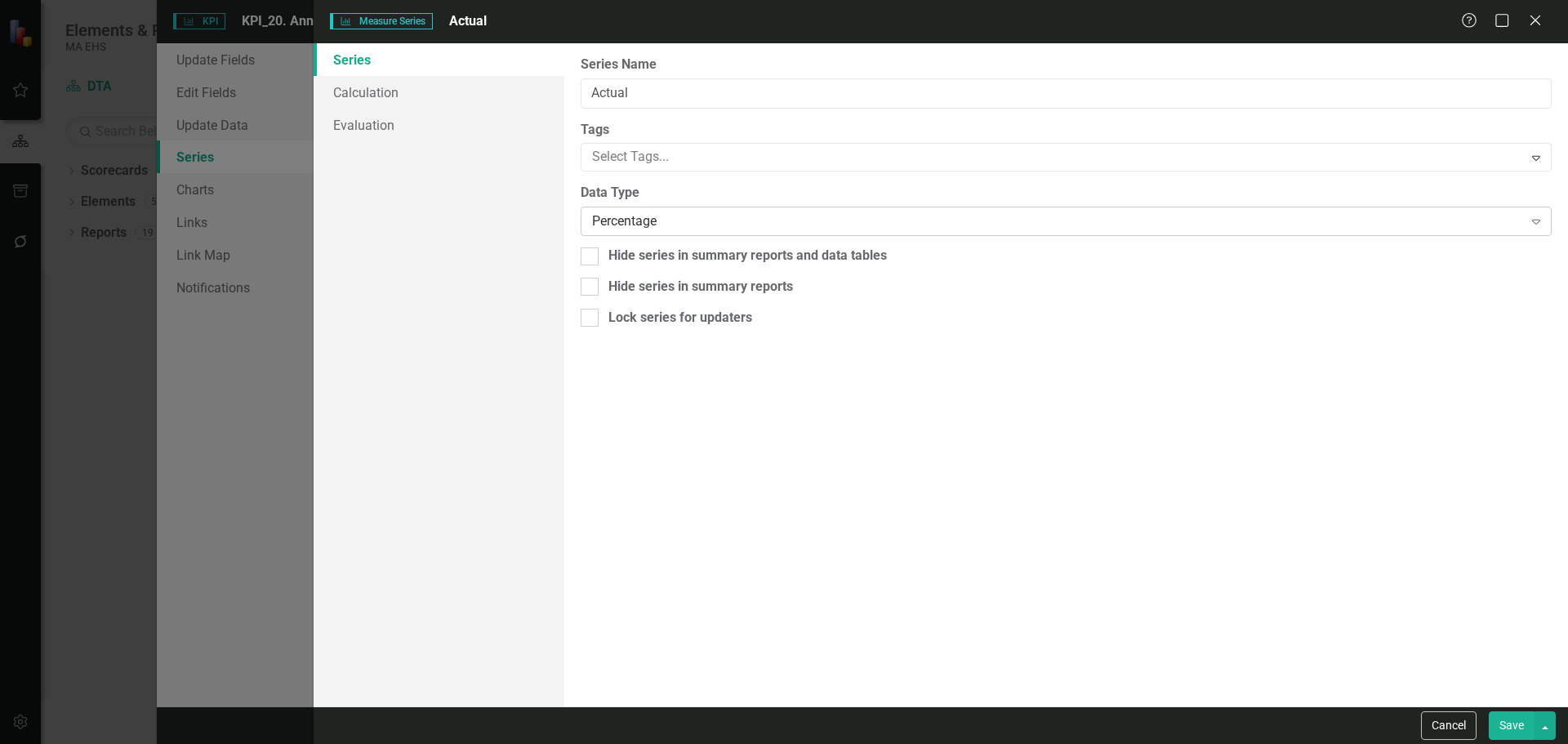 click on "Percentage" at bounding box center [1057, 221] 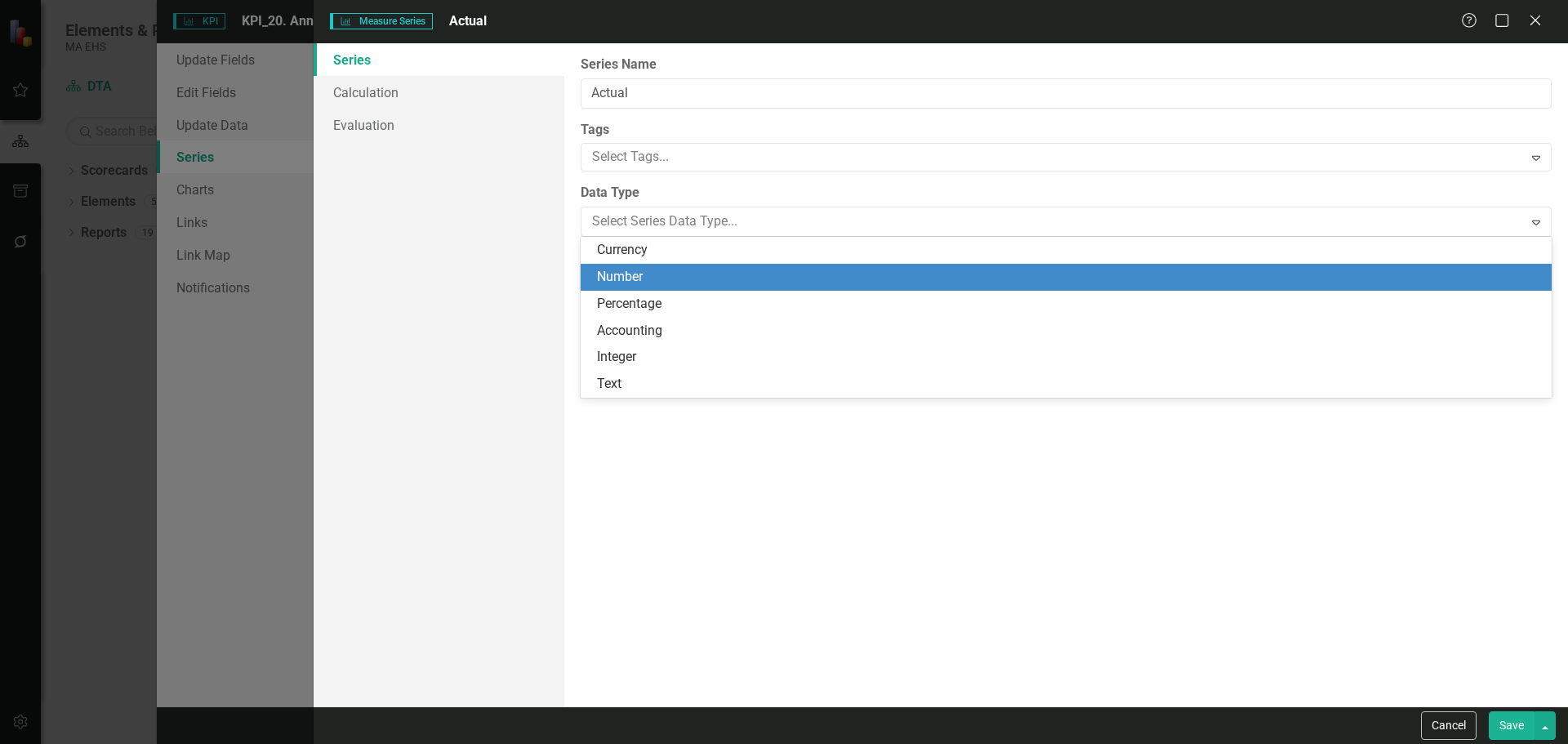 click on "Number" at bounding box center [1069, 277] 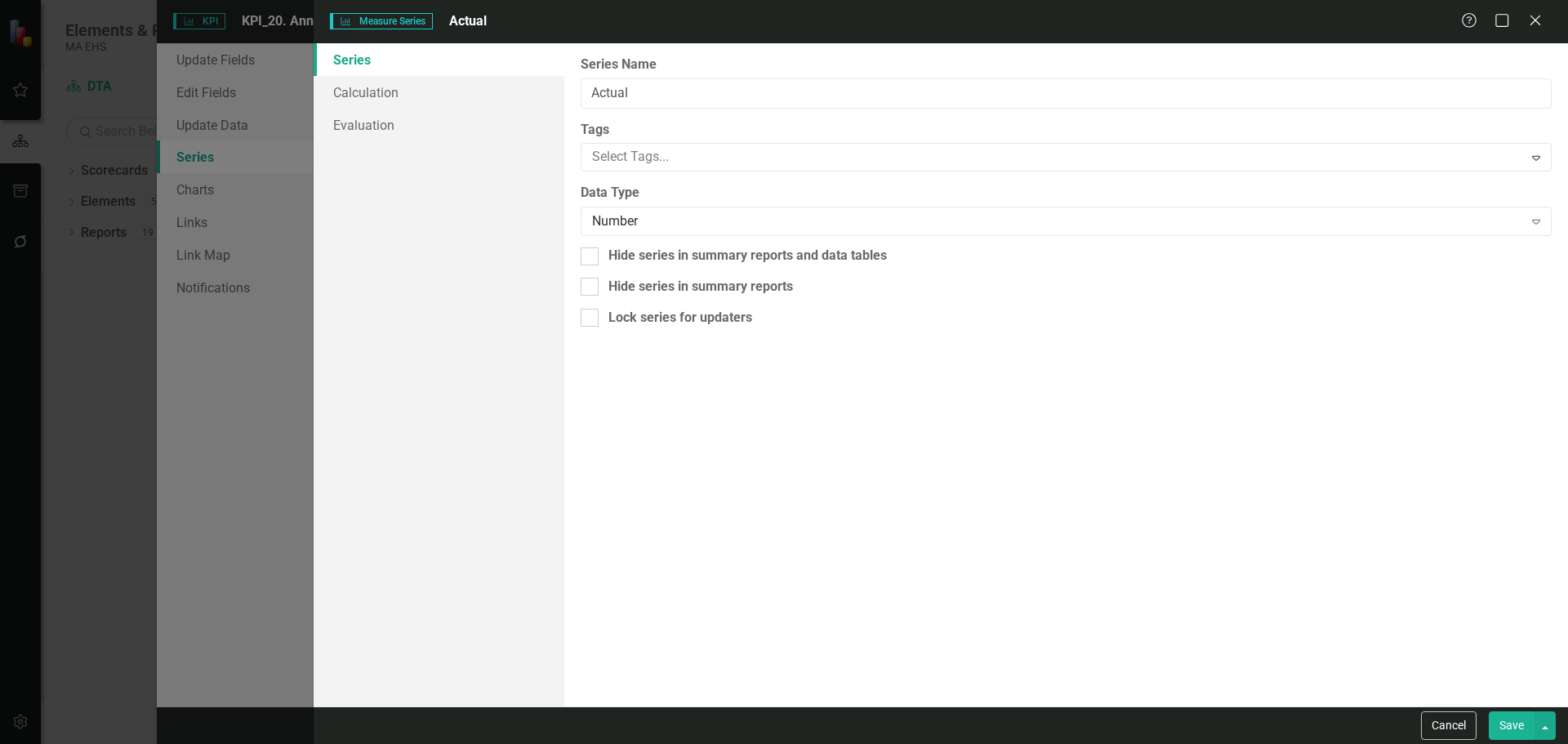 click on "Save" at bounding box center (1512, 725) 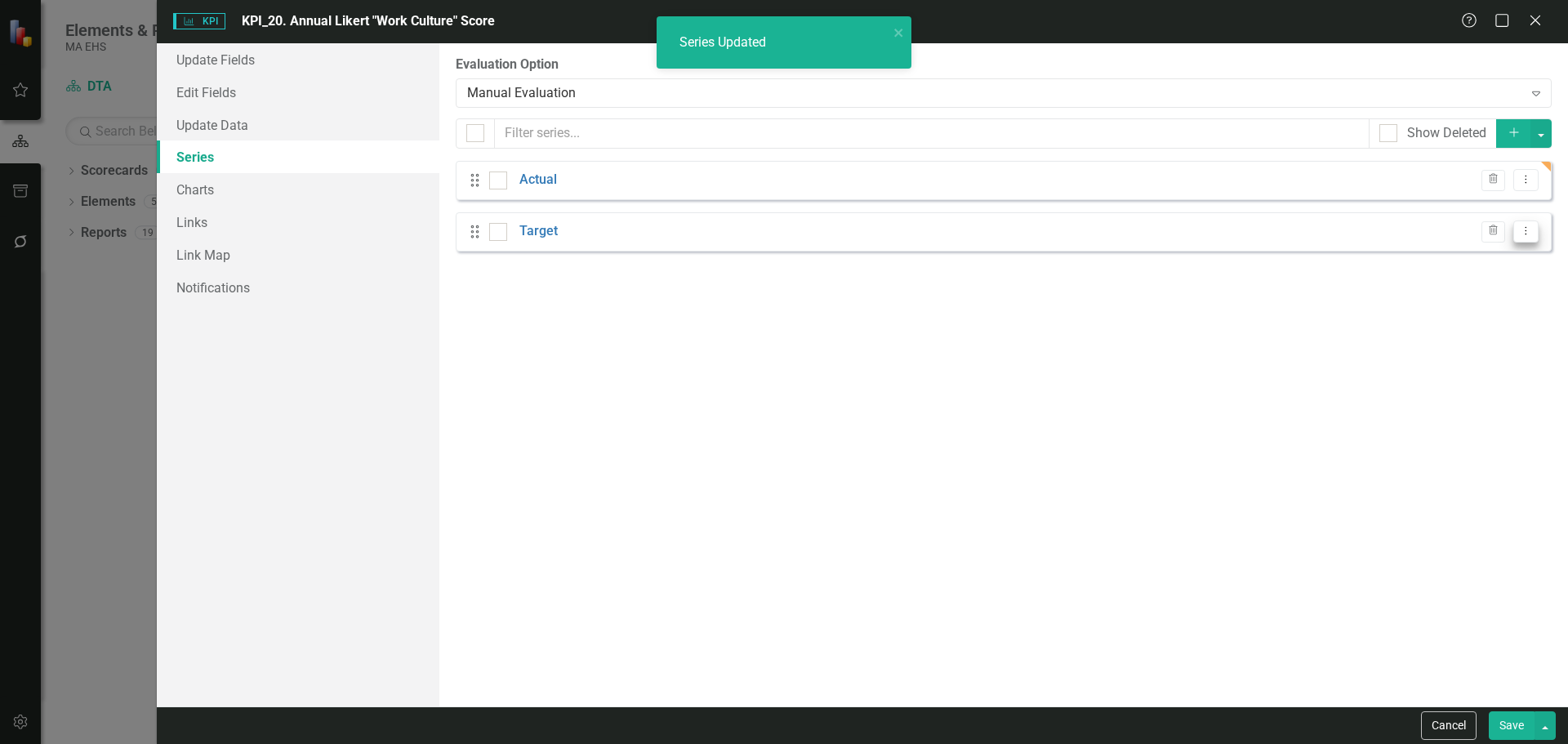 click on "Dropdown Menu" at bounding box center (1526, 231) 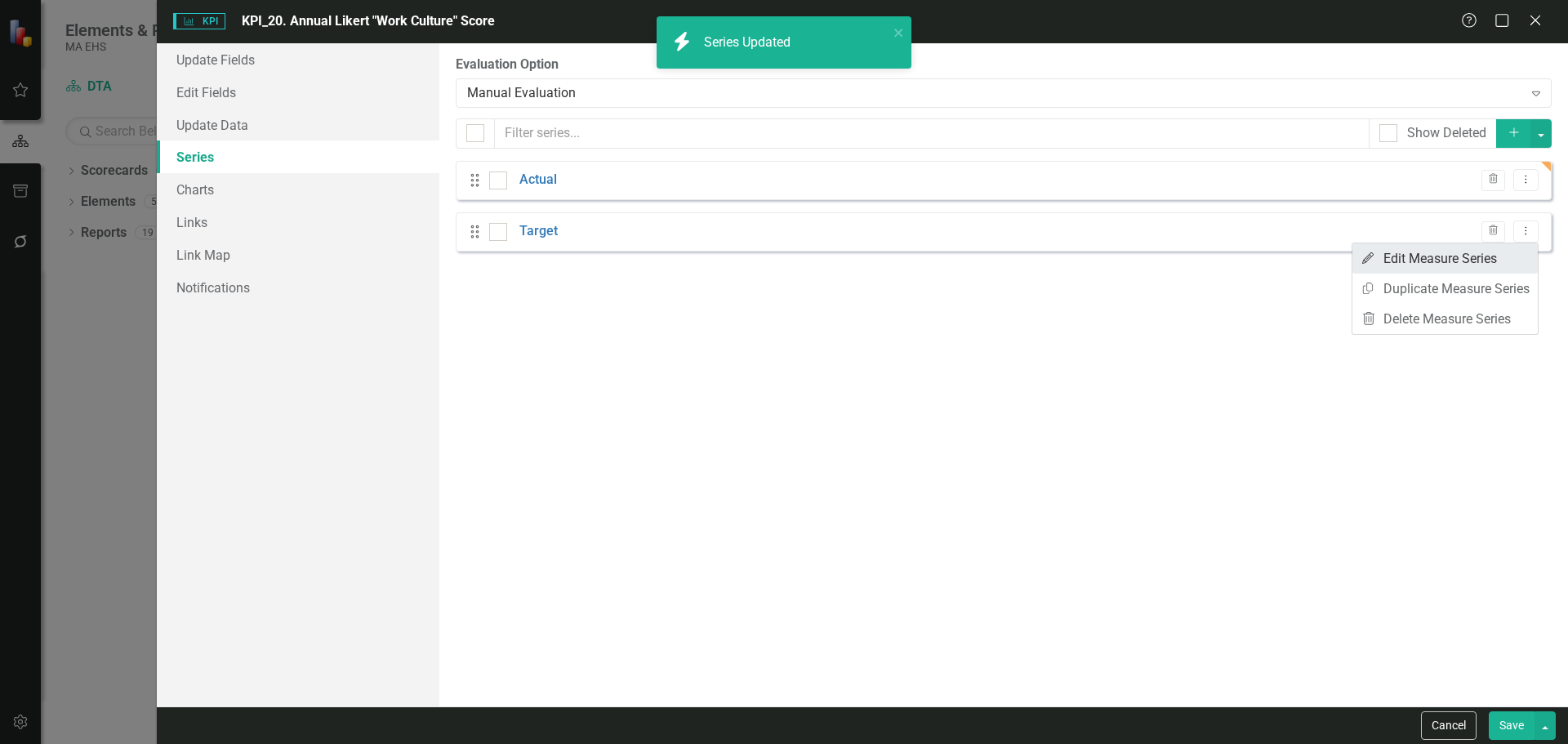 click on "Edit Edit Measure Series" at bounding box center [1445, 258] 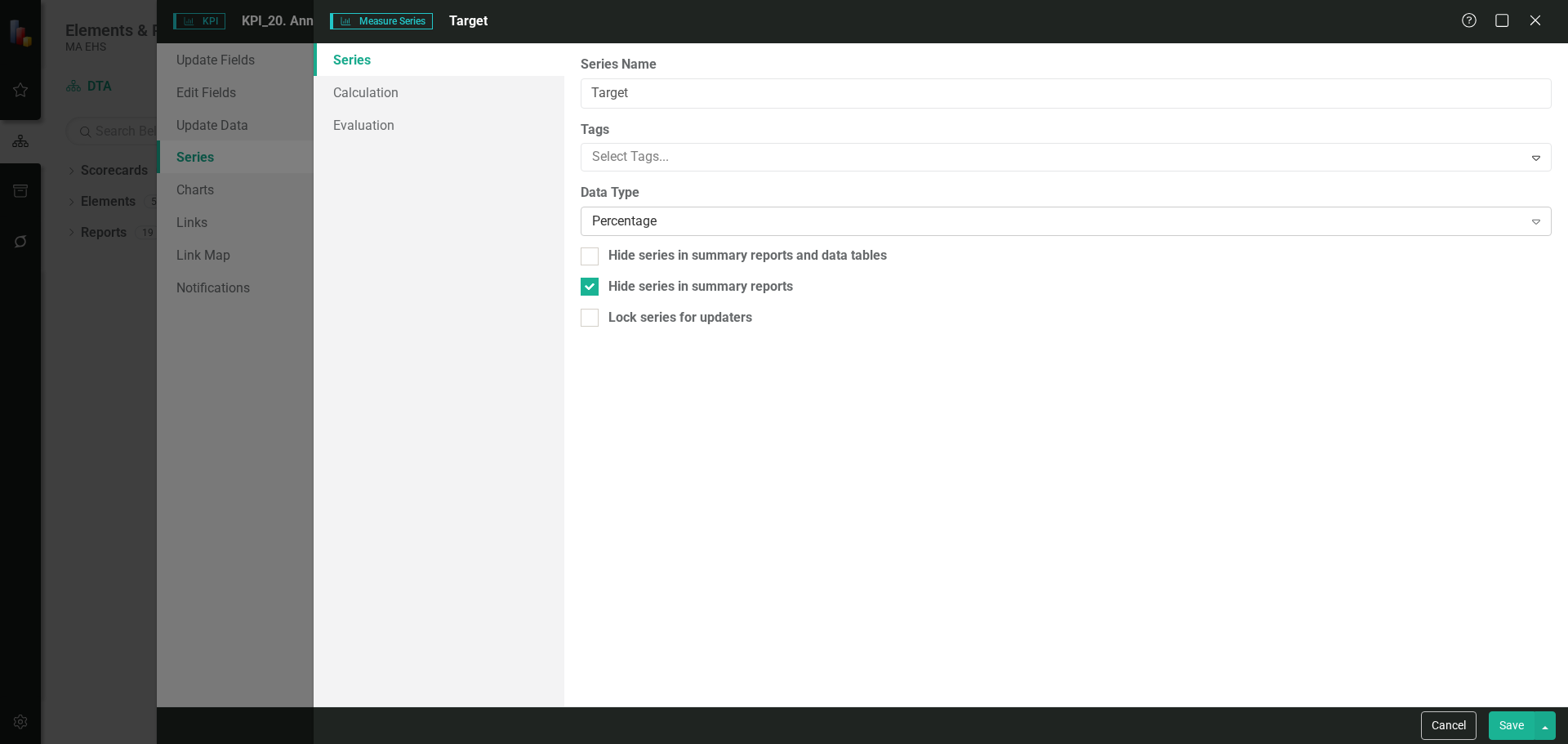 click on "Percentage" at bounding box center [1057, 221] 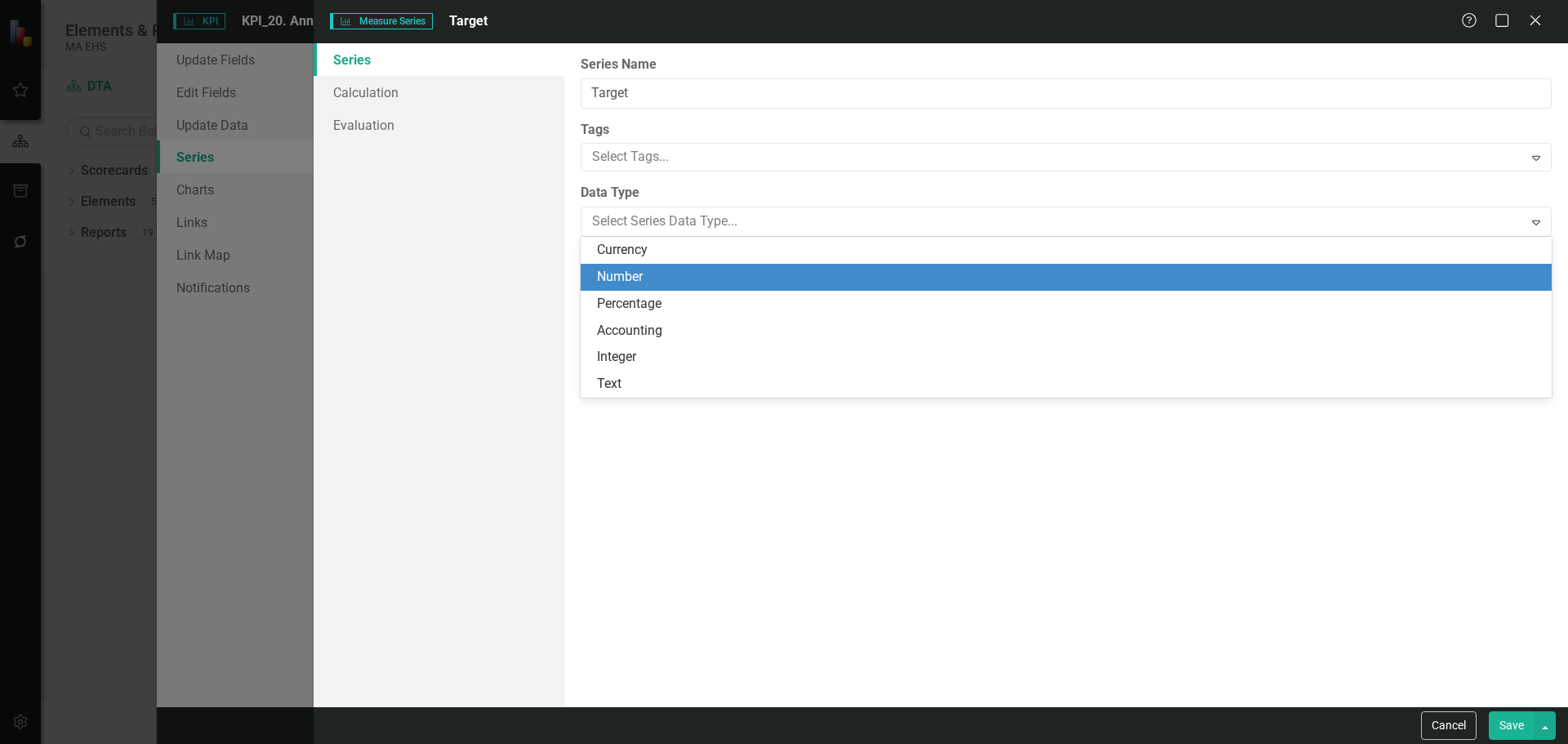 click on "Number" at bounding box center (1069, 277) 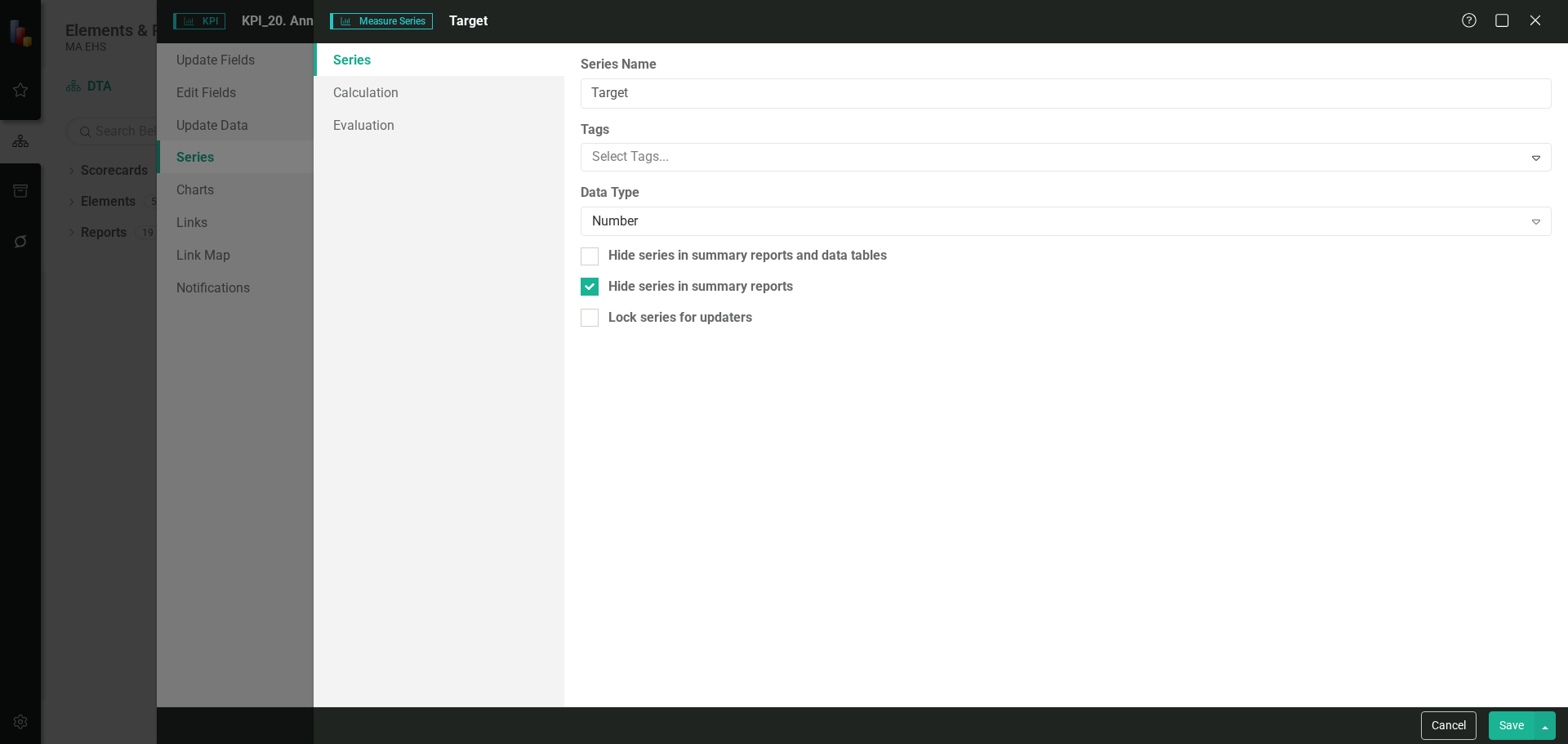 click on "Save" at bounding box center (1512, 725) 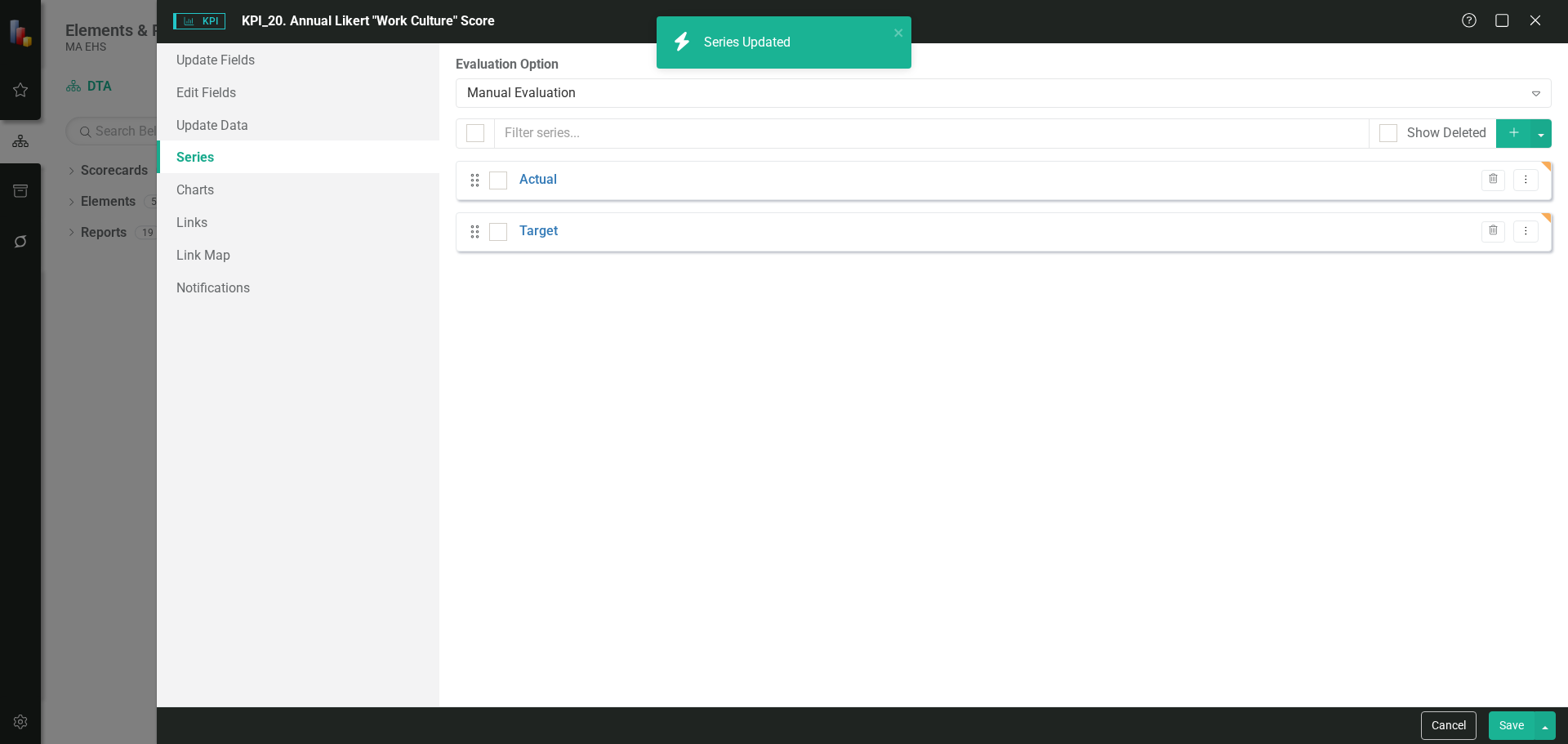 click on "KPI KPI KPI_20. Annual Likert "Work Culture" Score Help Maximize Close" at bounding box center [862, 21] 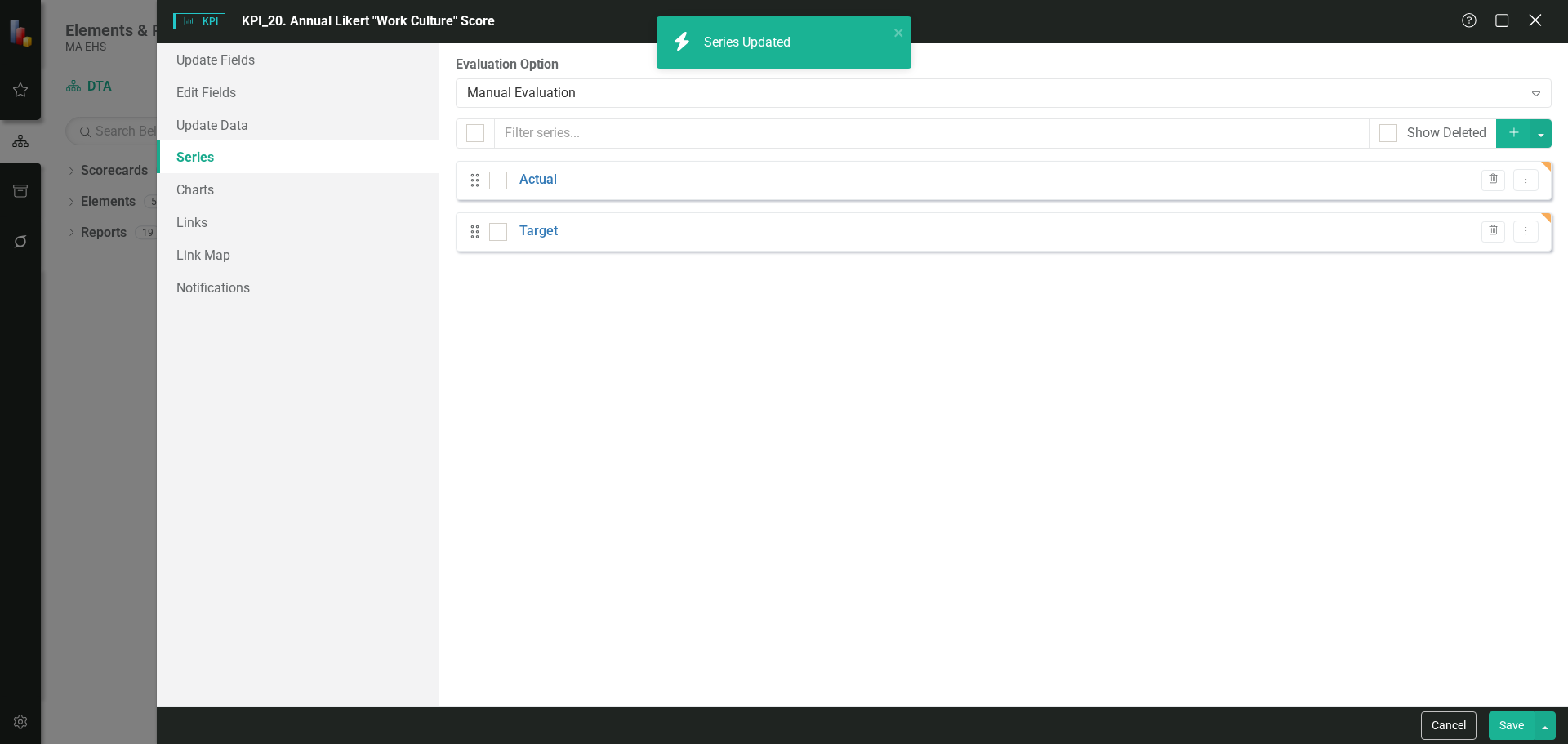 click on "Close" 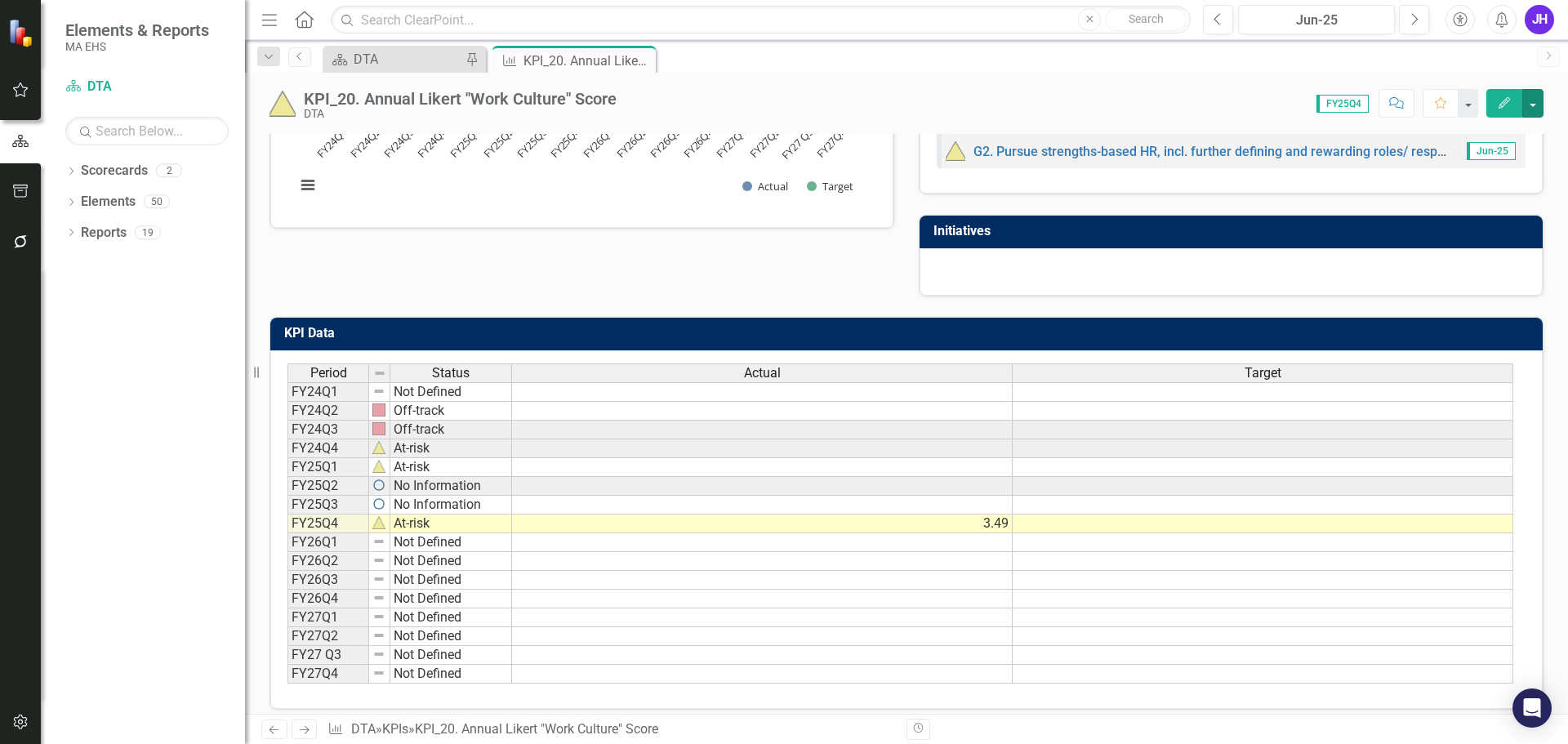 scroll, scrollTop: 383, scrollLeft: 0, axis: vertical 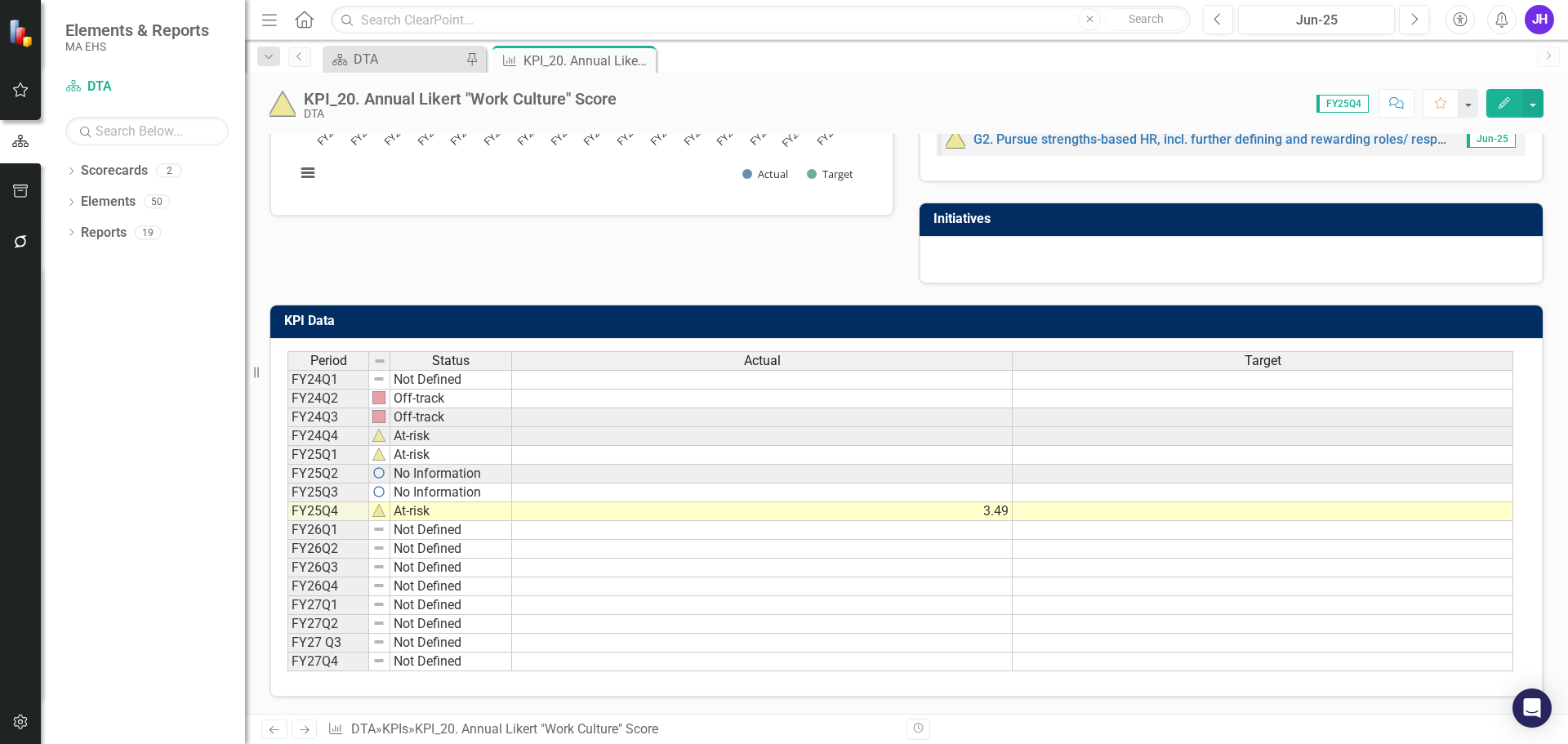 click at bounding box center [1263, 511] 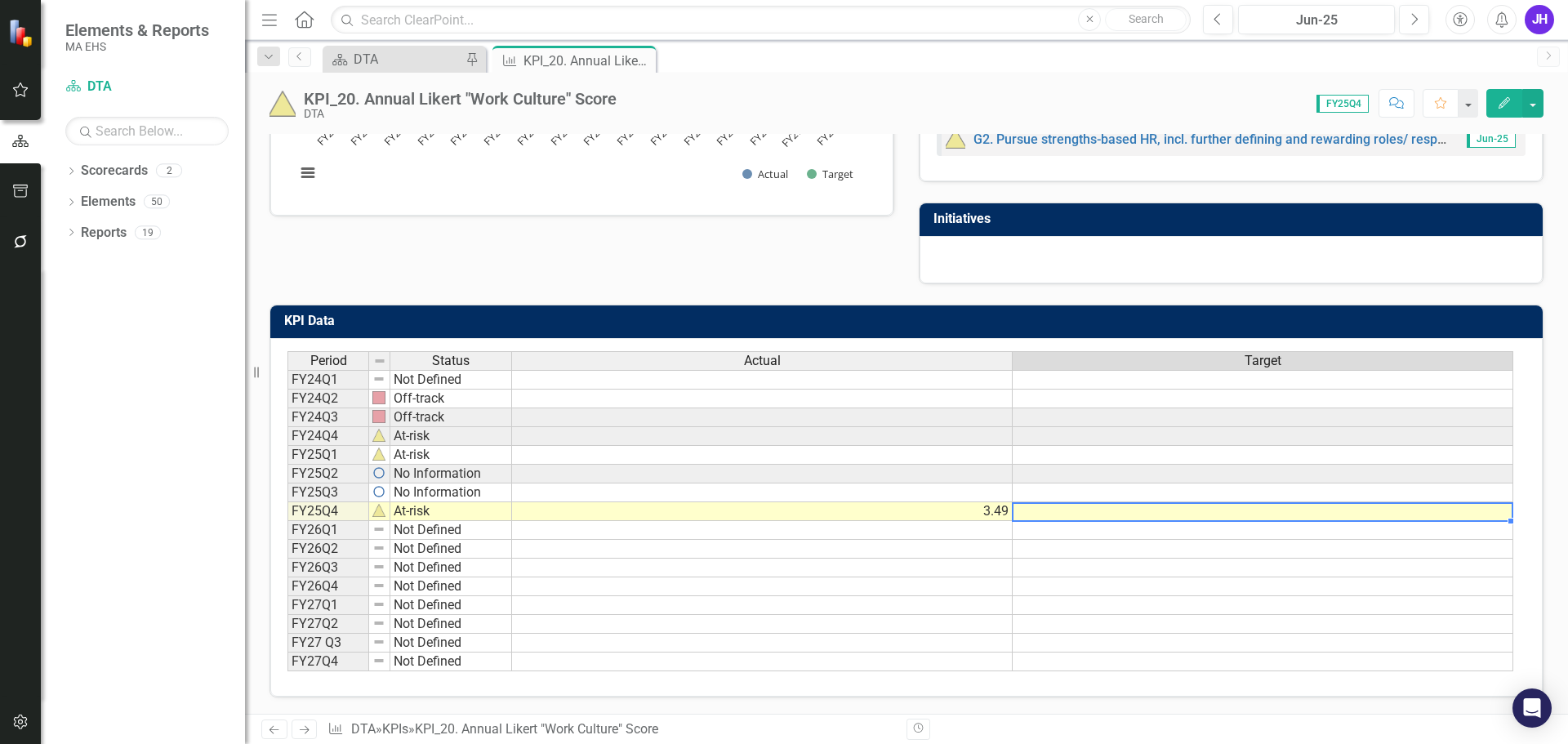 click at bounding box center (1263, 511) 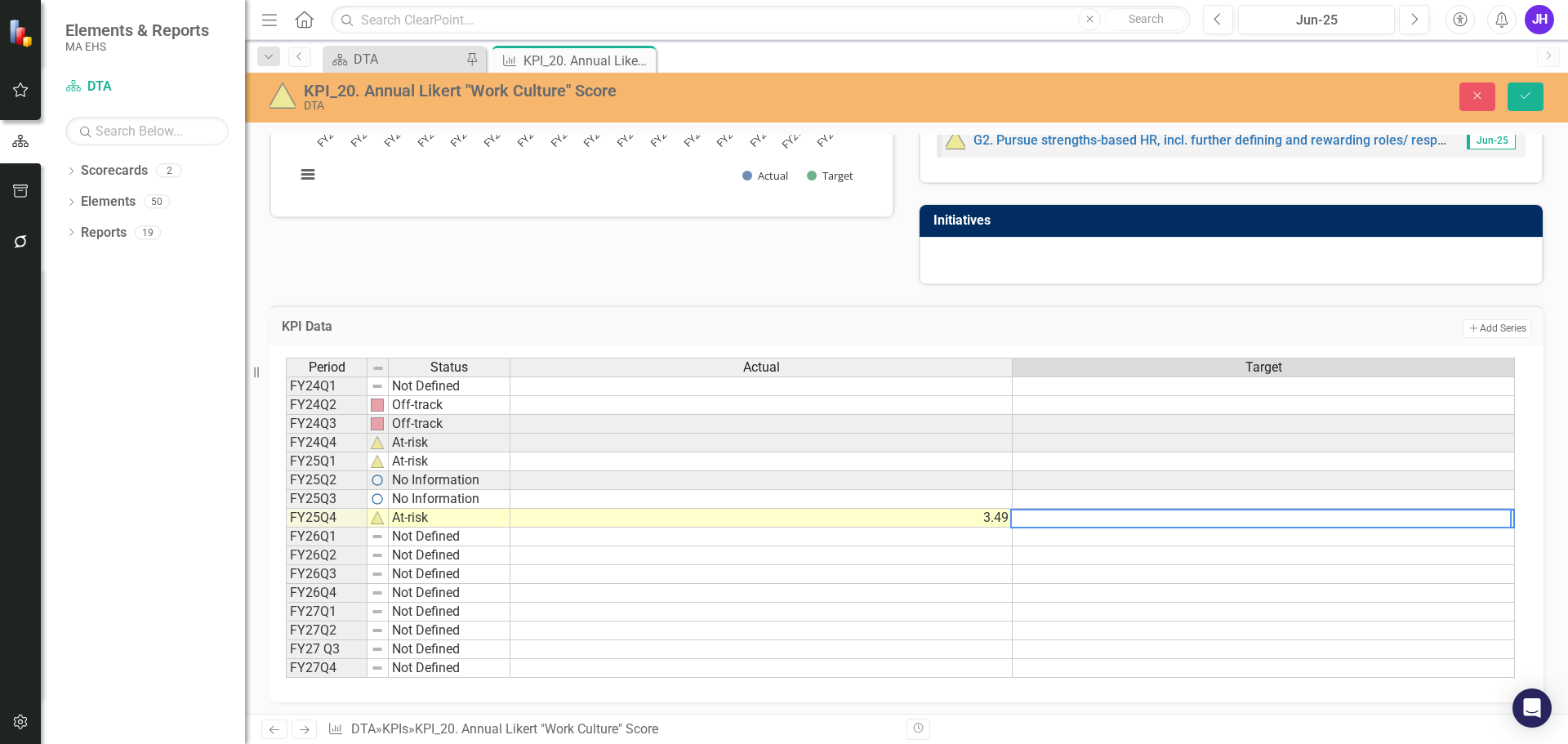 type on "5" 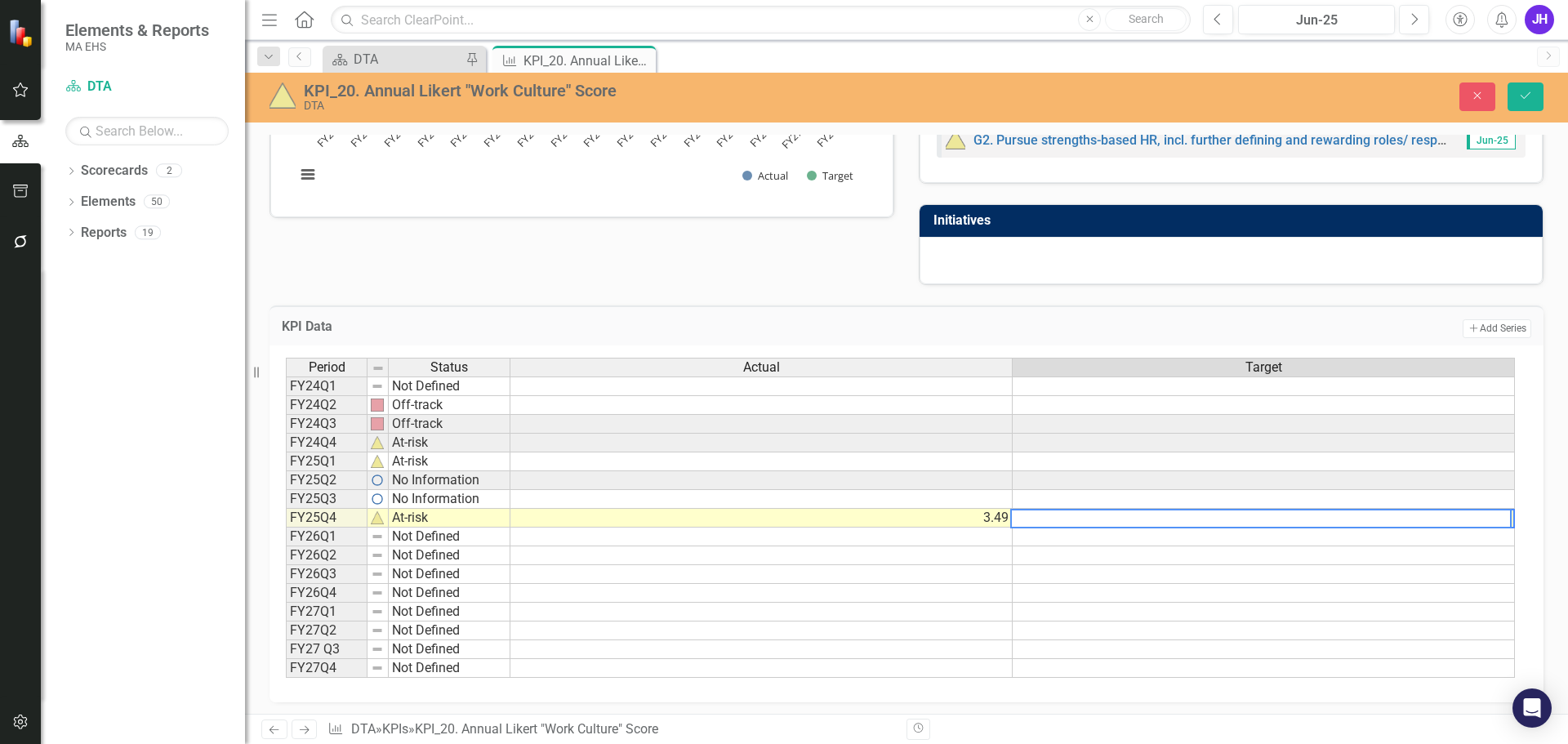 type 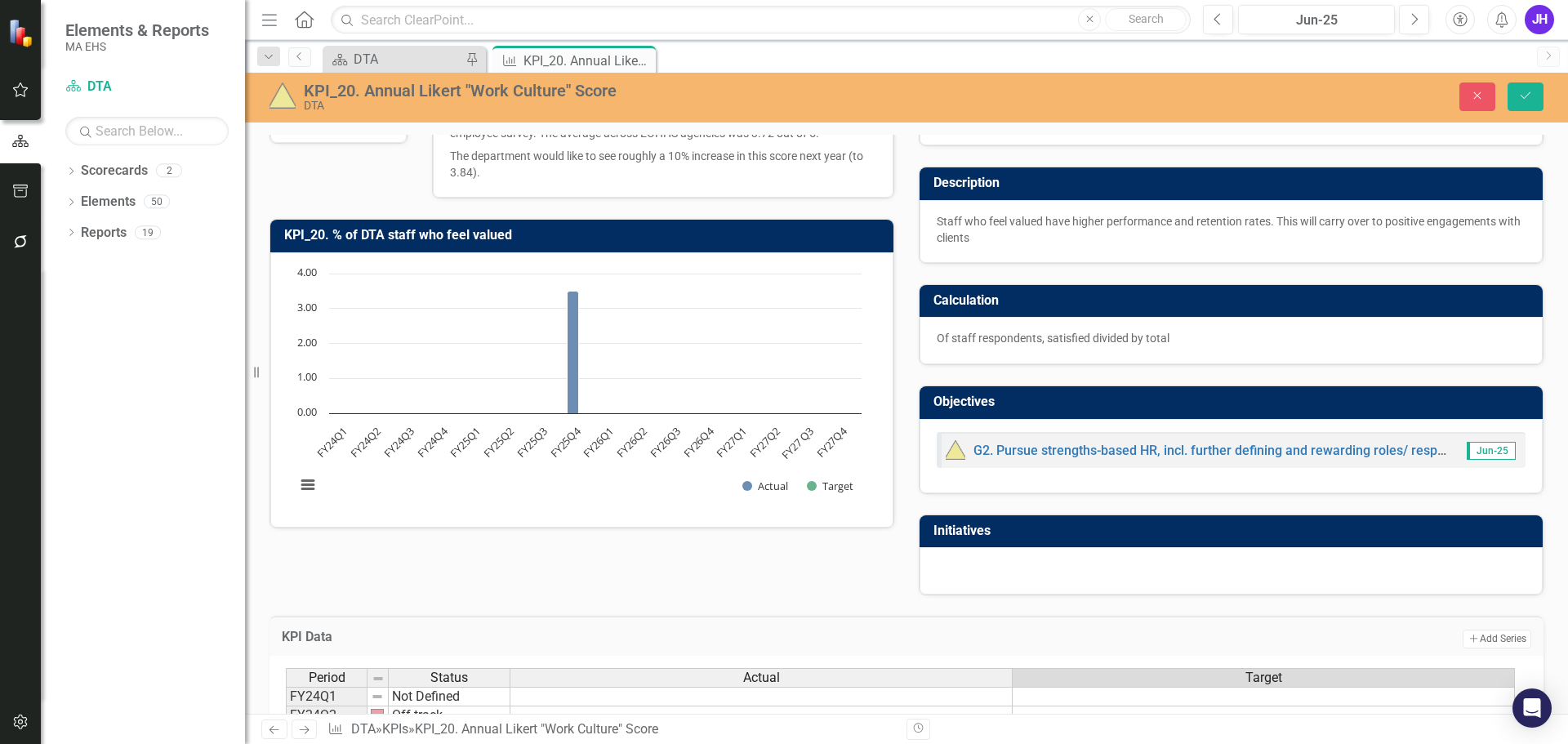 scroll, scrollTop: 0, scrollLeft: 0, axis: both 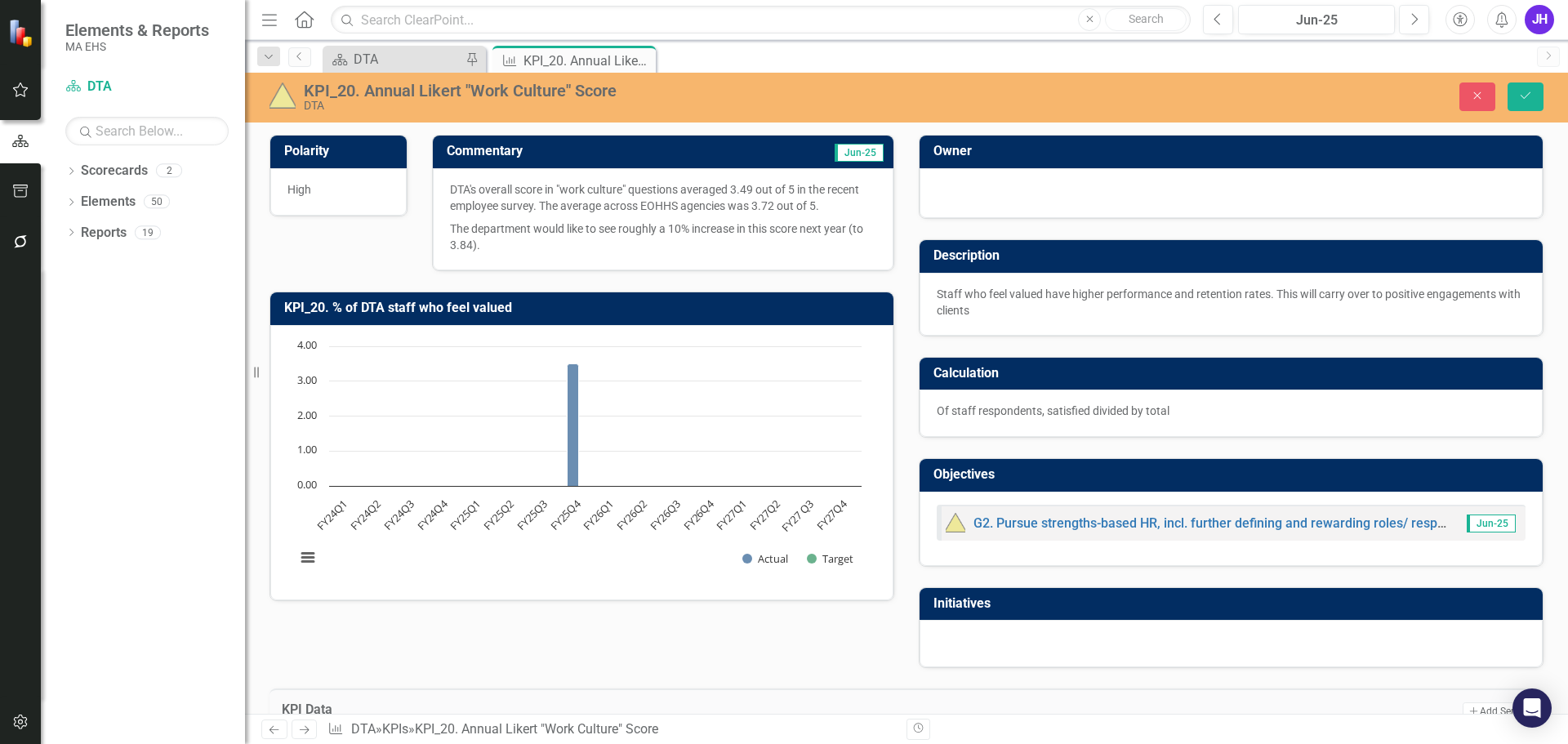 click on "KPI_20. % of DTA staff who feel valued Chart Bar chart with 2 data series. KPI_20. % of DTA staff who feel valued (Chart Type: Column)
Plot Bands
FY24Q1
Actual: No Value	Target: No Value
FY24Q2
Actual: No Value	Target: No Value
FY24Q3
Actual: No Value	Target: No Value
FY24Q4
Actual: No Value	Target: No Value
FY25Q1
Actual: No Value	Target: No Value
FY25Q2
Actual: No Value	Target: No Value
FY25Q3
Actual: No Value	Target: No Value
FY25Q4
Actual: 3.49	Target: No Value
FY26Q1
Actual: No Value	Target: No Value
FY26Q2
Actual: No Value	Target: No Value
FY26Q3
Actual: No Value	Target: No Value
FY26Q4
Actual: No Value	Target: No Value
FY27Q1
Actual: No Value	Target: No Value
FY27Q2
Actual: No Value	Target: No Value
FY27 Q3
Actual: No Value	Target: No Value
FY27Q4
Actual: No Value	Target: No Value The chart has 1 X axis displaying categories.  The chart has 1 Y axis displaying values. Data ranges from 3.49 to 3.49. Created with Highcharts 11.4.8 Chart context menu Actual Target FY24Q1 FY24Q2 FY24Q3 FY24Q4 FY25Q1" at bounding box center (581, 436) 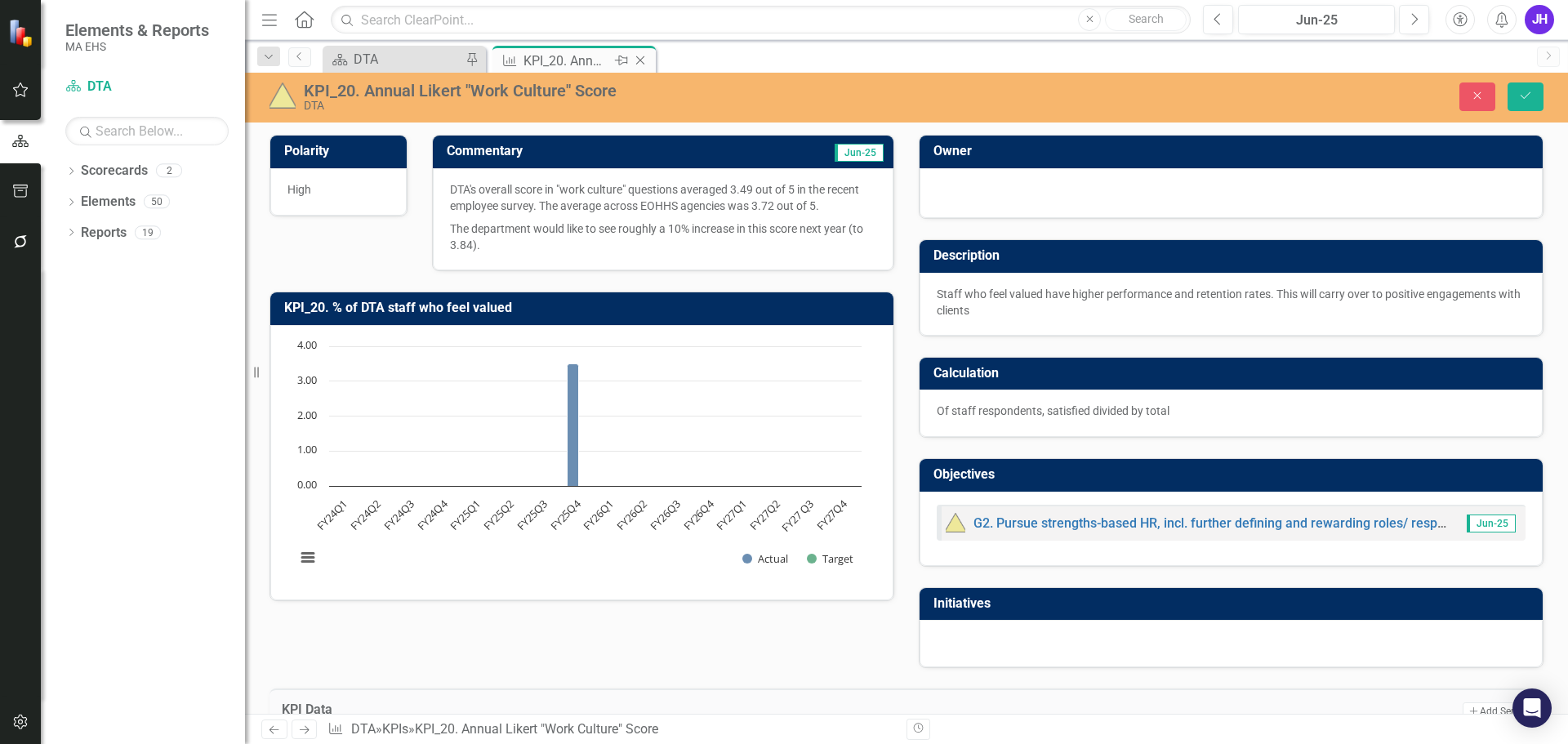 click 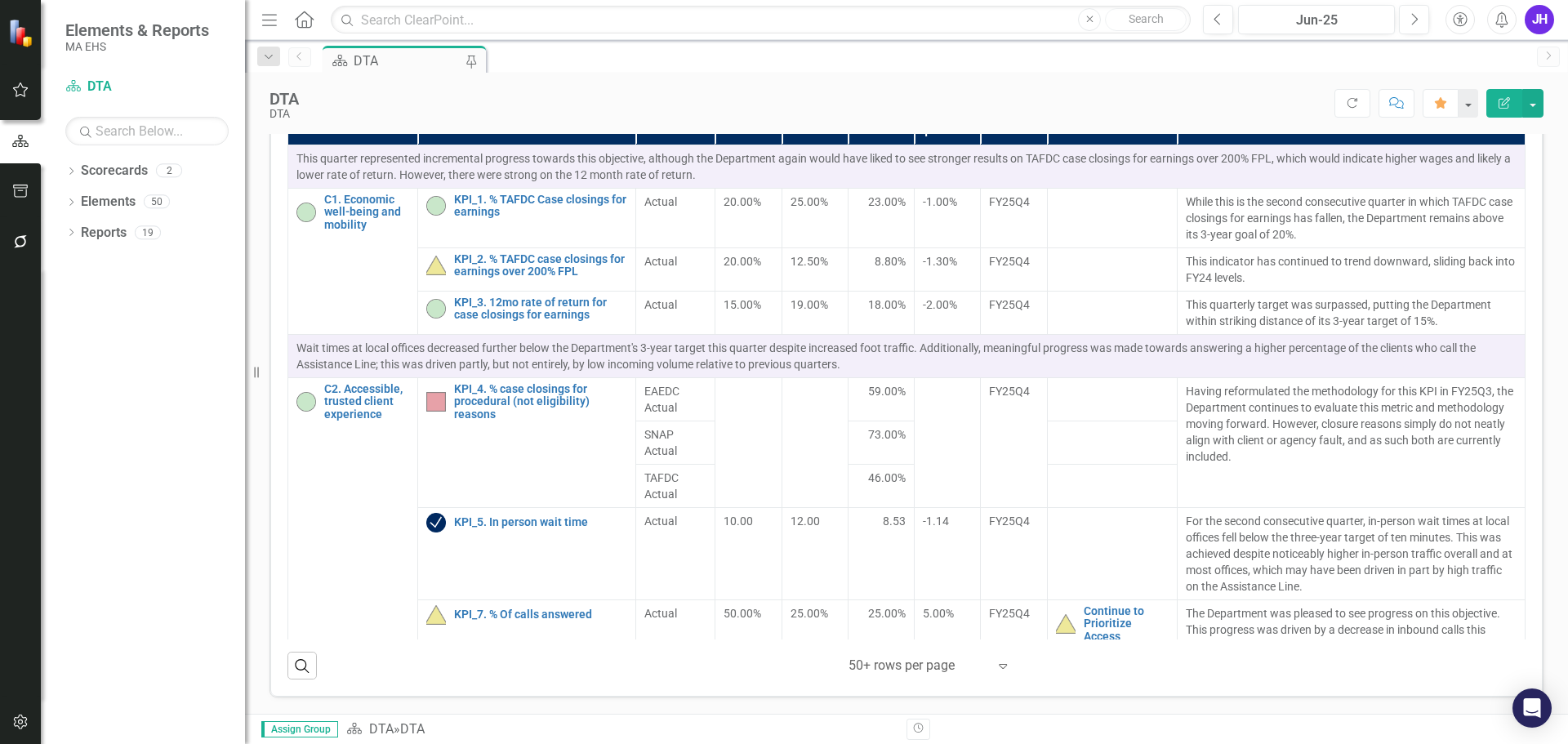 scroll, scrollTop: 674, scrollLeft: 0, axis: vertical 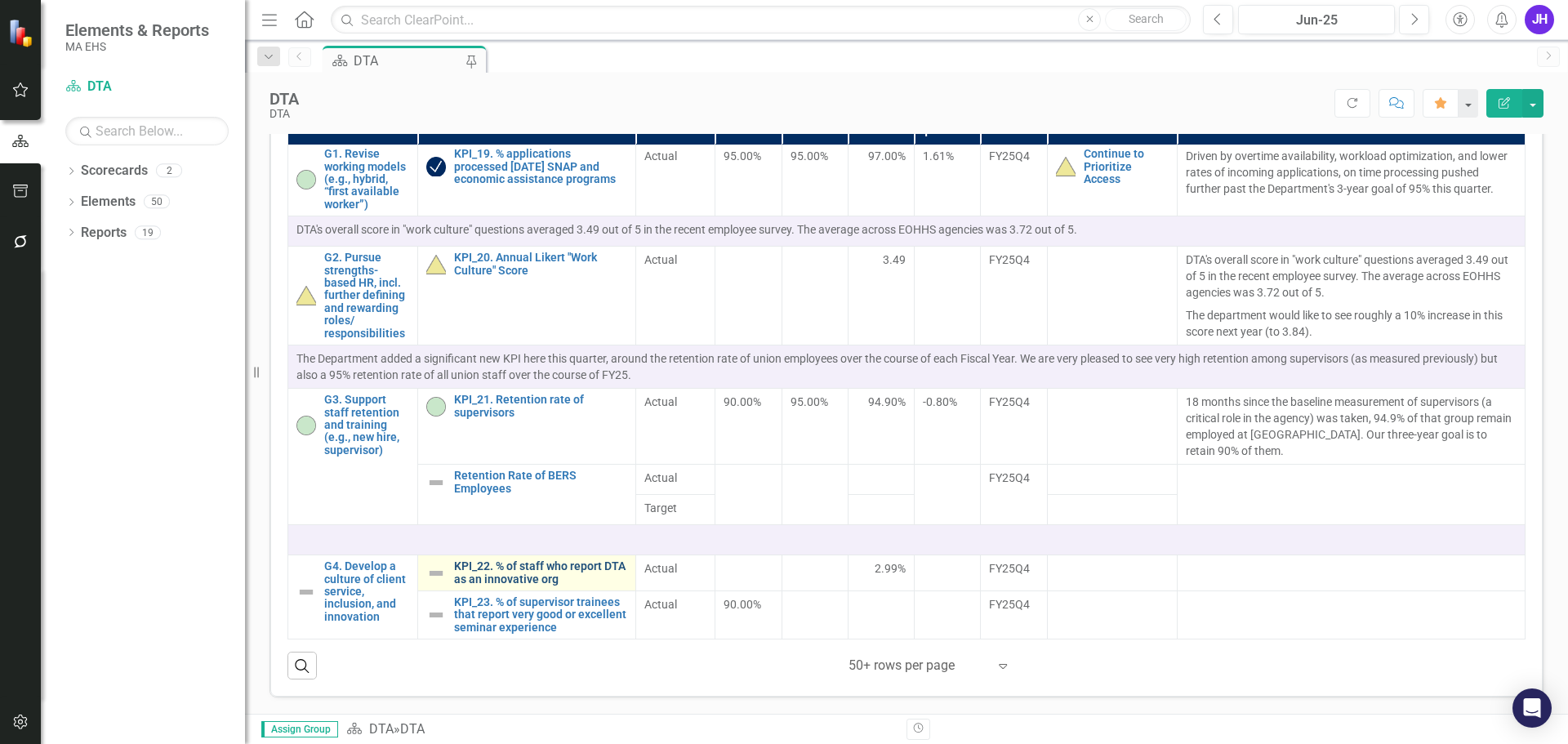 click on "KPI_22. % of staff who report DTA as an innovative org" at bounding box center (541, 572) 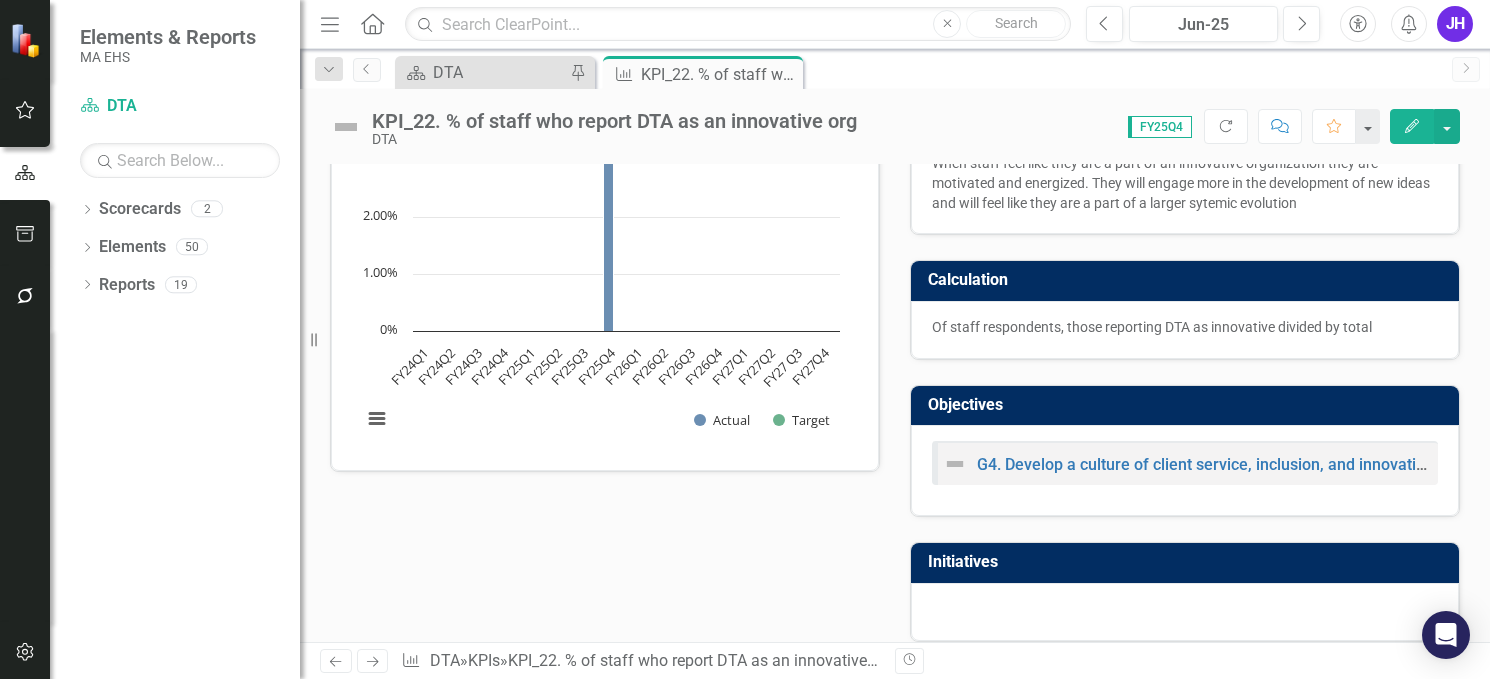 scroll, scrollTop: 0, scrollLeft: 0, axis: both 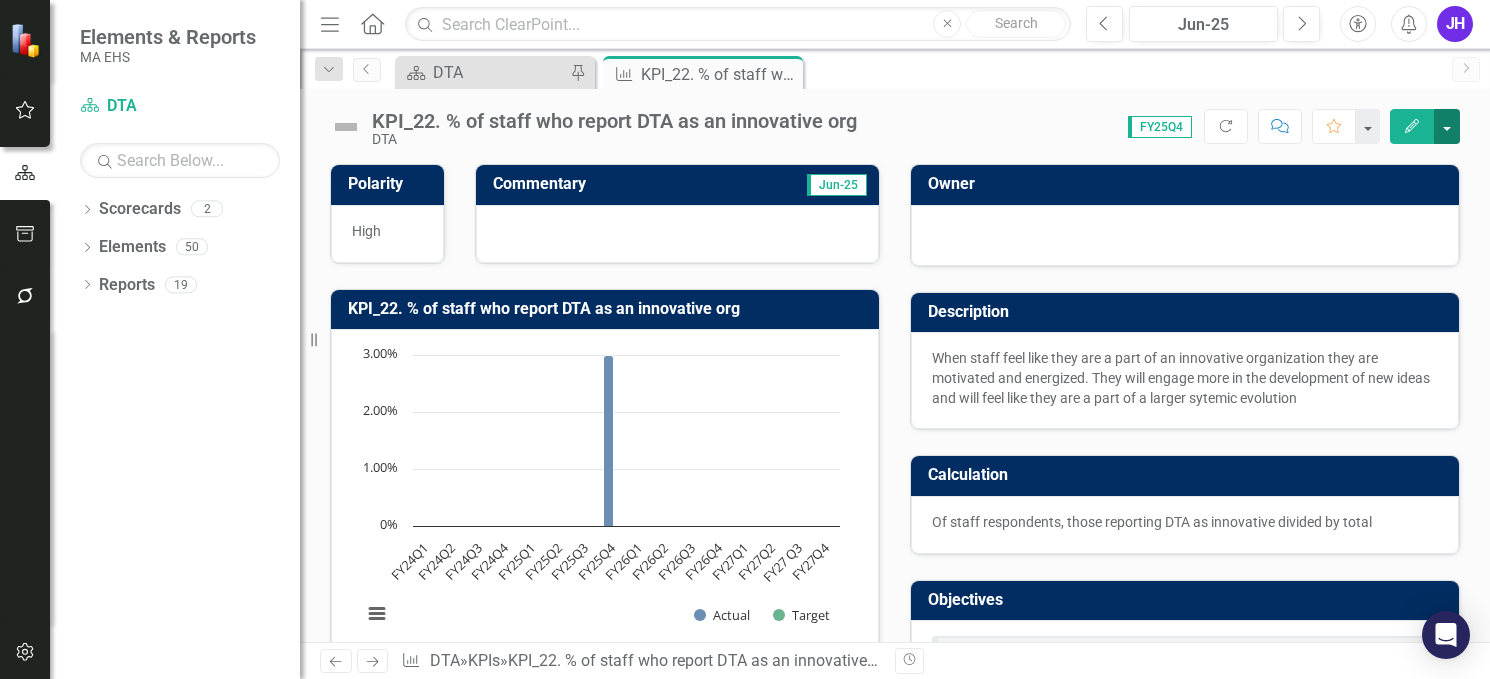 click at bounding box center (1447, 126) 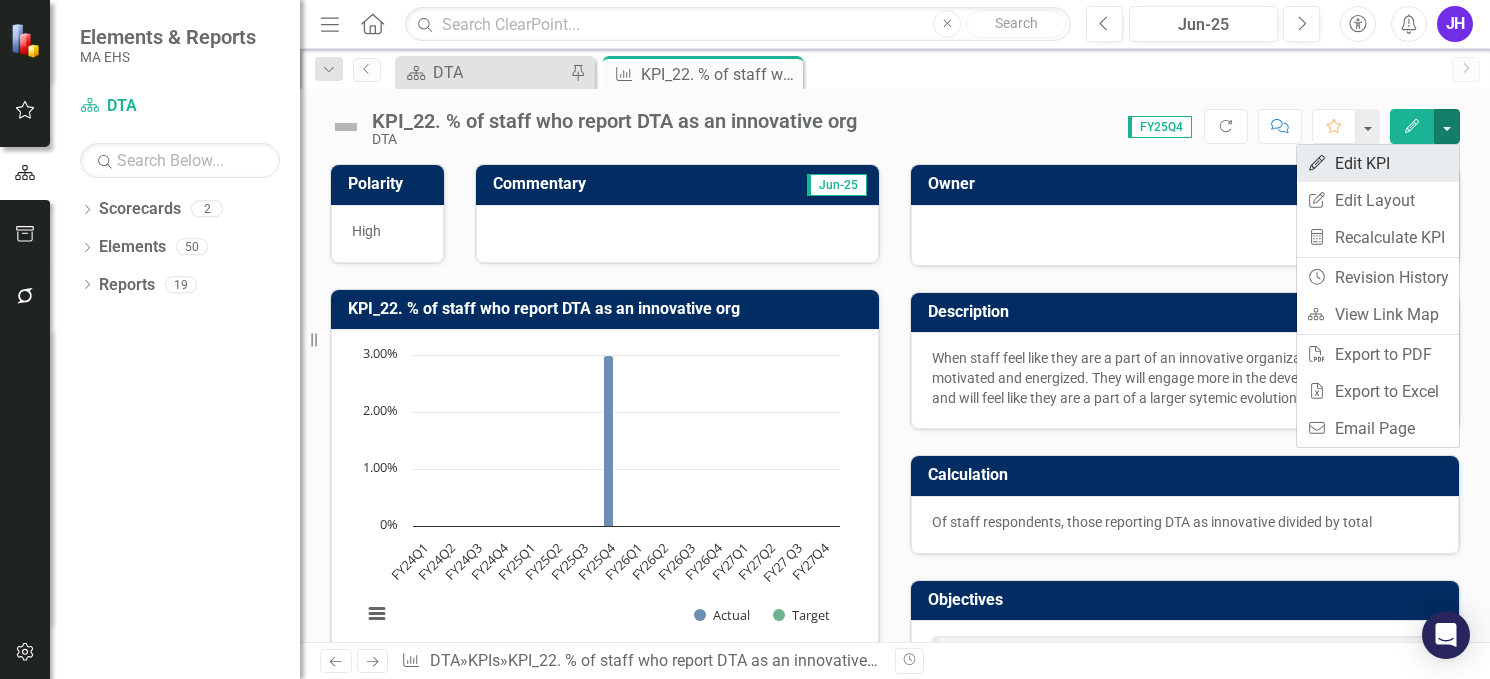 click on "Edit Edit KPI" at bounding box center (1378, 163) 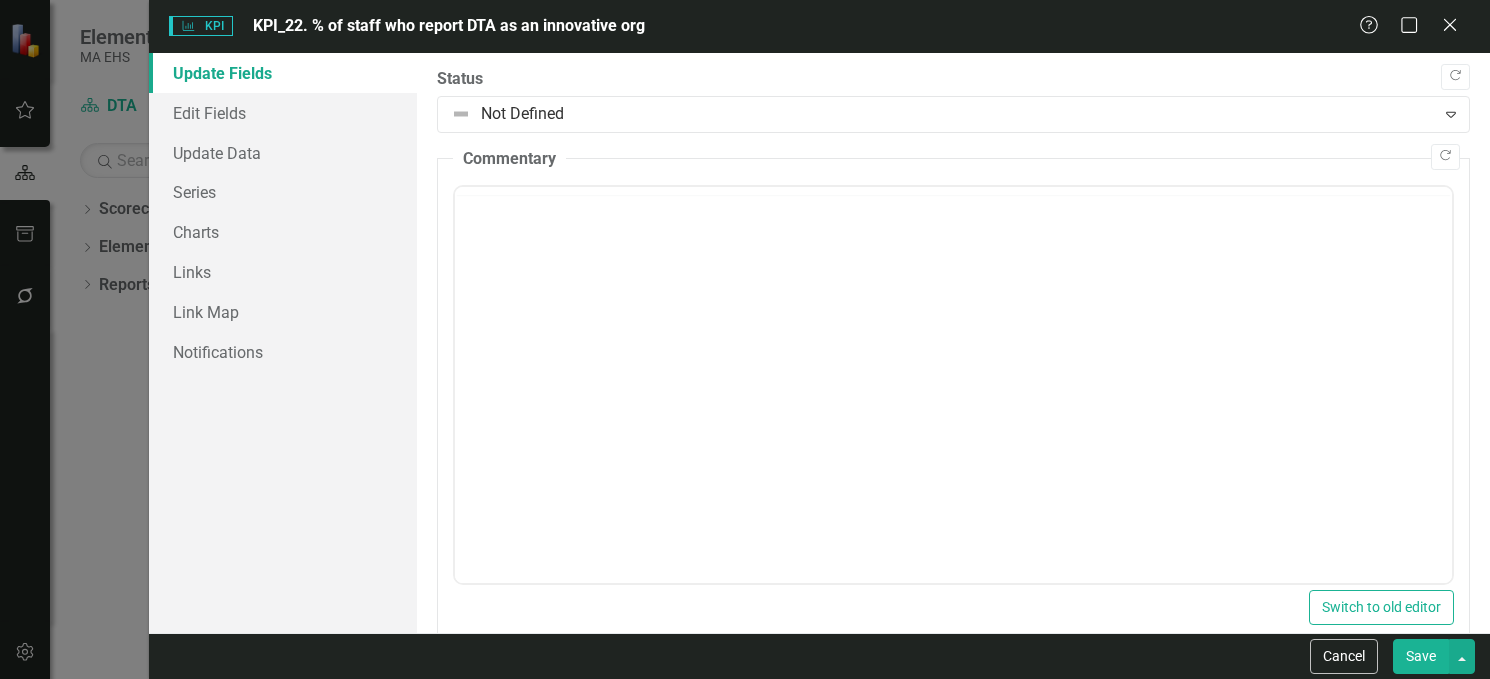 scroll, scrollTop: 0, scrollLeft: 0, axis: both 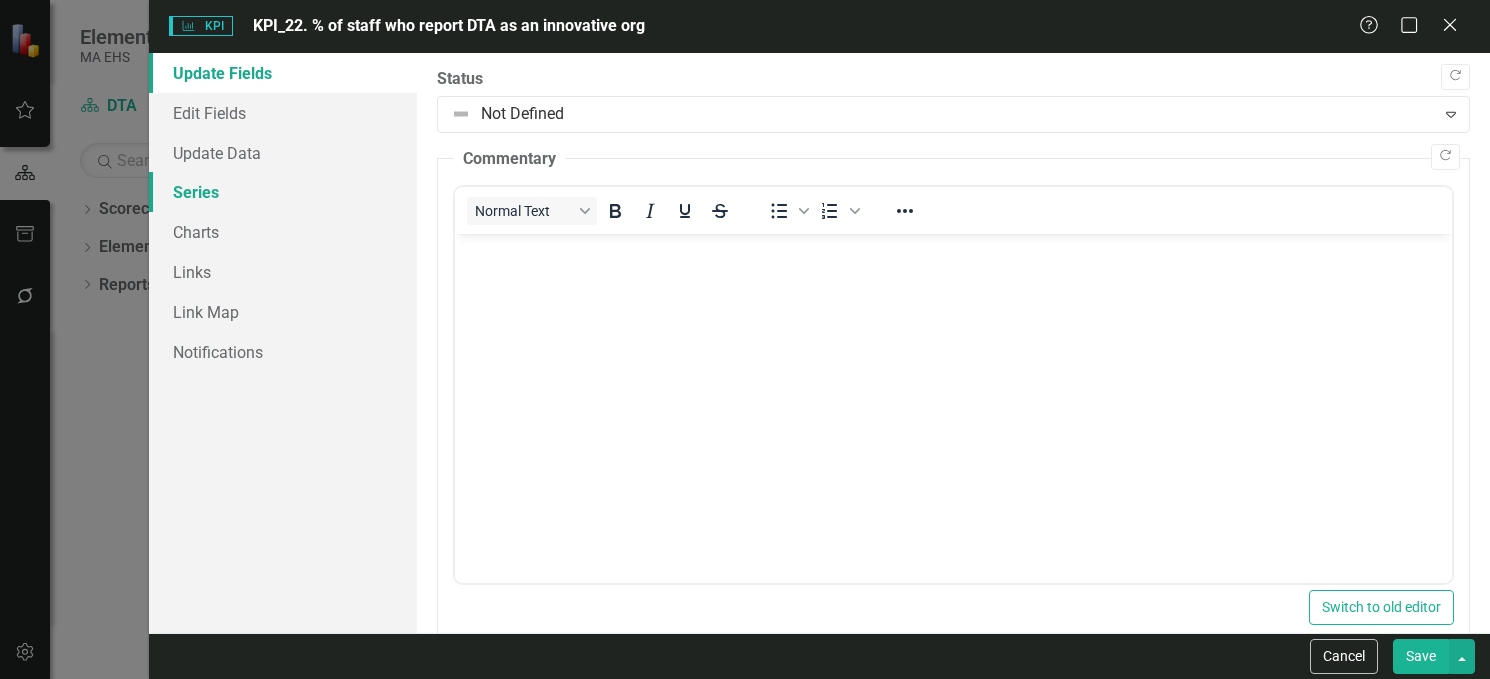 click on "Series" at bounding box center [283, 192] 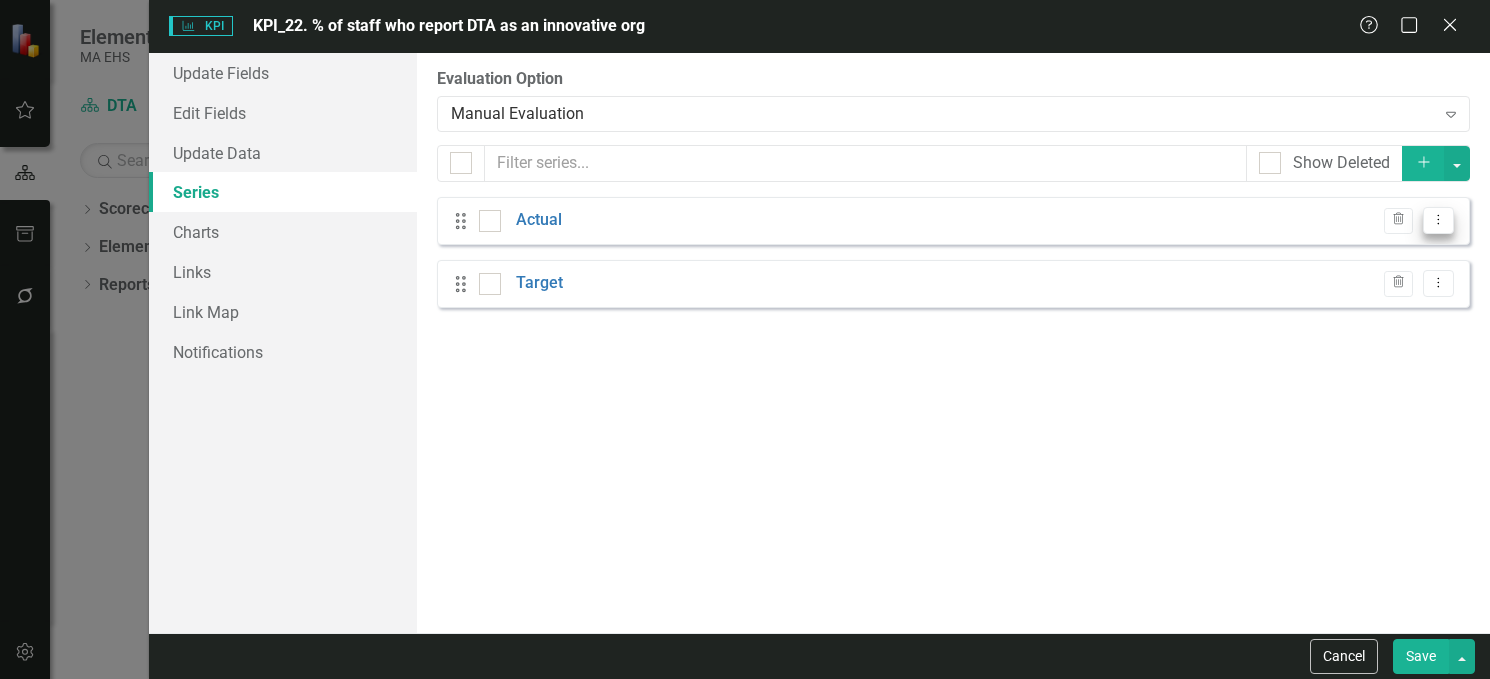 click on "Dropdown Menu" 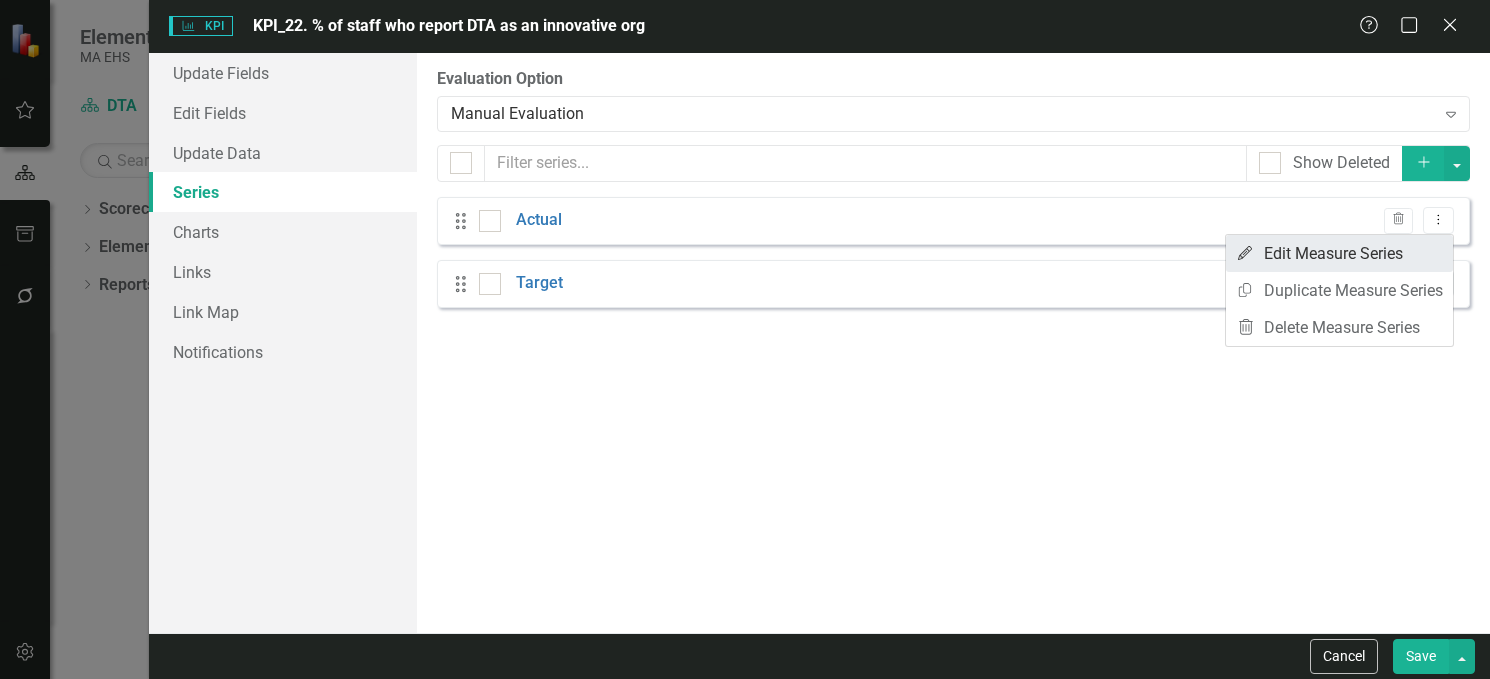 click on "Edit Edit Measure Series" at bounding box center (1339, 253) 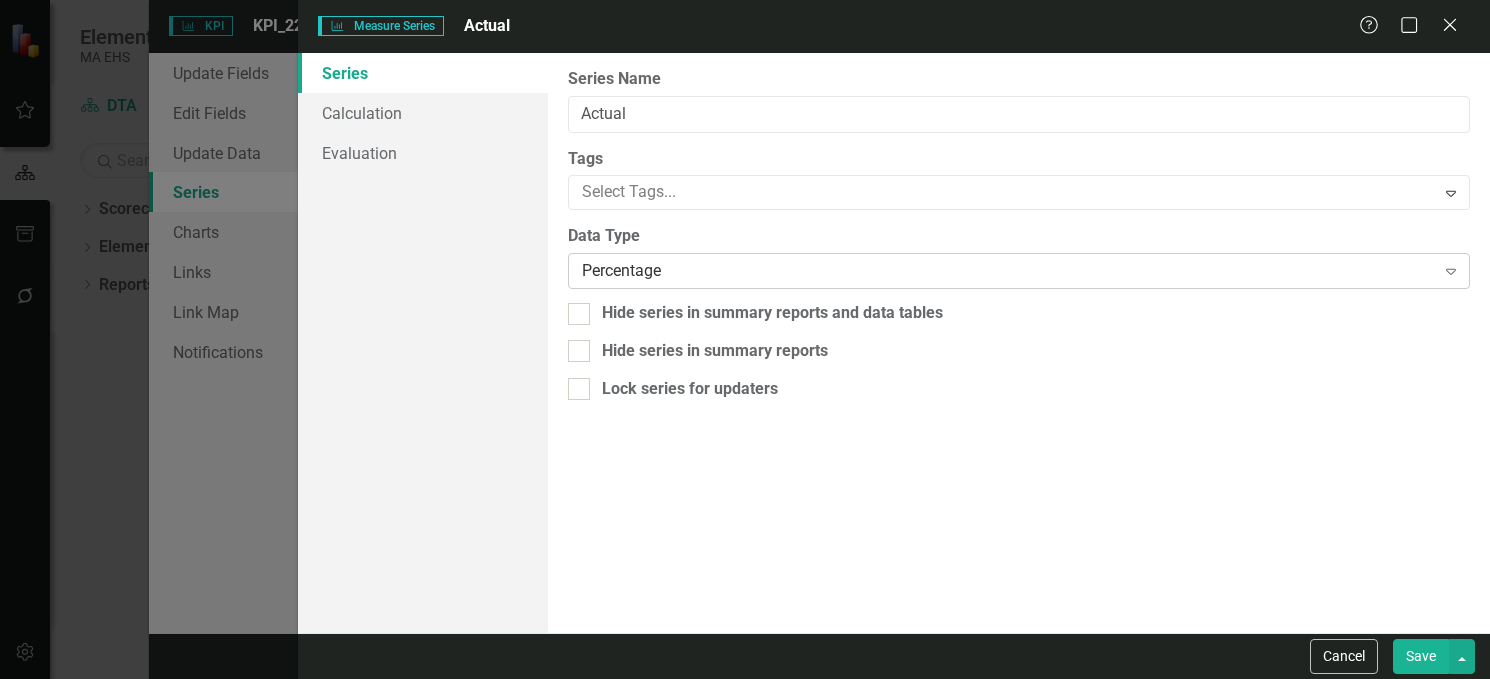 click on "Percentage Expand" at bounding box center [1019, 271] 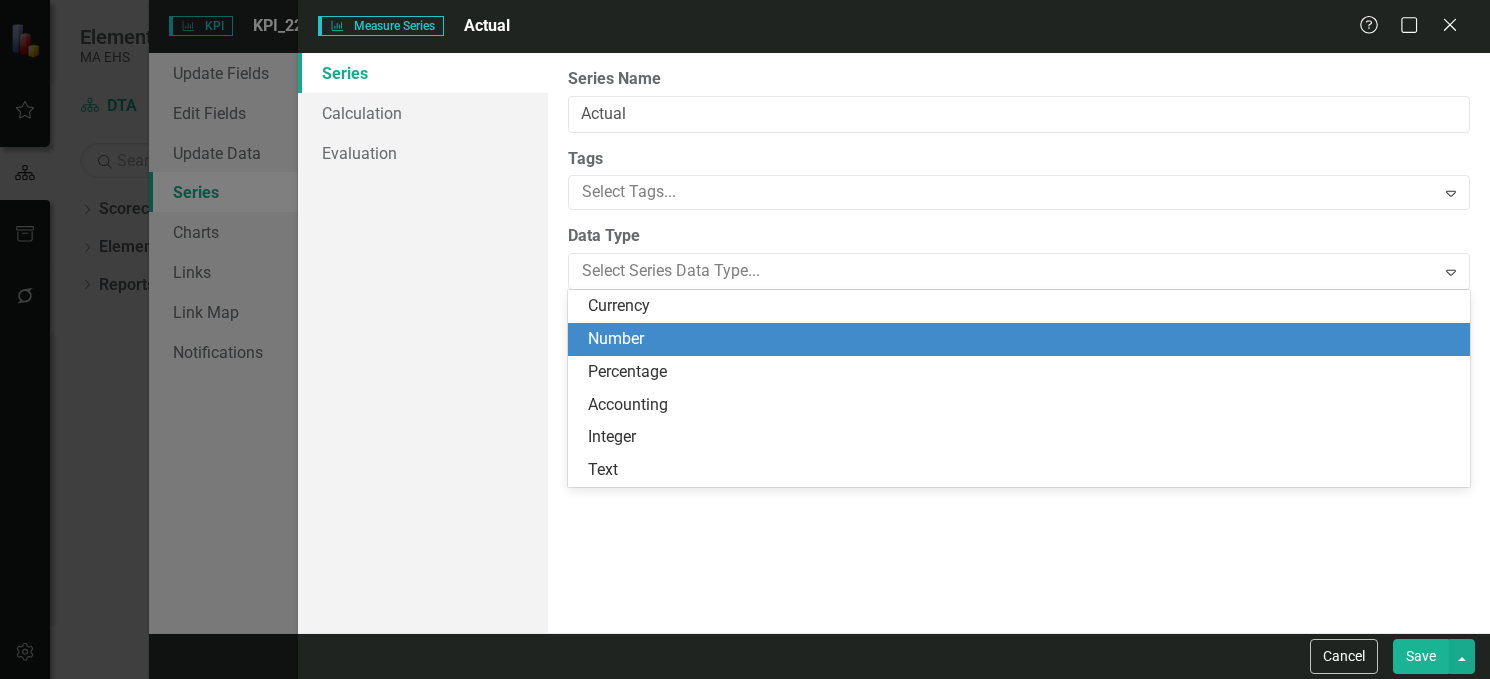 click on "Number" at bounding box center [1023, 339] 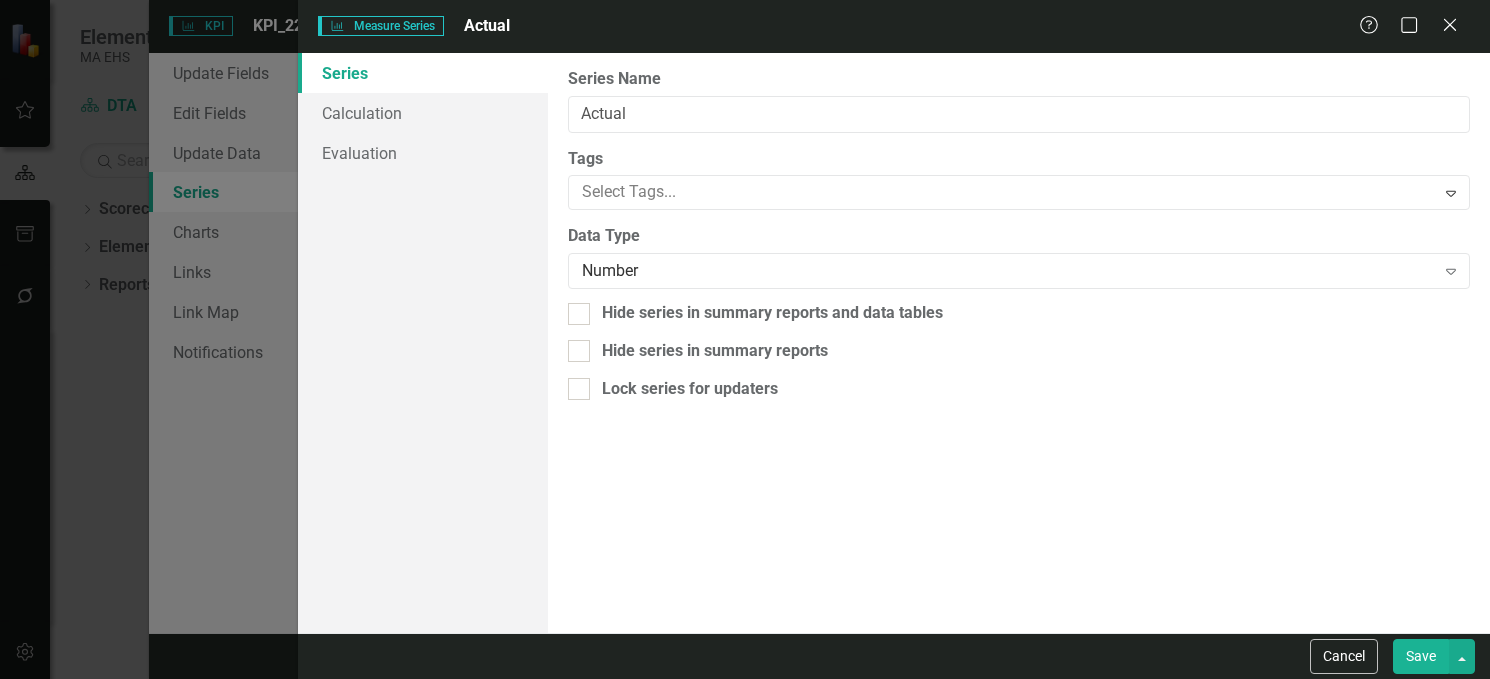click on "Save" at bounding box center (1421, 656) 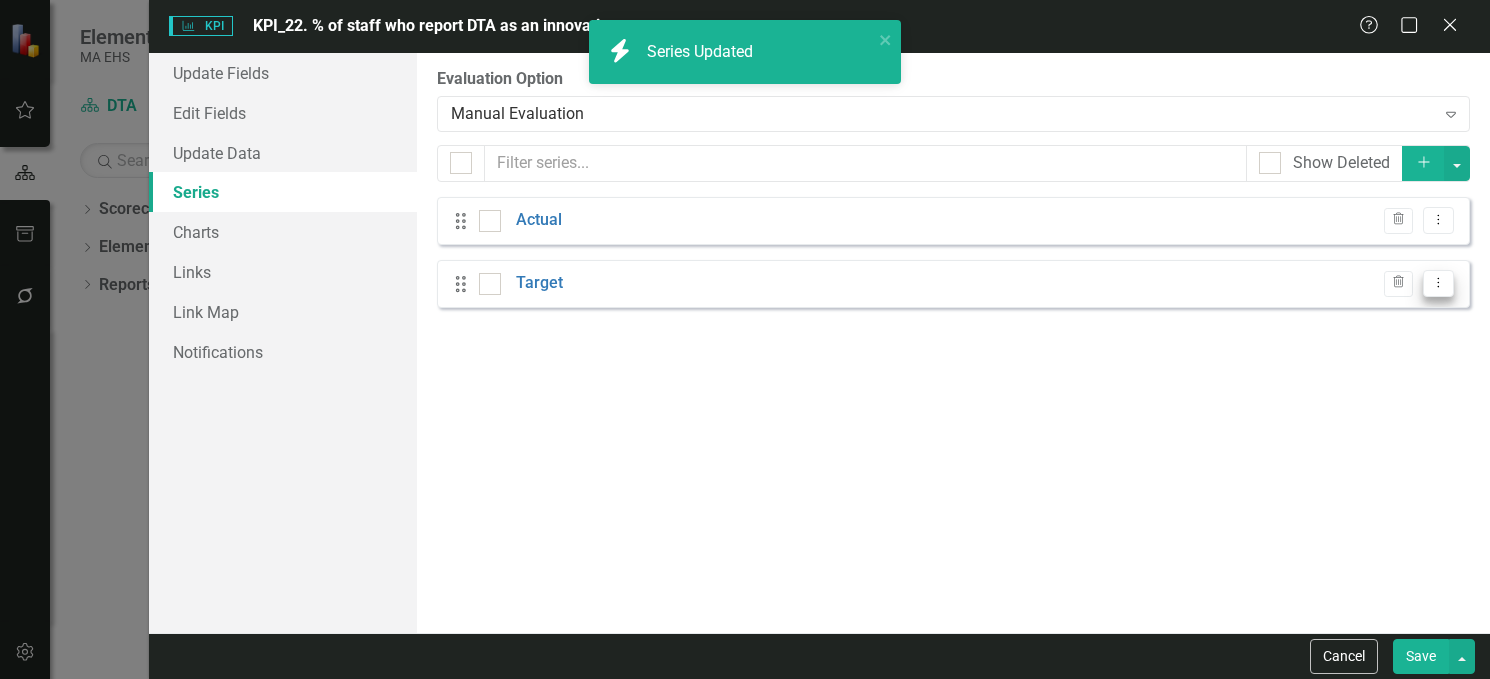 click on "Dropdown Menu" 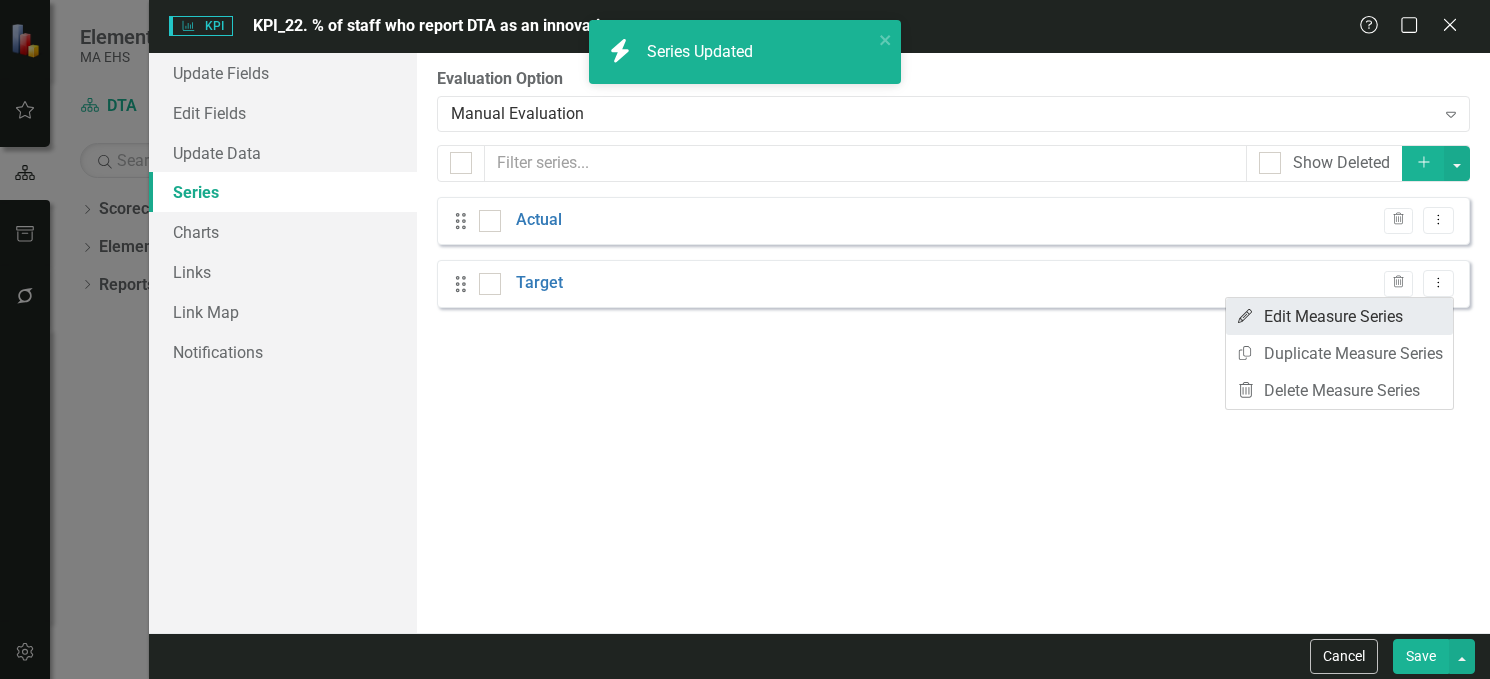 click on "Edit Edit Measure Series" at bounding box center [1339, 316] 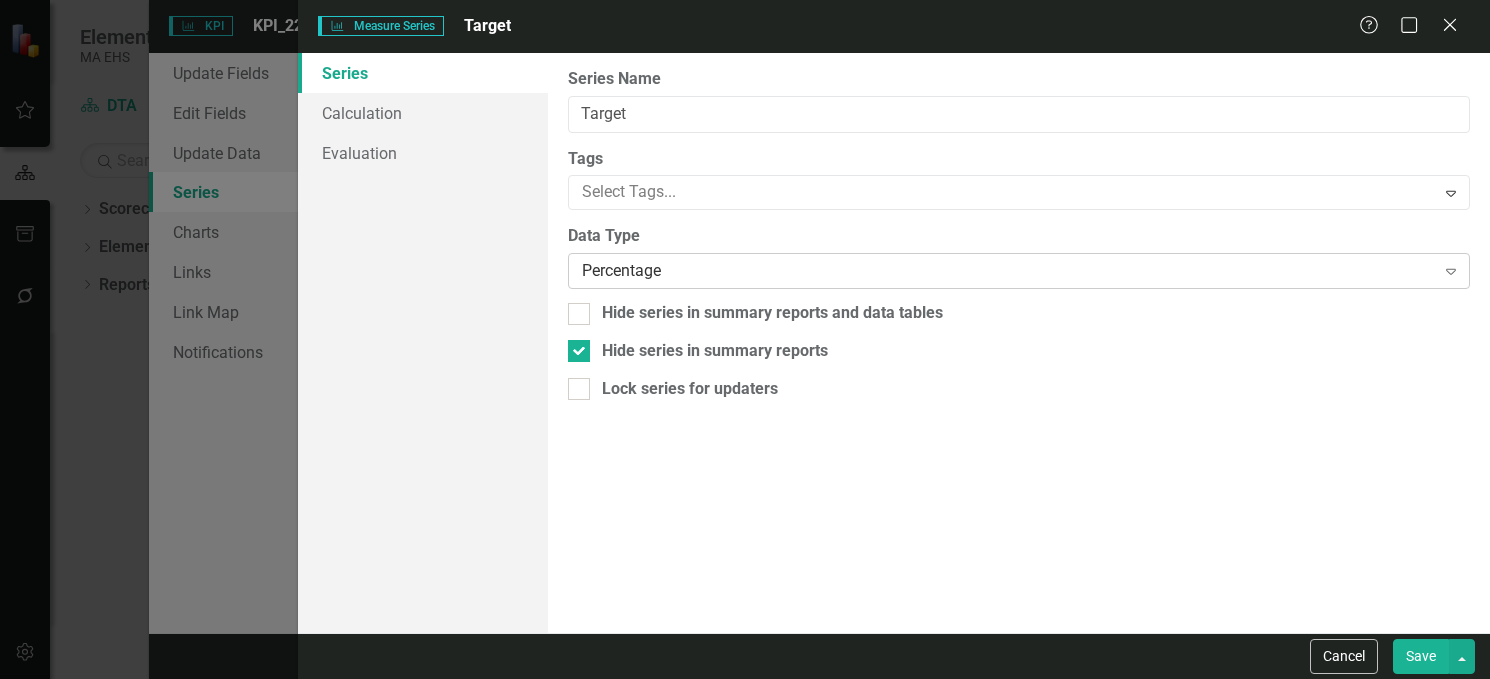click on "Percentage" at bounding box center (1008, 271) 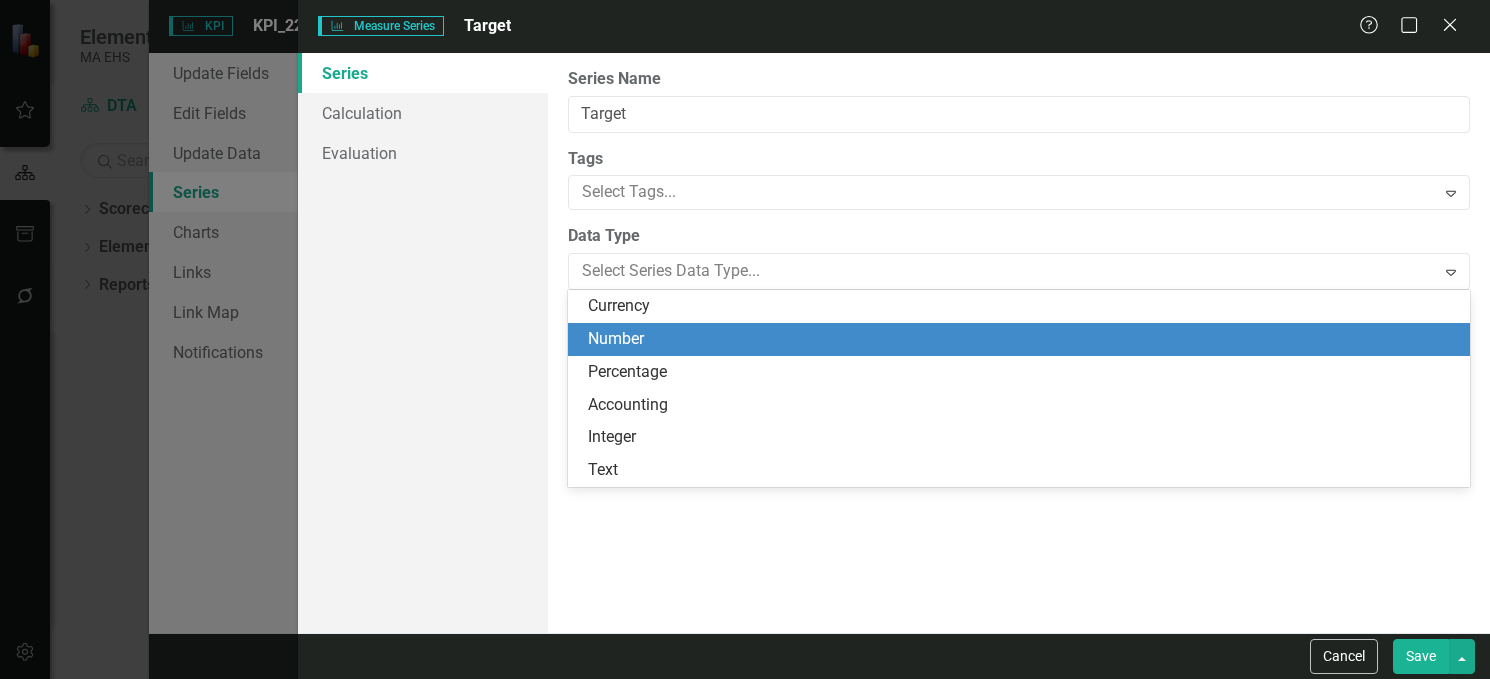 click on "Number" at bounding box center [1023, 339] 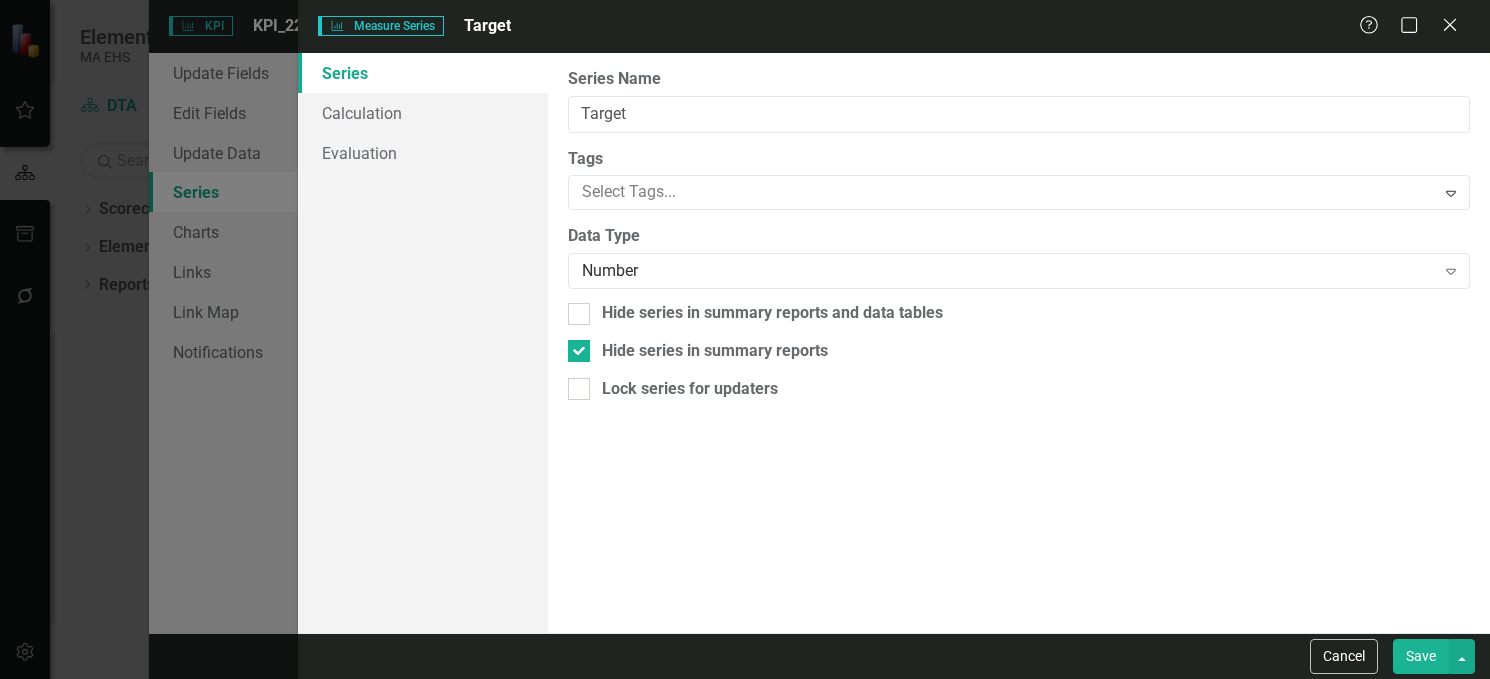 click on "Save" at bounding box center [1421, 656] 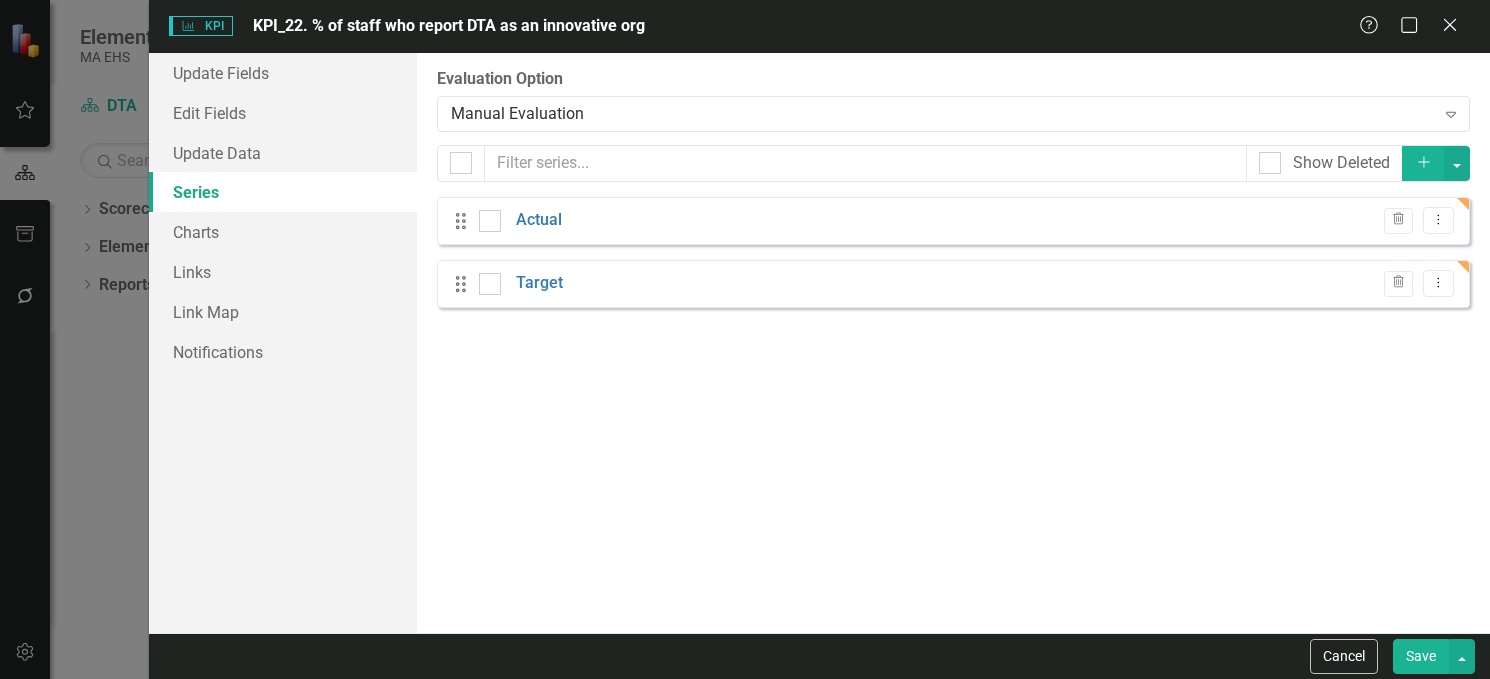click on "Close" 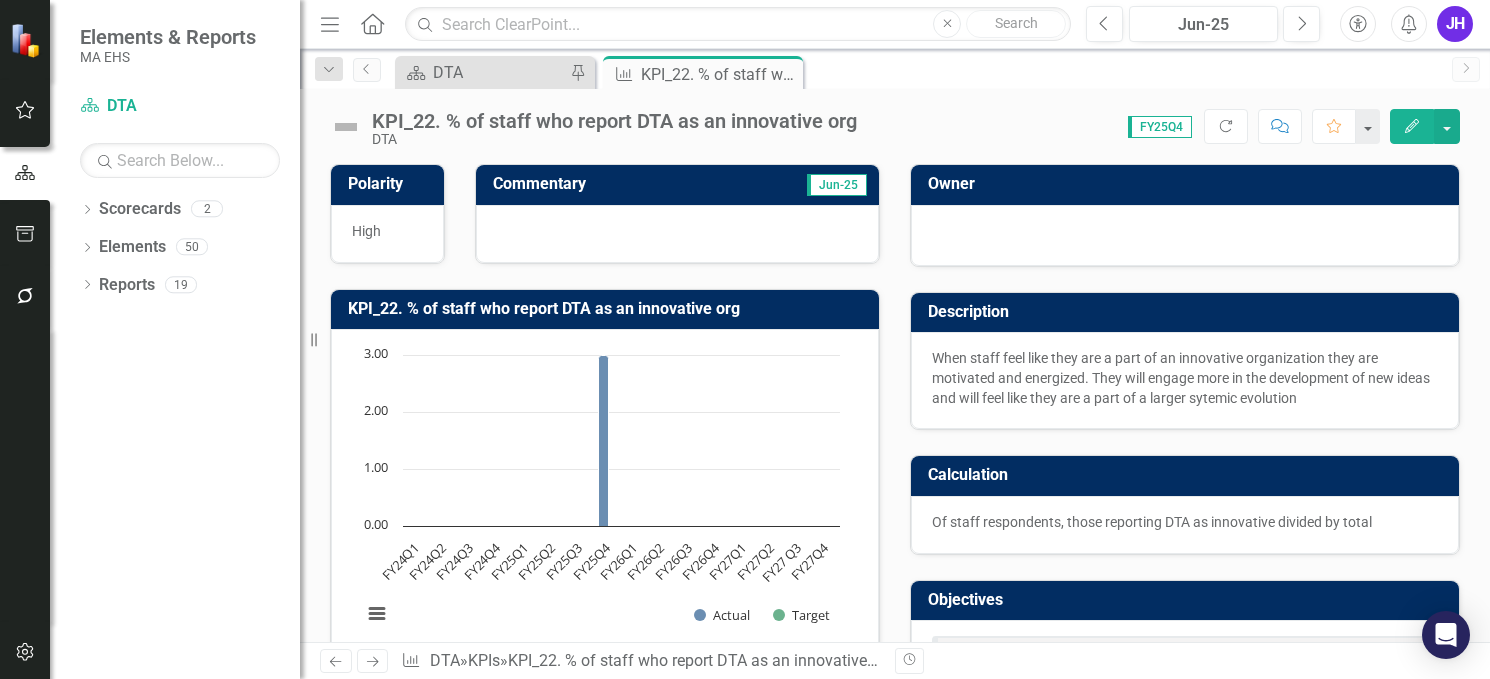 click on "Description When staff feel like they are a part of an innovative organization they are motivated and energized. They will engage more in the development of new ideas and will feel like they are a part of a larger sytemic evolution" at bounding box center (1185, 349) 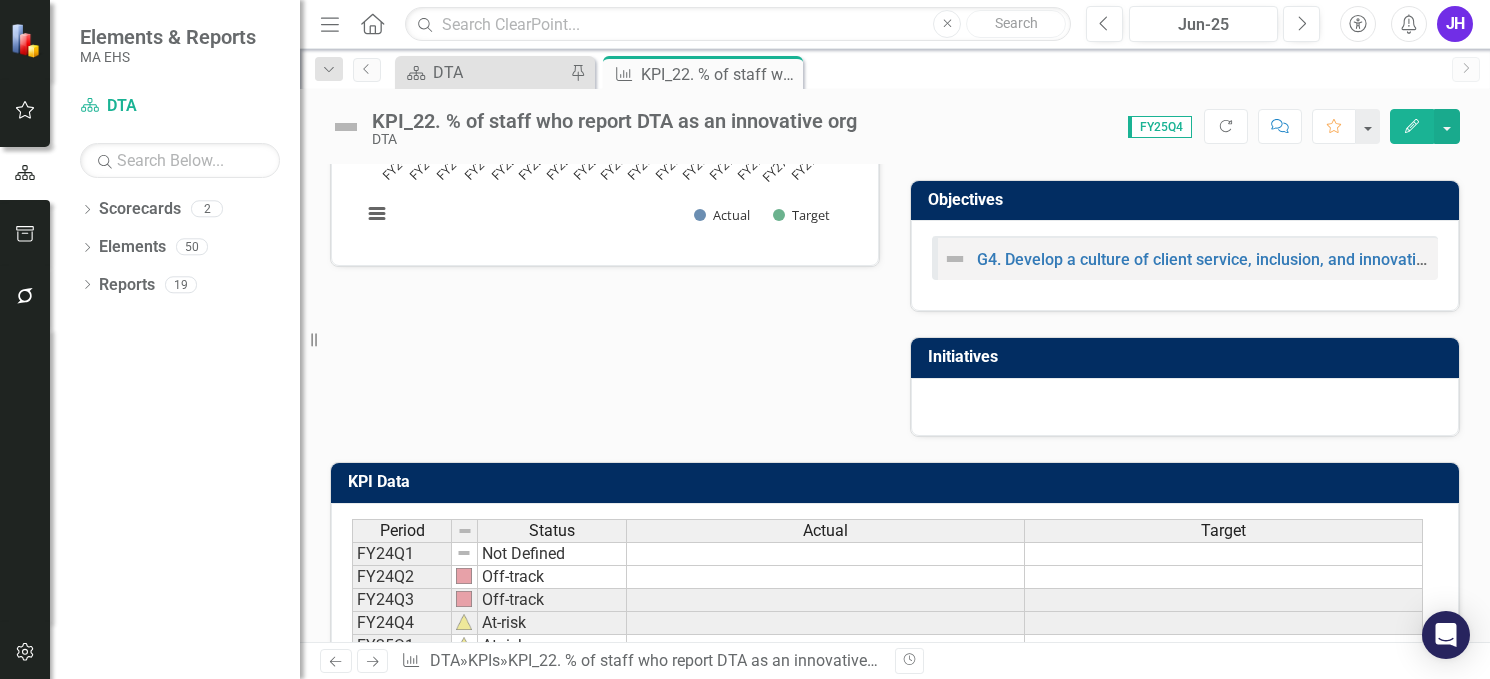 scroll, scrollTop: 721, scrollLeft: 0, axis: vertical 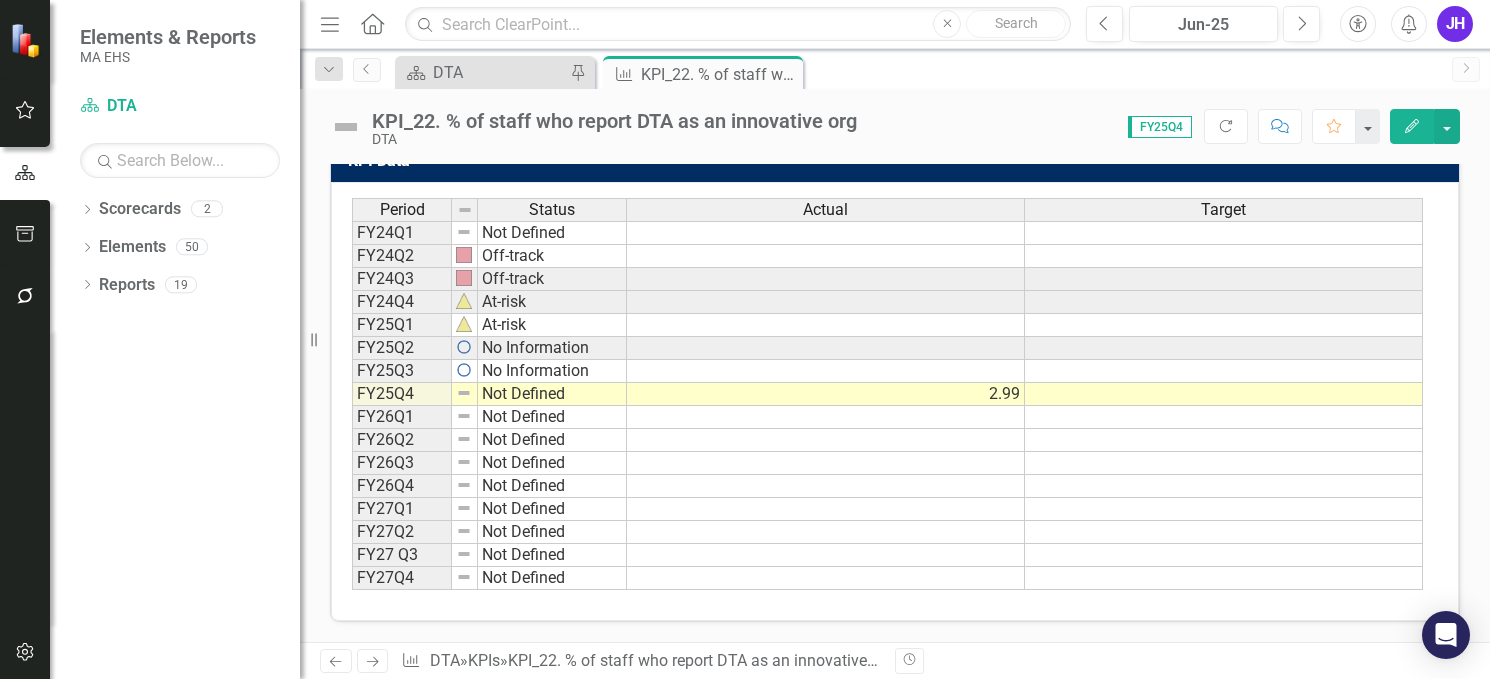 click at bounding box center [1224, 394] 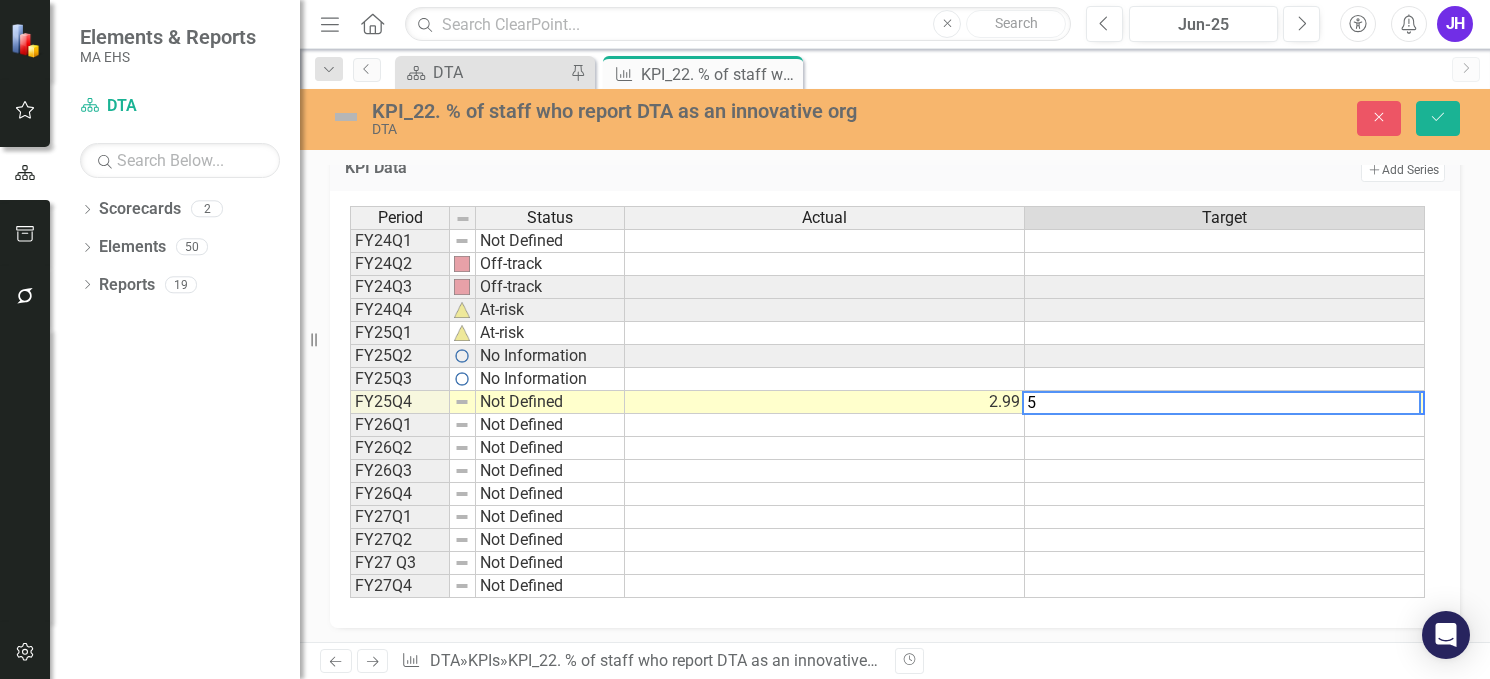 type on "5" 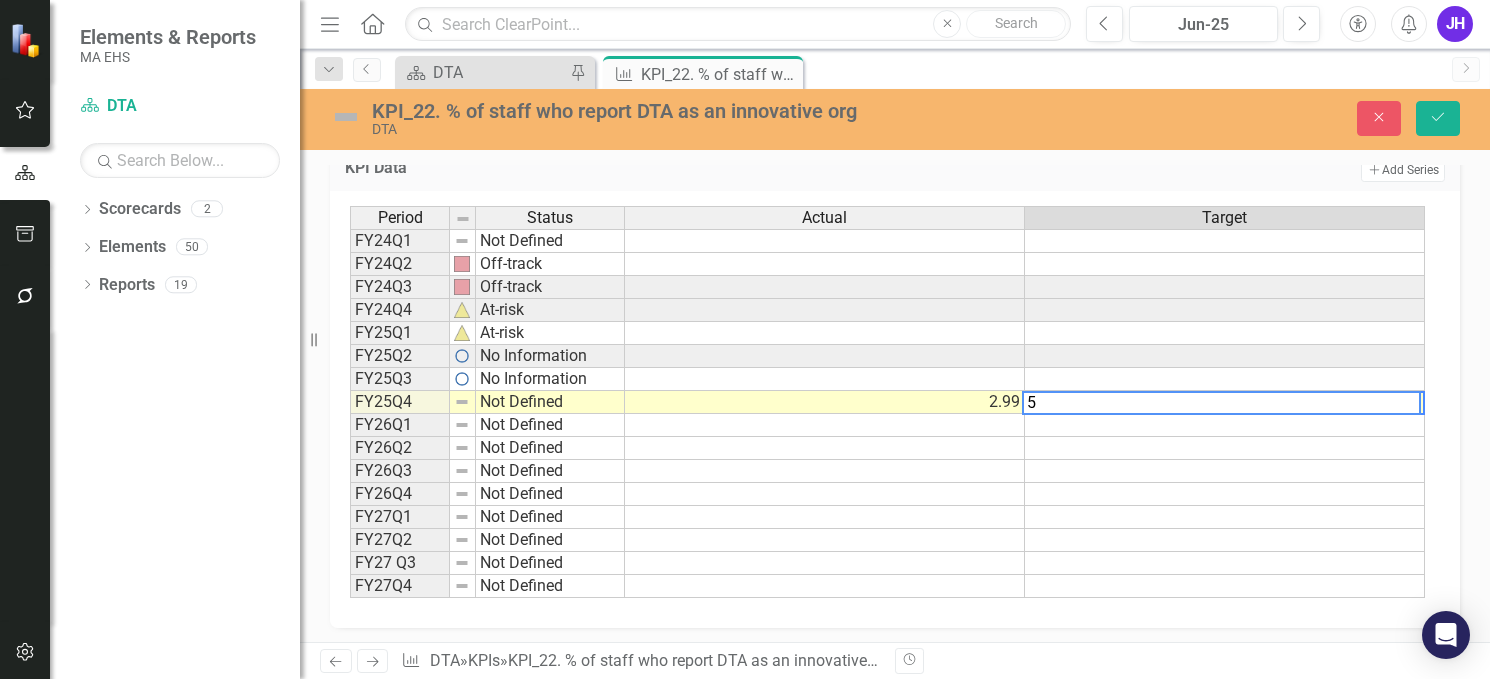 click on "Not Defined" at bounding box center [550, 402] 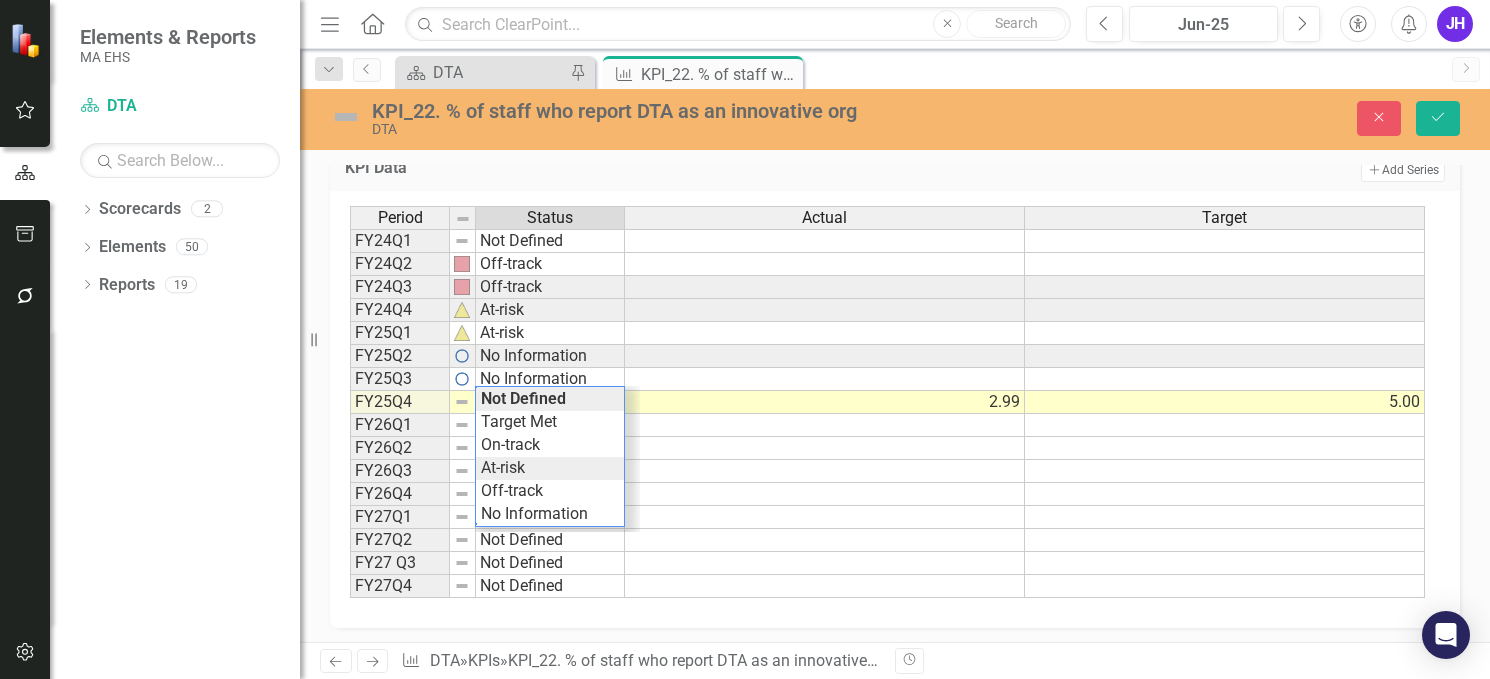 type on "At-risk" 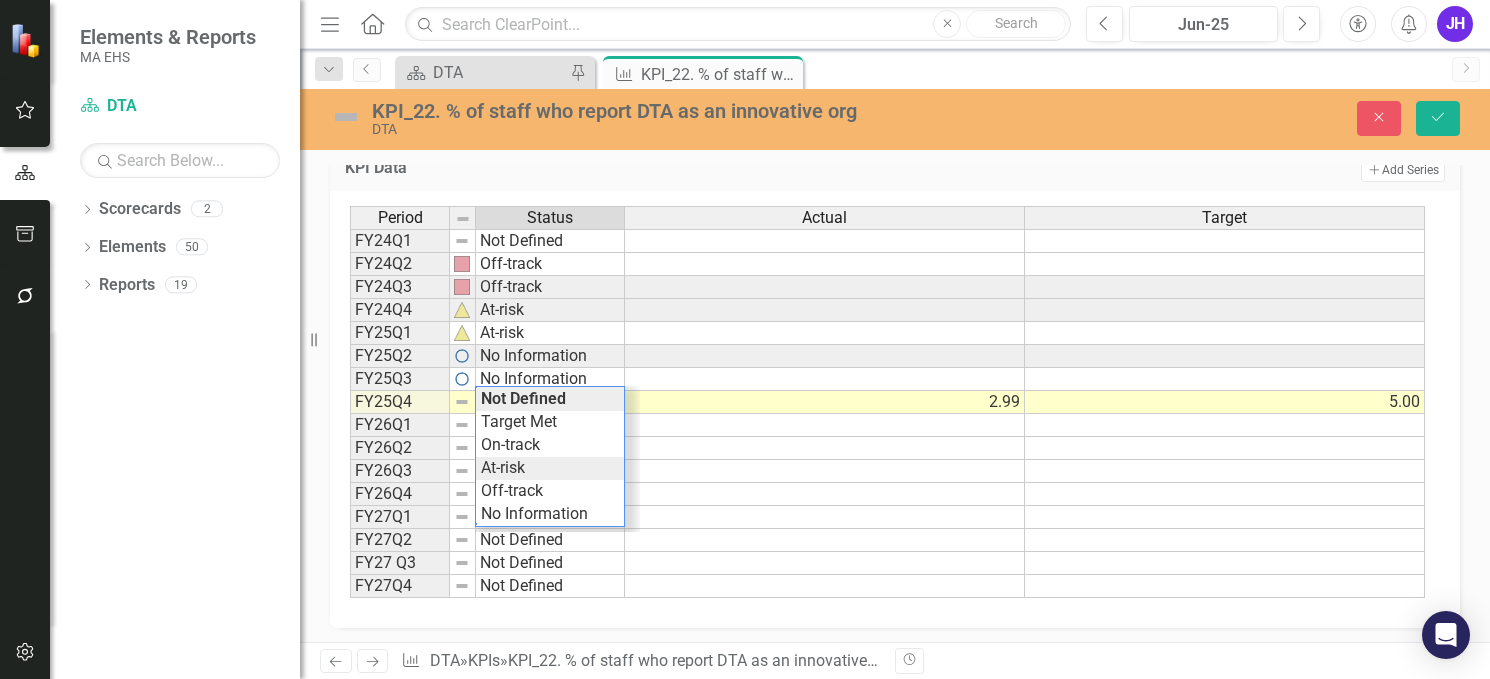 click on "Period Status Actual Target FY24Q1 Not Defined FY24Q2 Off-track FY24Q3 Off-track FY24Q4 At-risk FY25Q1 At-risk FY25Q2 No Information FY25Q3 No Information FY25Q4 Not Defined 2.99 5.00 FY26Q1 Not Defined FY26Q2 Not Defined FY26Q3 Not Defined FY26Q4 Not Defined FY27Q1 Not Defined FY27Q2 Not Defined FY27 Q3 Not Defined FY27Q4 Not Defined Period Status Actual Target Period Status FY24Q1 Not Defined FY24Q2 Off-track FY24Q3 Off-track FY24Q4 At-risk FY25Q1 At-risk FY25Q2 No Information FY25Q3 No Information FY25Q4 Not Defined FY26Q1 Not Defined FY26Q2 Not Defined FY26Q3 Not Defined FY26Q4 Not Defined FY27Q1 Not Defined FY27Q2 Not Defined FY27 Q3 Not Defined FY27Q4 Not Defined Period Status 5 At-risk Not Defined Target Met On-track At-risk Off-track No Information" at bounding box center [887, 402] 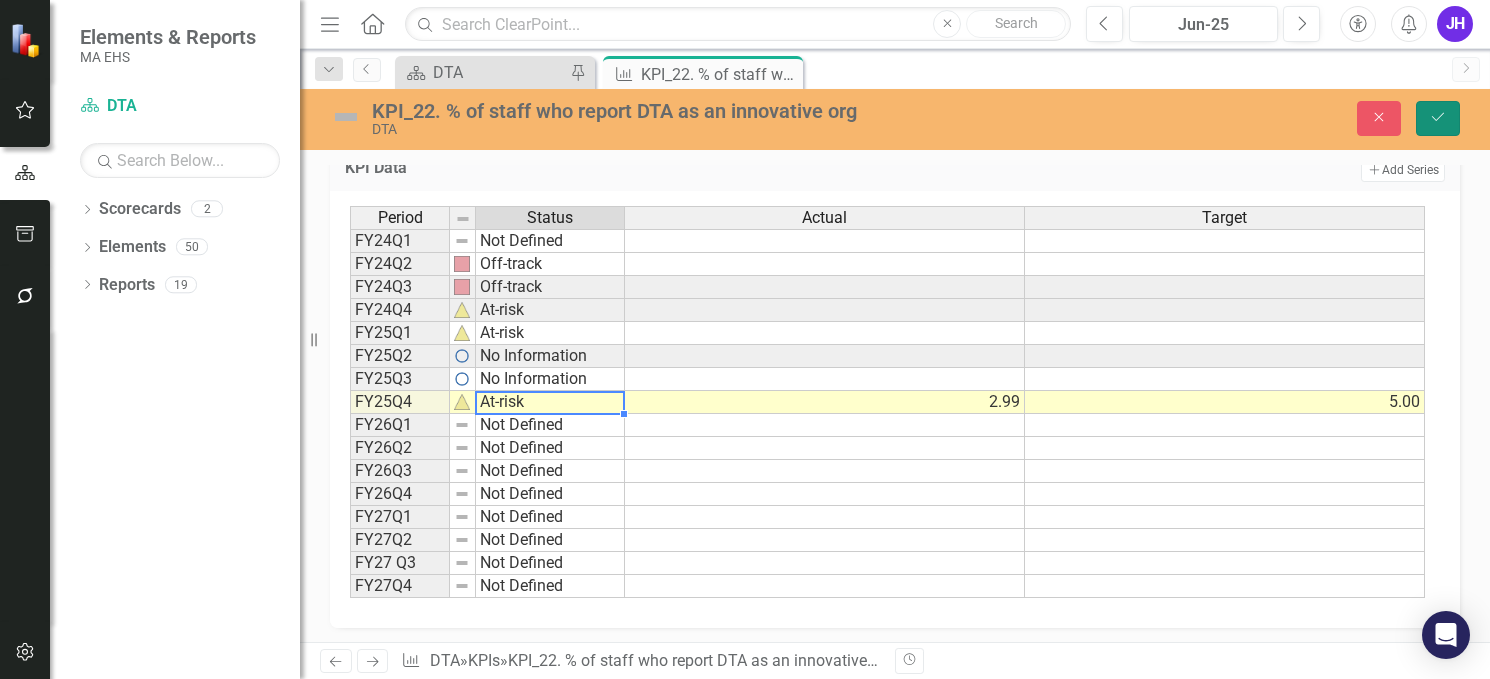 click on "Save" at bounding box center (1438, 118) 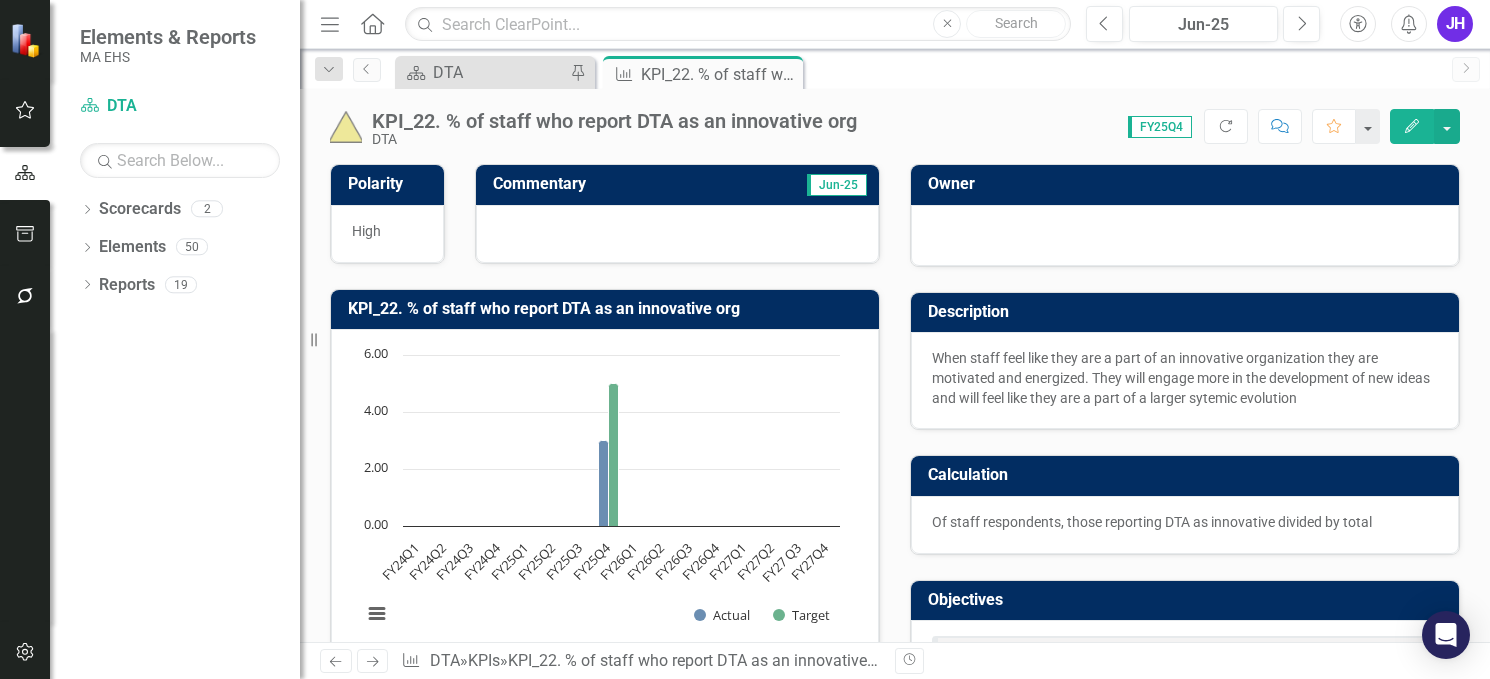 click on "KPI_22. % of staff who report DTA as an innovative org Chart Bar chart with 2 data series. KPI_22. % of staff who report DTA as an innovative org (Chart Type: Column)
Plot Bands
FY24Q1
Actual: No Value	Target: No Value
FY24Q2
Actual: No Value	Target: No Value
FY24Q3
Actual: No Value	Target: No Value
FY24Q4
Actual: No Value	Target: No Value
FY25Q1
Actual: No Value	Target: No Value
FY25Q2
Actual: No Value	Target: No Value
FY25Q3
Actual: No Value	Target: No Value
FY25Q4
Actual: 2.99	Target: 5.00
FY26Q1
Actual: No Value	Target: No Value
FY26Q2
Actual: No Value	Target: No Value
FY26Q3
Actual: No Value	Target: No Value
FY26Q4
Actual: No Value	Target: No Value
FY27Q1
Actual: No Value	Target: No Value
FY27Q2
Actual: No Value	Target: No Value
FY27 Q3
Actual: No Value	Target: No Value
FY27Q4
Actual: No Value	Target: No Value The chart has 1 X axis displaying categories.  The chart has 1 Y axis displaying values. Data ranges from 2.99 to 5. Created with Highcharts 11.4.8 Chart context menu Actual Target FY24Q1 FY24Q2" at bounding box center (605, 466) 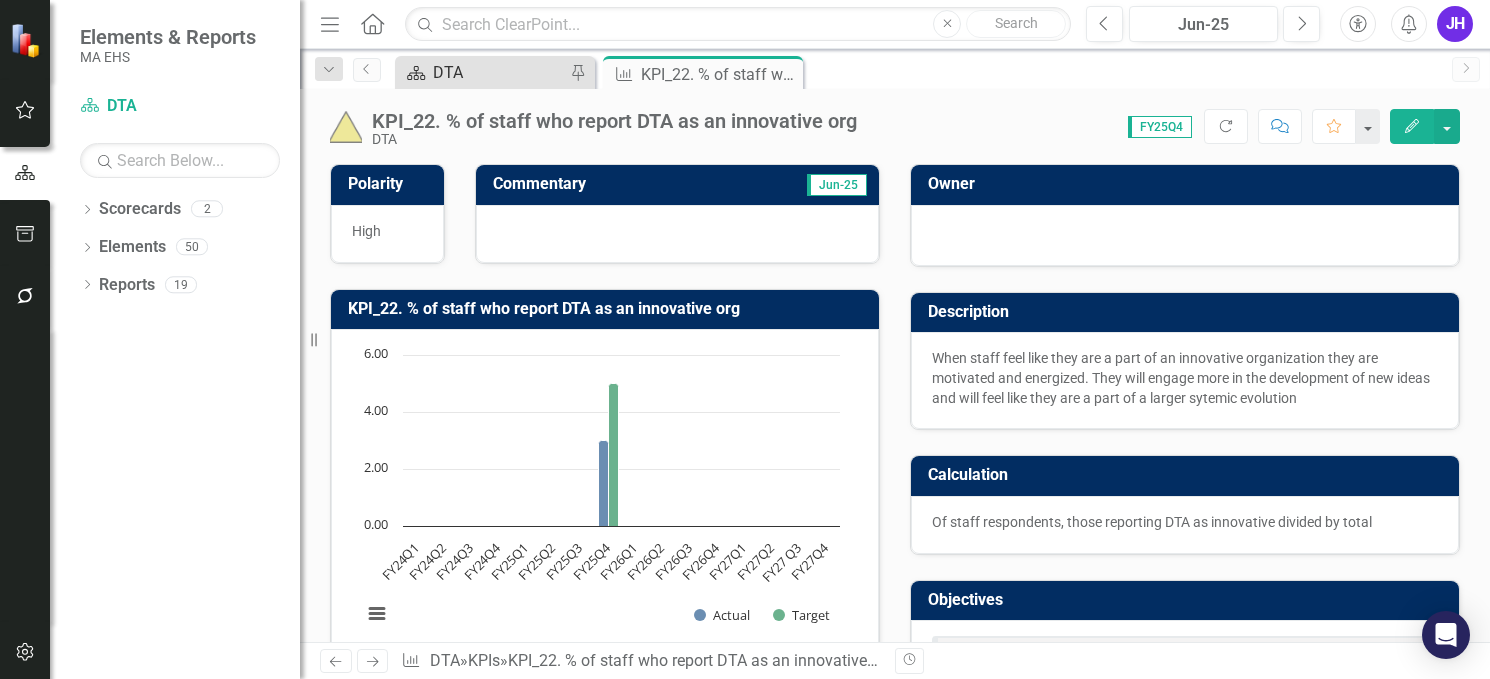 click on "DTA" at bounding box center [499, 72] 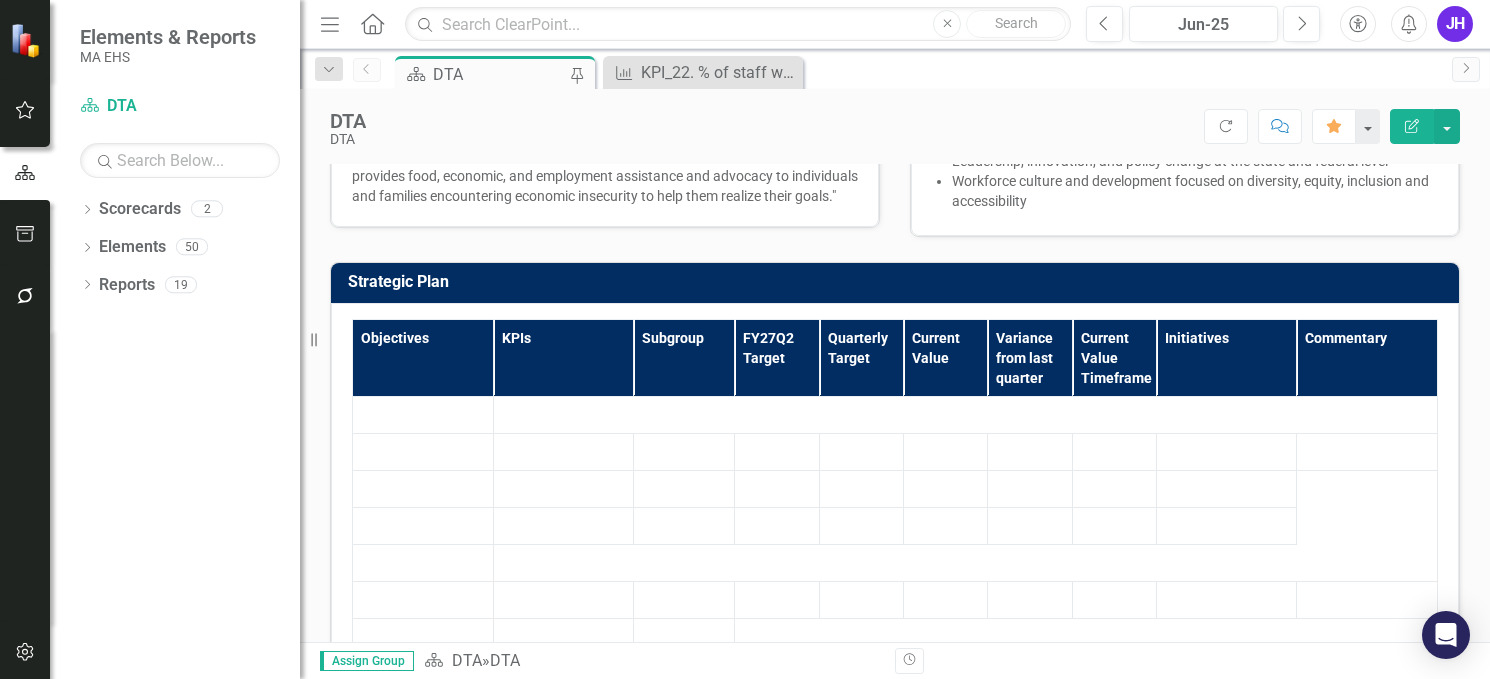 scroll, scrollTop: 923, scrollLeft: 0, axis: vertical 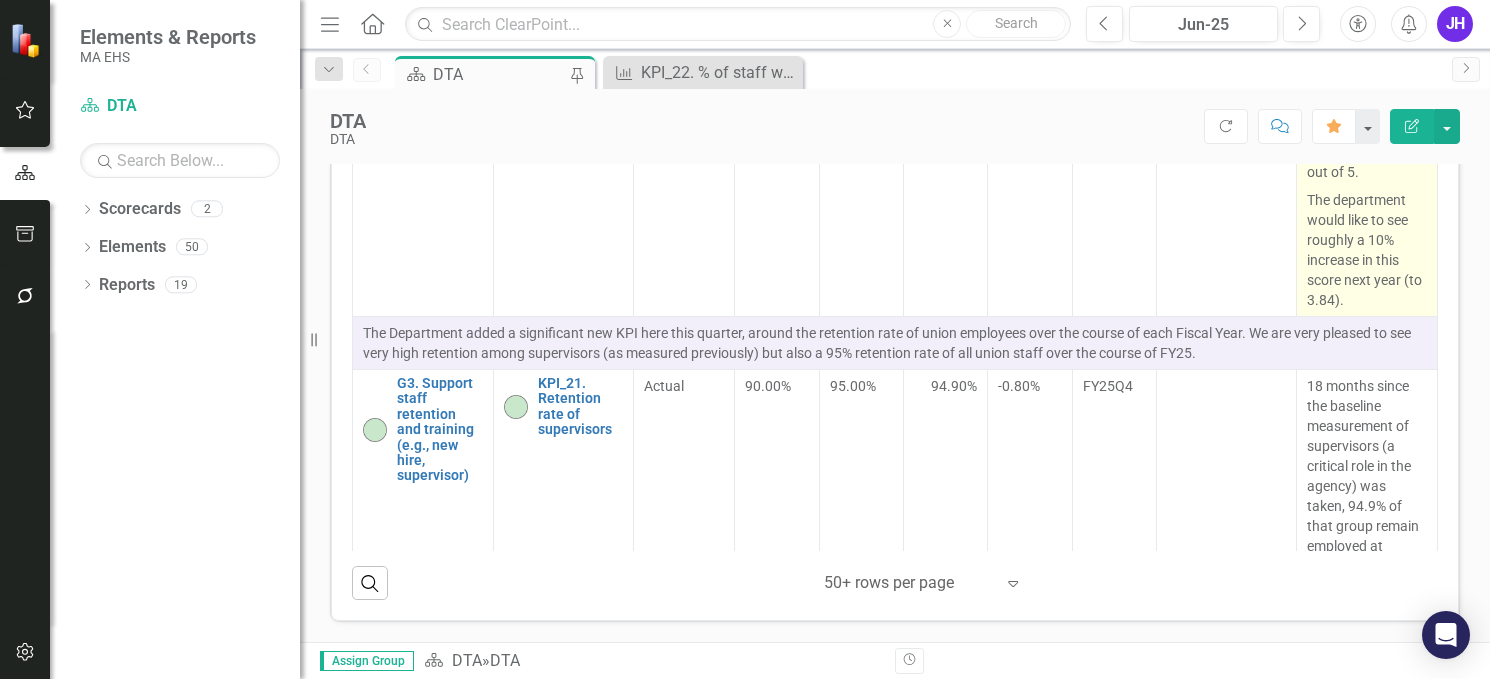 drag, startPoint x: 1319, startPoint y: 514, endPoint x: 1297, endPoint y: 301, distance: 214.13313 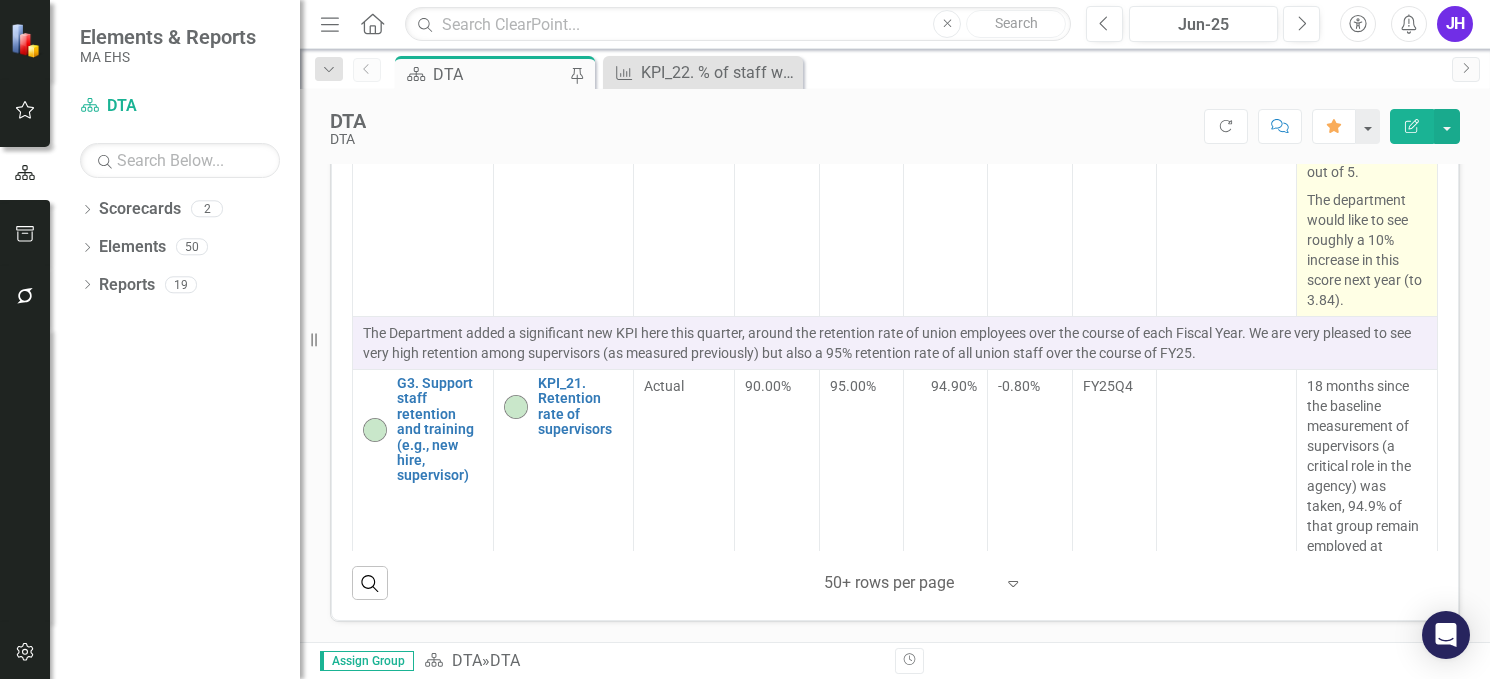 click on "DTA's overall score in "work culture" questions averaged 3.49 out of 5 in the recent employee survey. The average across EOHHS agencies was 3.72 out of 5.
The department would like to see roughly a 10% increase in this score next year (to 3.84)." at bounding box center [1367, 146] 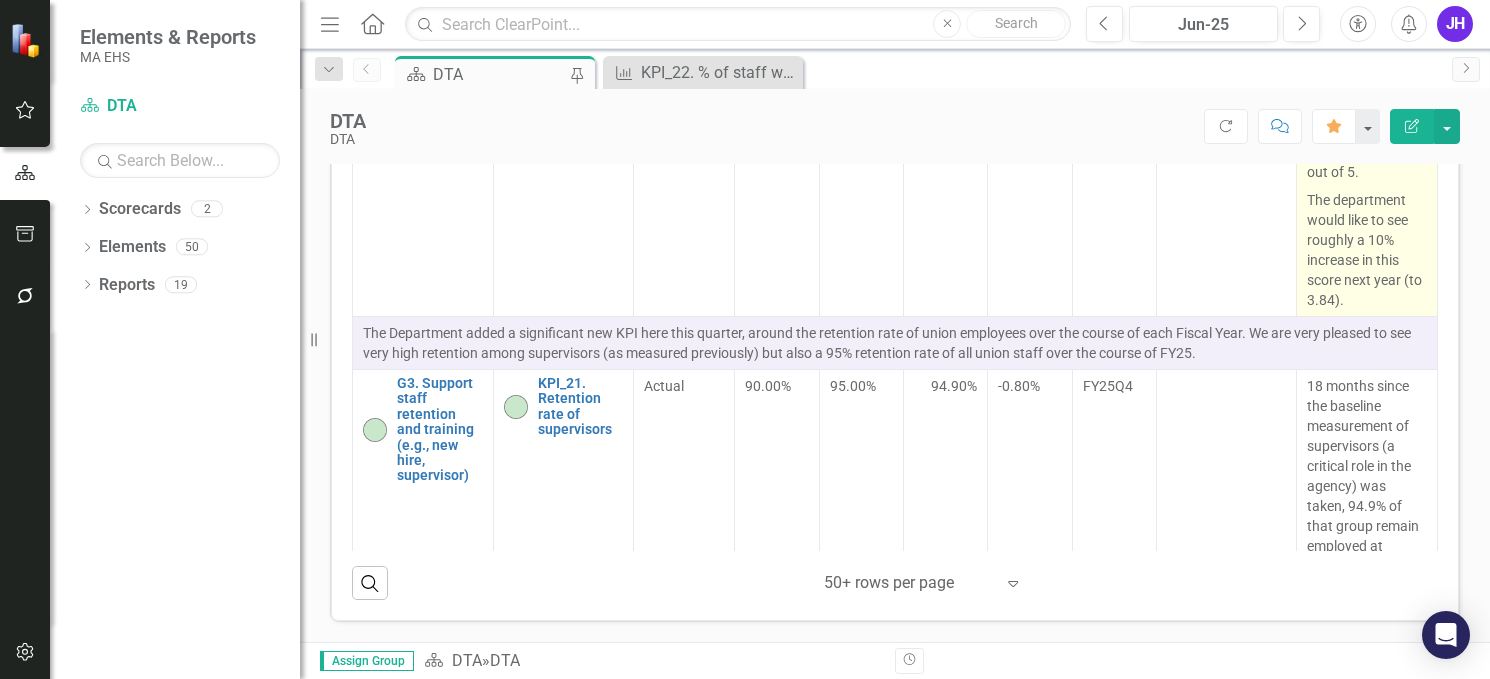 drag, startPoint x: 1282, startPoint y: 202, endPoint x: 1302, endPoint y: 382, distance: 181.1077 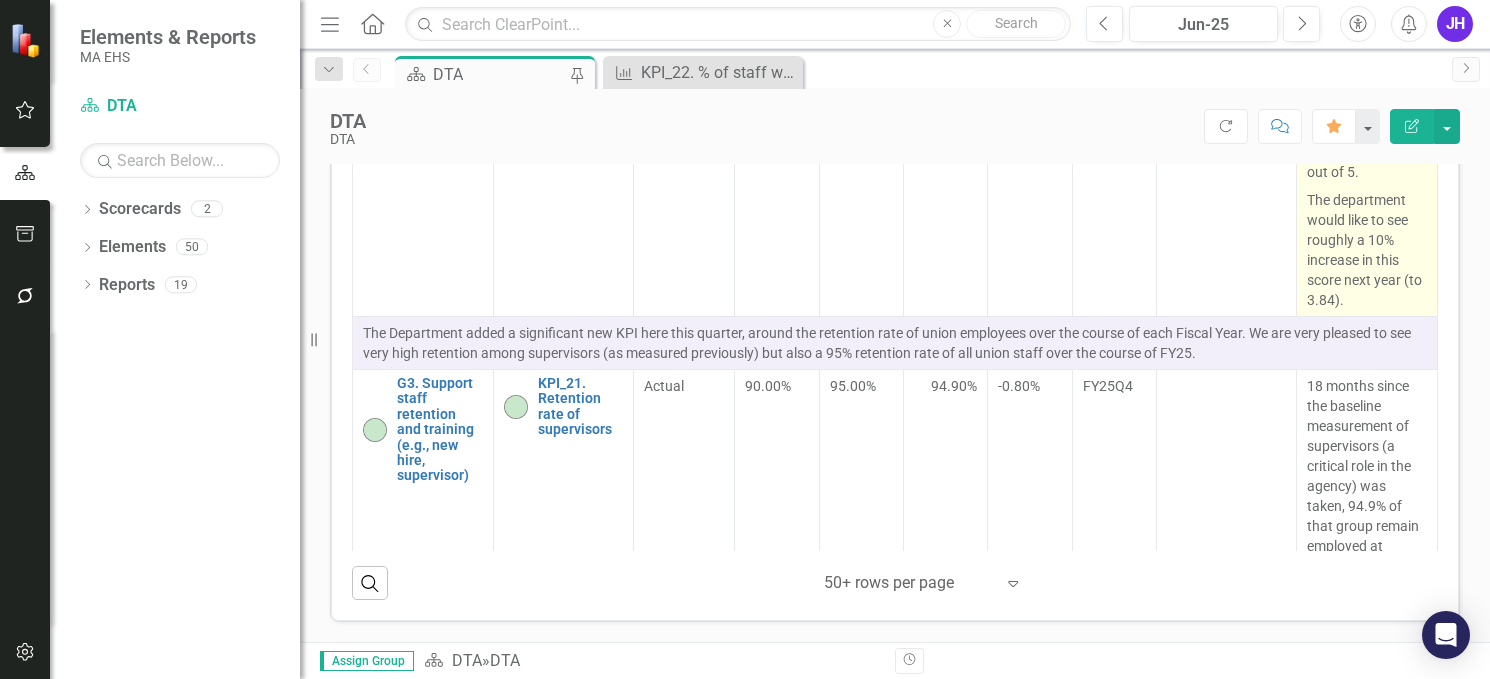 click on "DTA's overall score in "work culture" questions averaged 3.49 out of 5 in the recent employee survey. The average across EOHHS agencies was 3.72 out of 5." at bounding box center [1367, 84] 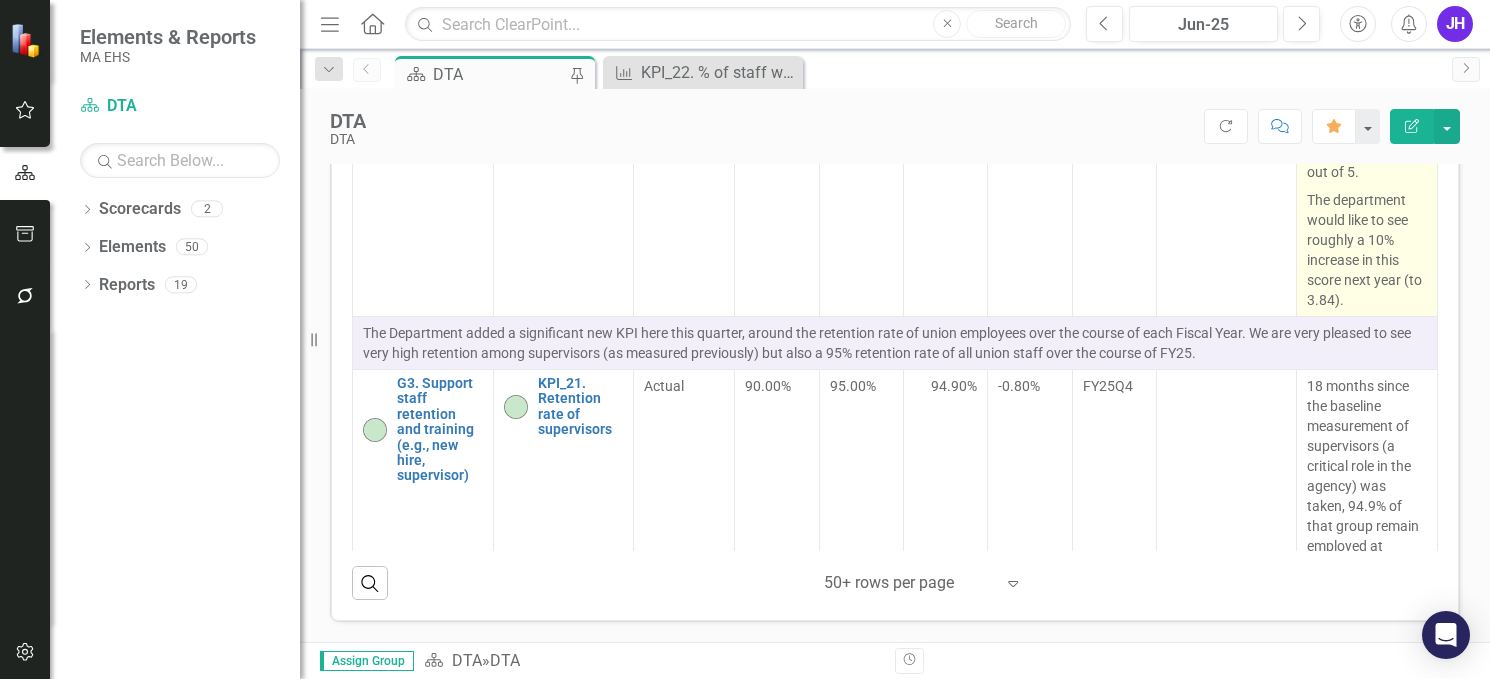 click on "DTA's overall score in "work culture" questions averaged 3.49 out of 5 in the recent employee survey. The average across EOHHS agencies was 3.72 out of 5." at bounding box center [1367, 84] 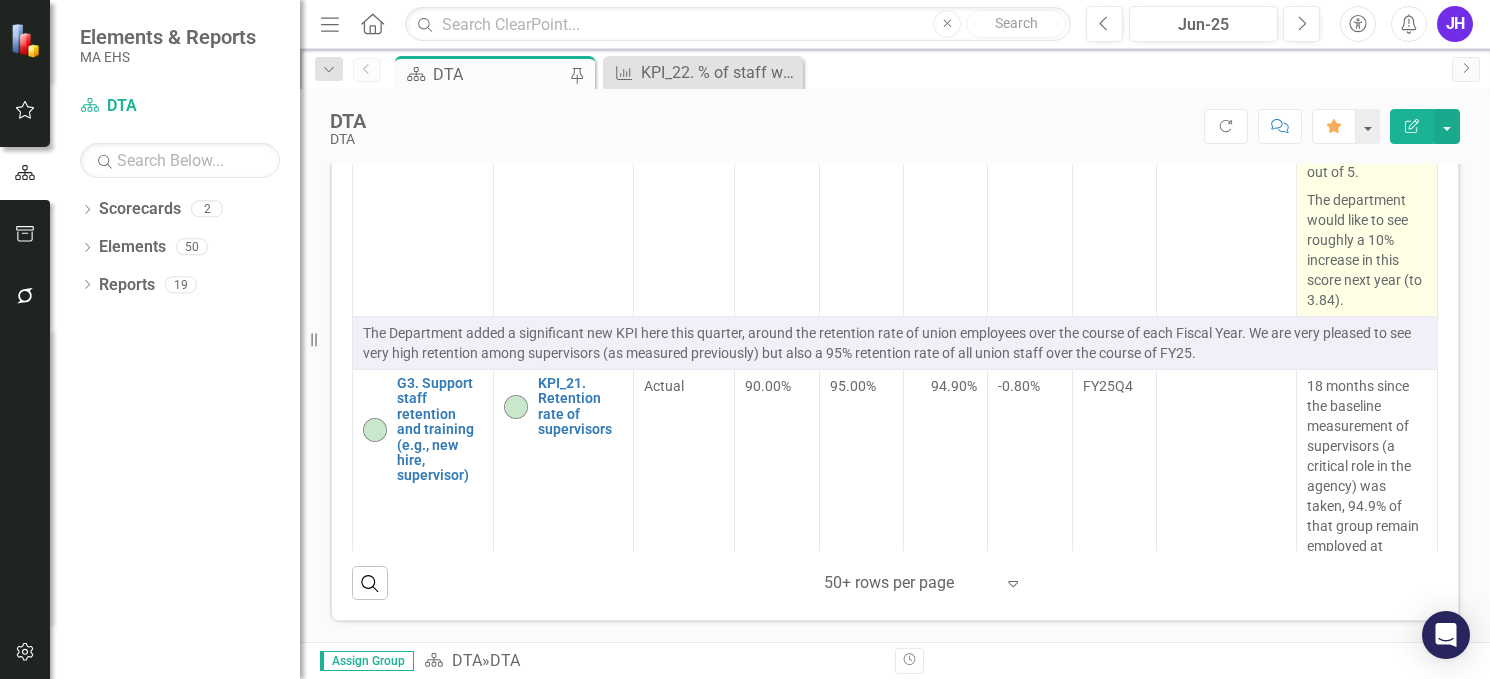 click on "DTA's overall score in "work culture" questions averaged 3.49 out of 5 in the recent employee survey. The average across EOHHS agencies was 3.72 out of 5." at bounding box center [1367, 84] 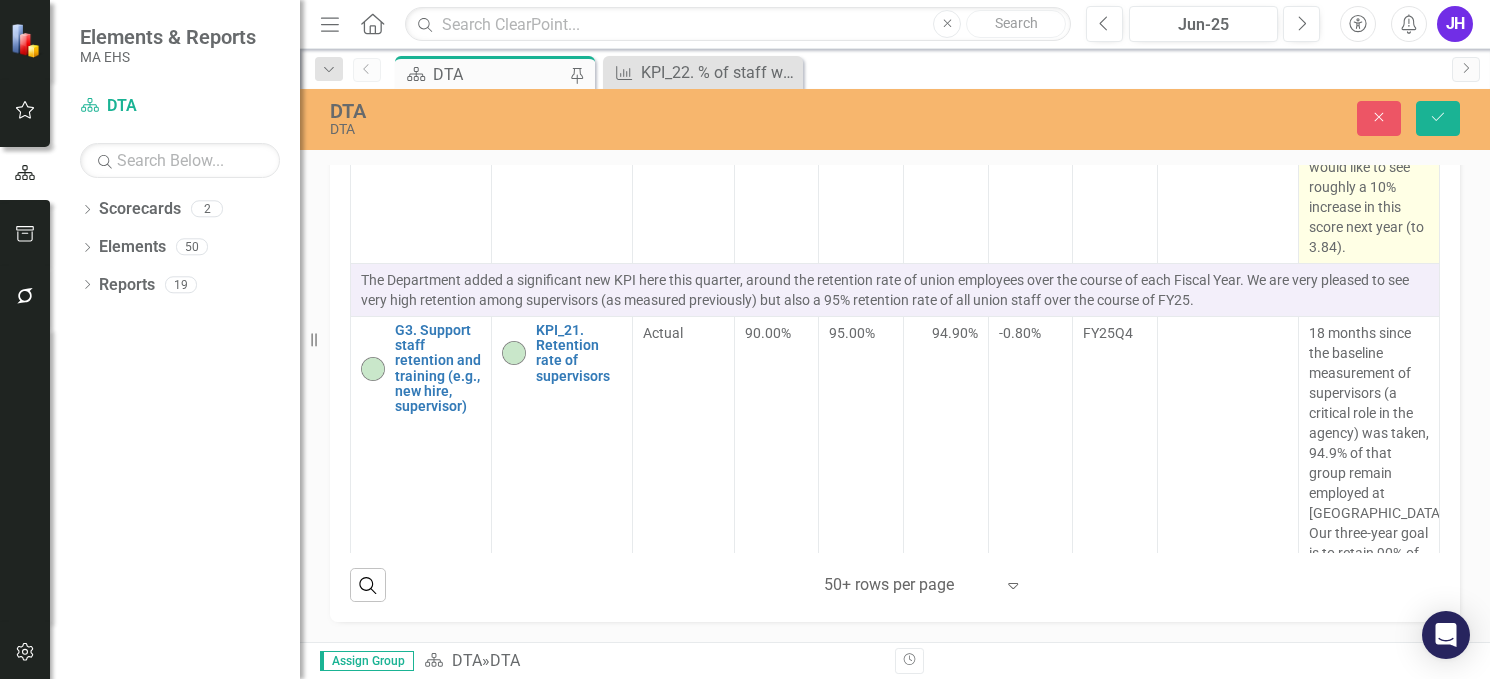 scroll, scrollTop: 930, scrollLeft: 0, axis: vertical 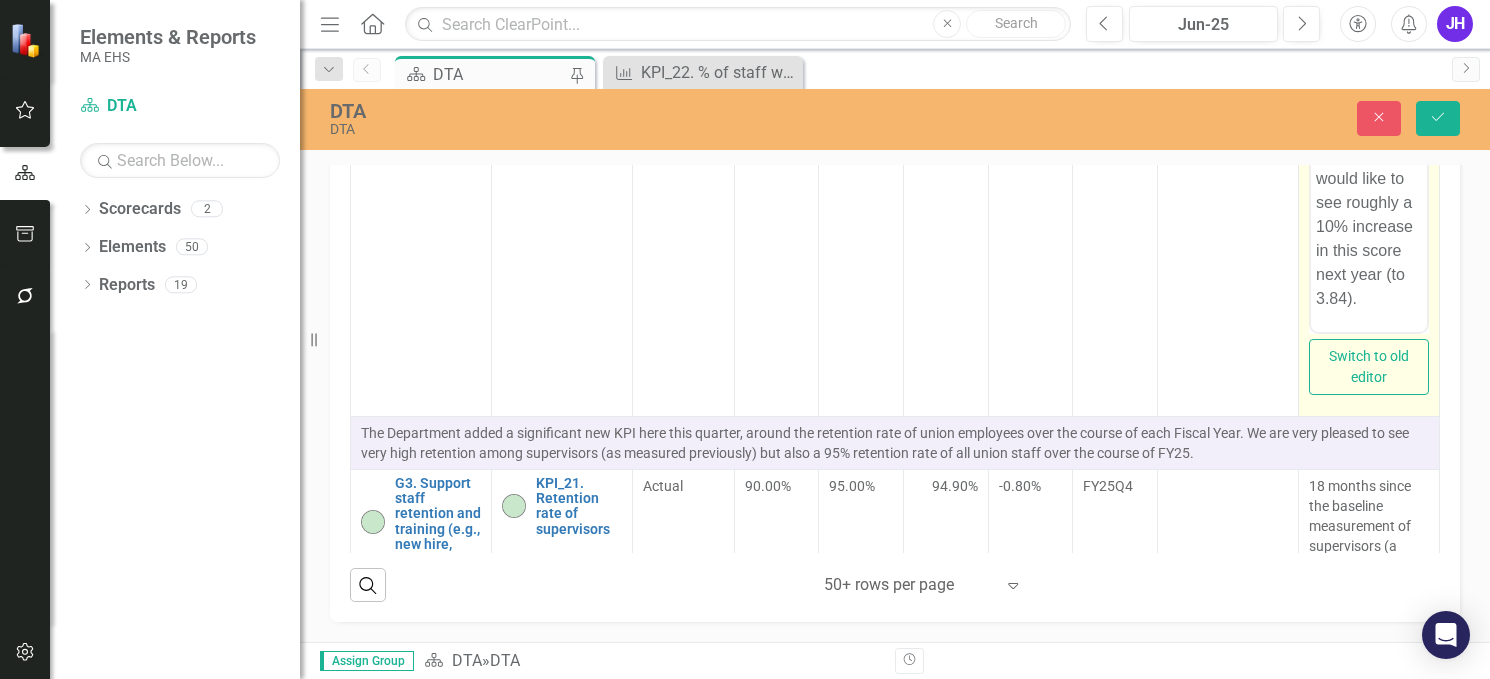 click on "The department would like to see roughly a 10% increase in this score next year (to 3.84)." at bounding box center (1368, 215) 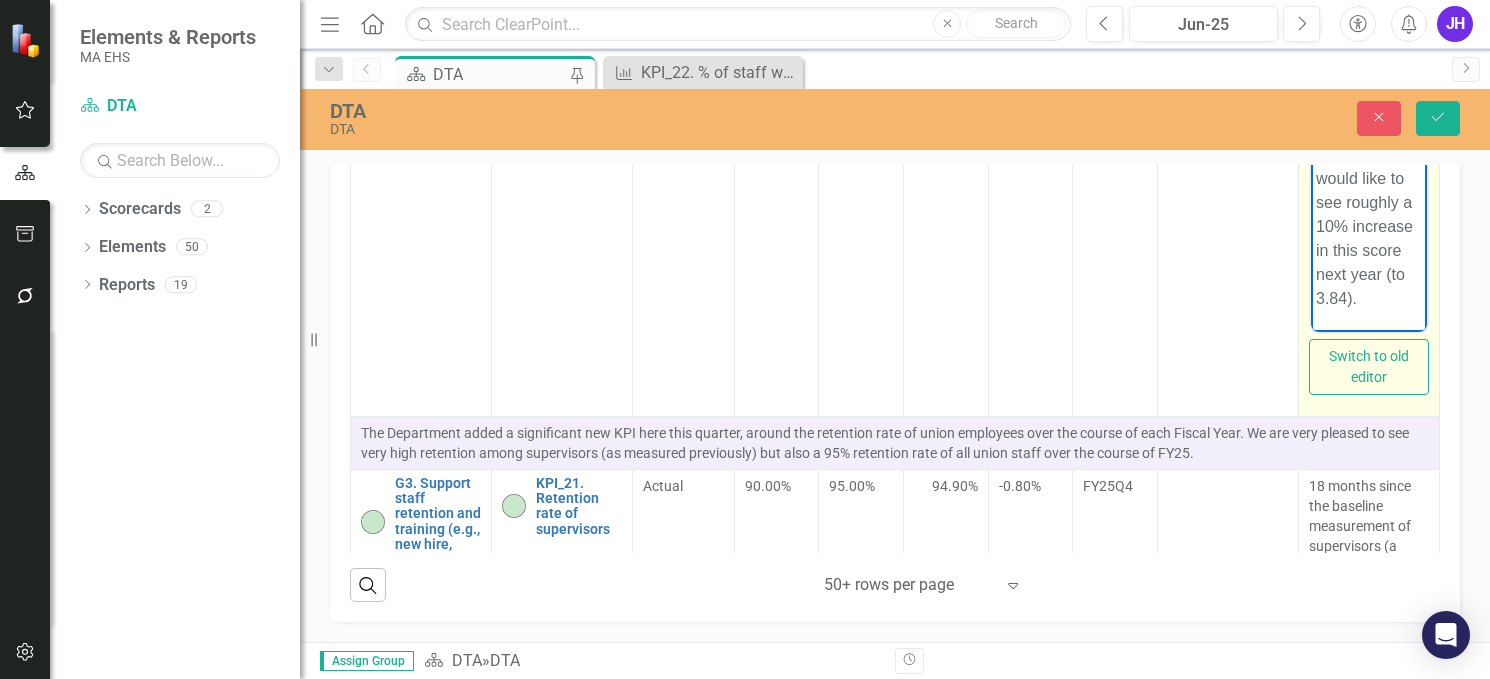 copy on "DTA's overall score in "work culture" questions averaged 3.49 out of 5 in the recent employee survey. The average across EOHHS agencies was 3.72 out of 5." 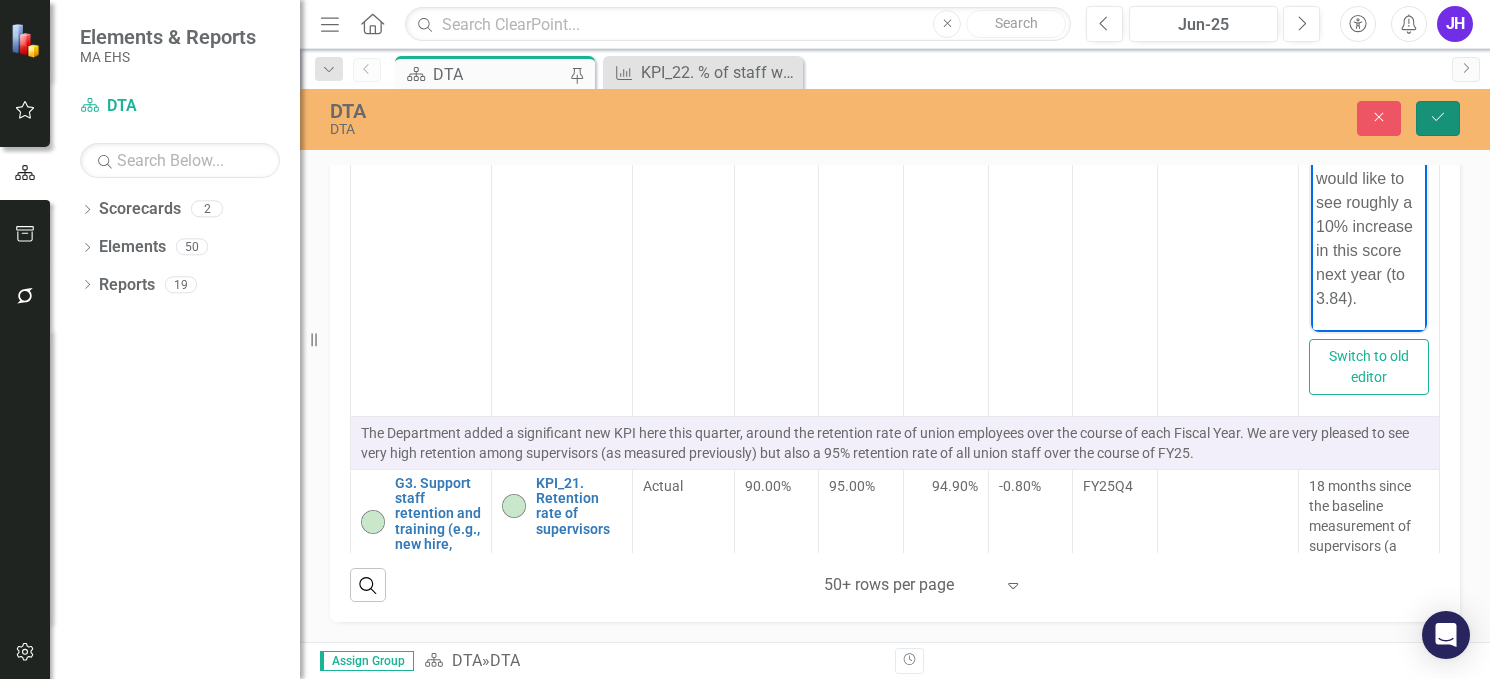 click on "Save" at bounding box center (1438, 118) 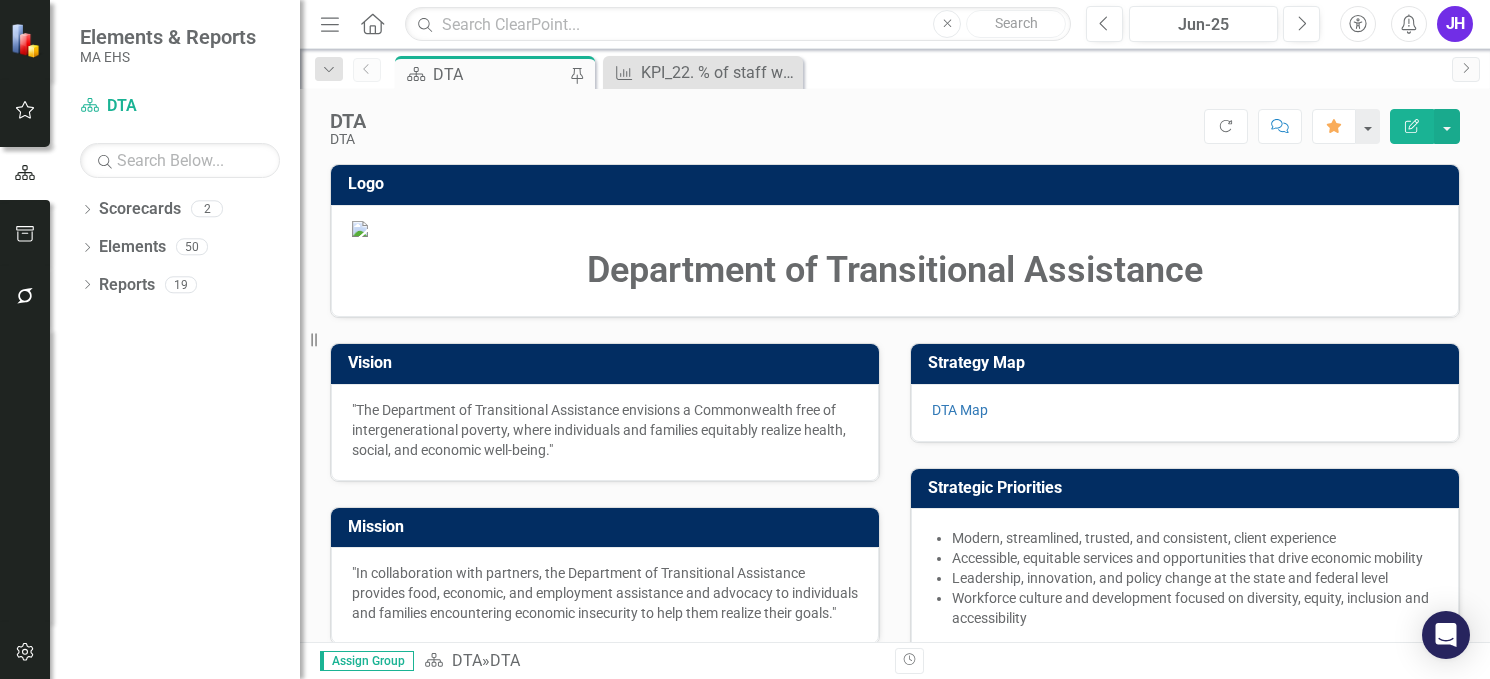 scroll, scrollTop: 923, scrollLeft: 0, axis: vertical 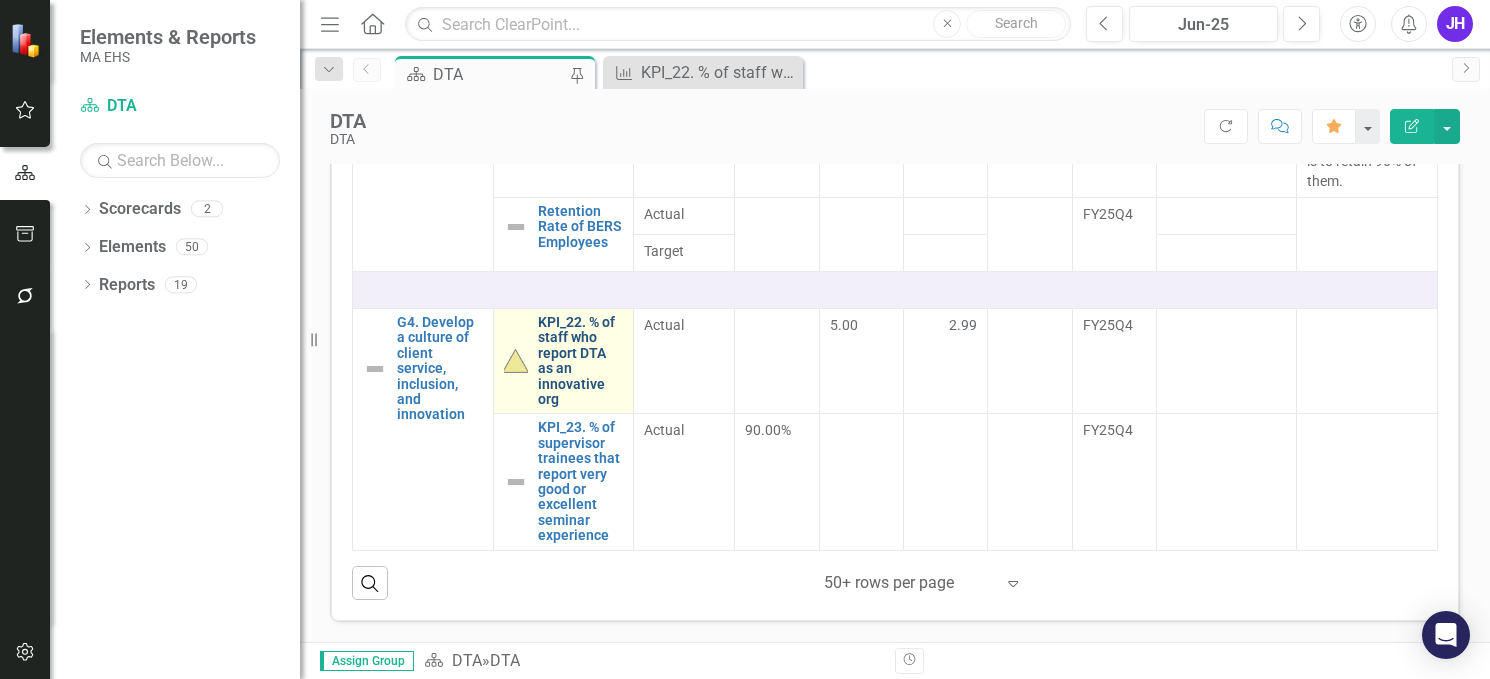 click on "KPI_22. % of staff who report DTA as an innovative org" at bounding box center (581, 361) 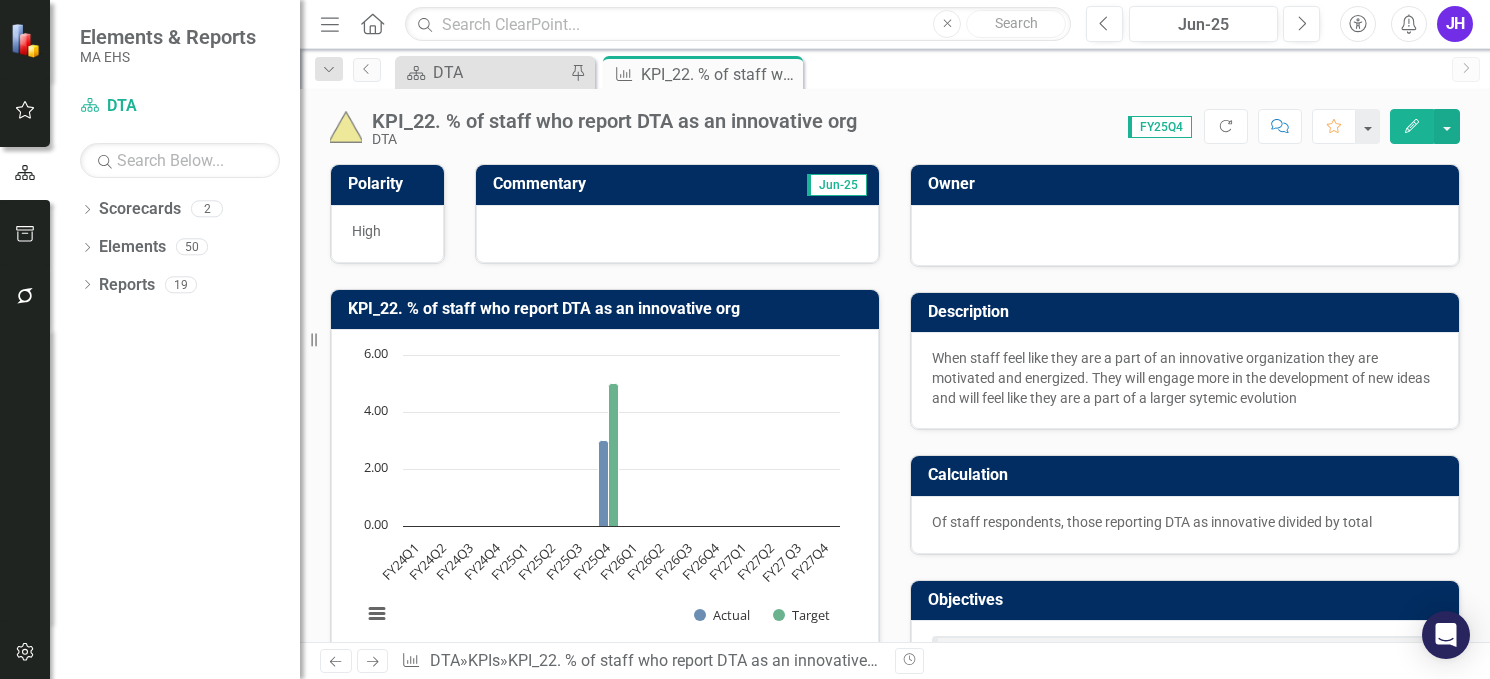 click at bounding box center [677, 234] 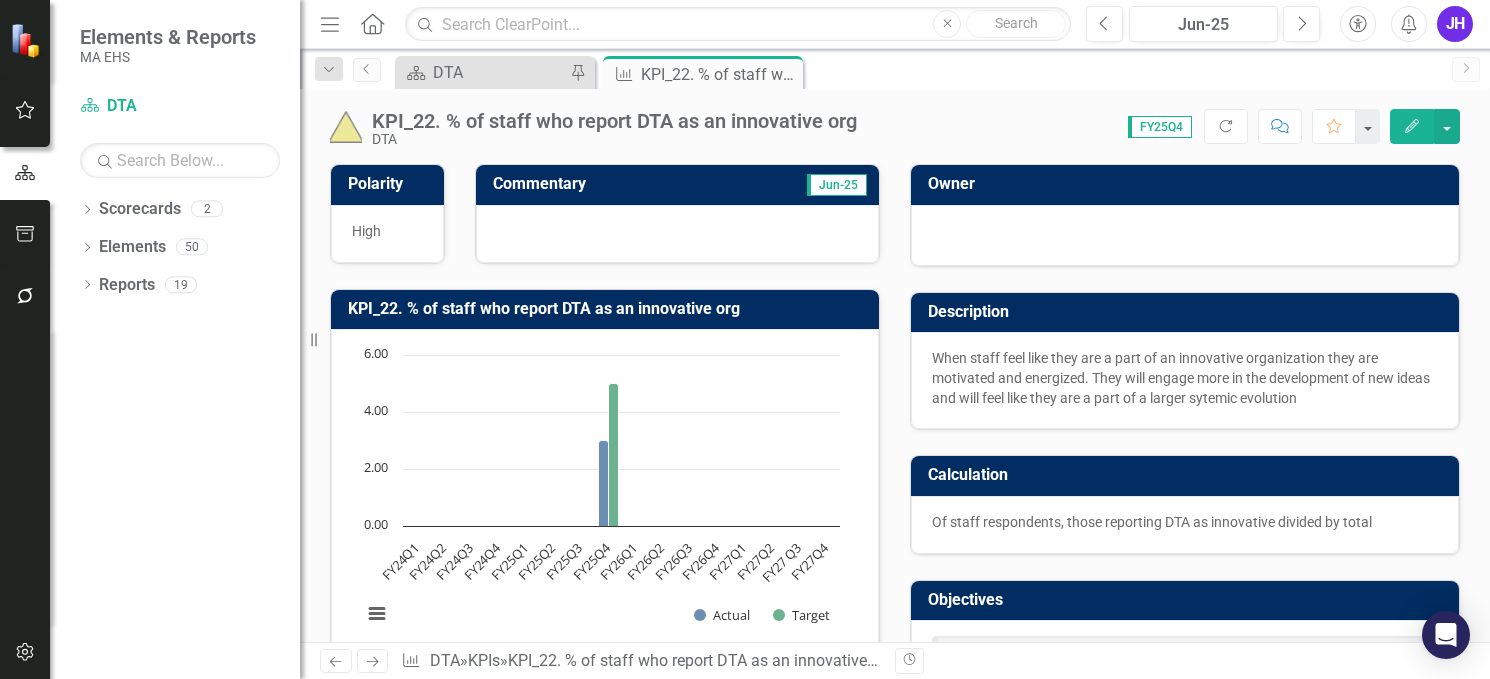 click at bounding box center [677, 234] 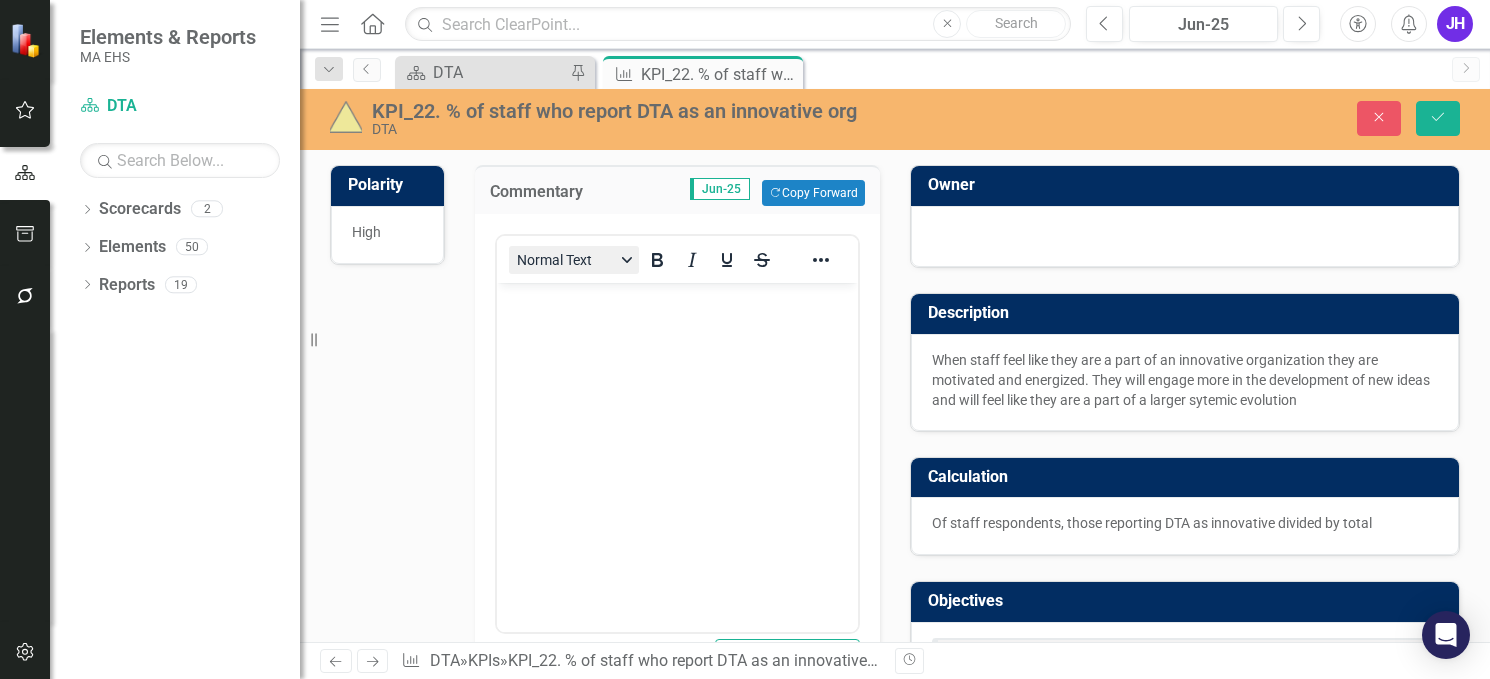 scroll, scrollTop: 0, scrollLeft: 0, axis: both 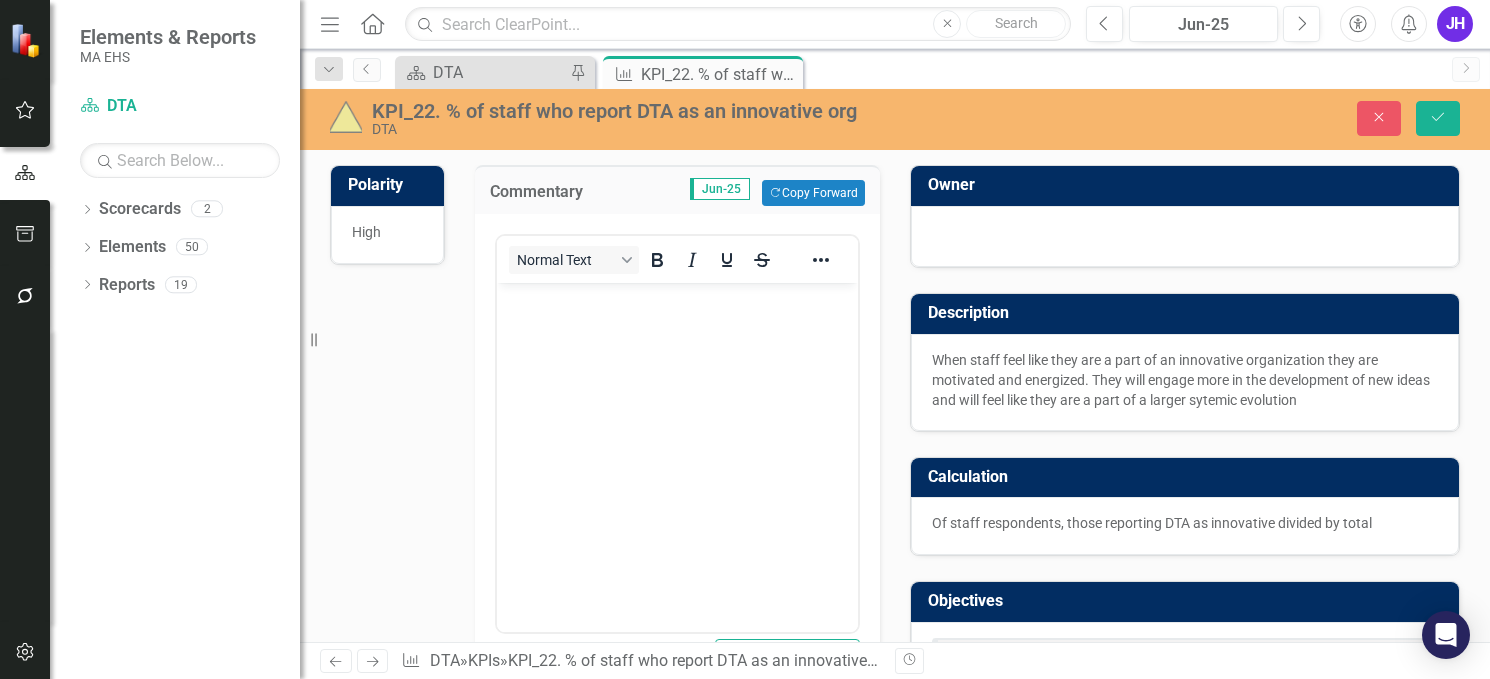 click at bounding box center (677, 433) 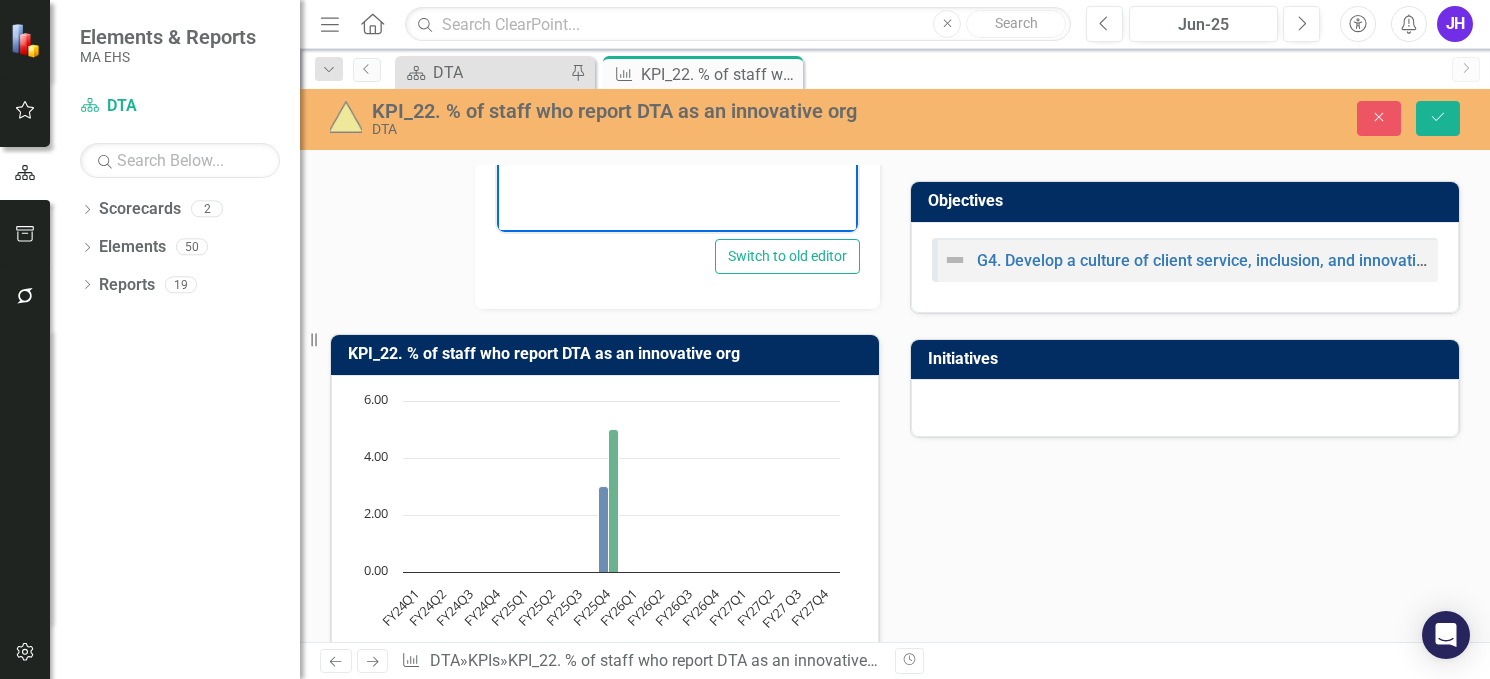 scroll, scrollTop: 0, scrollLeft: 0, axis: both 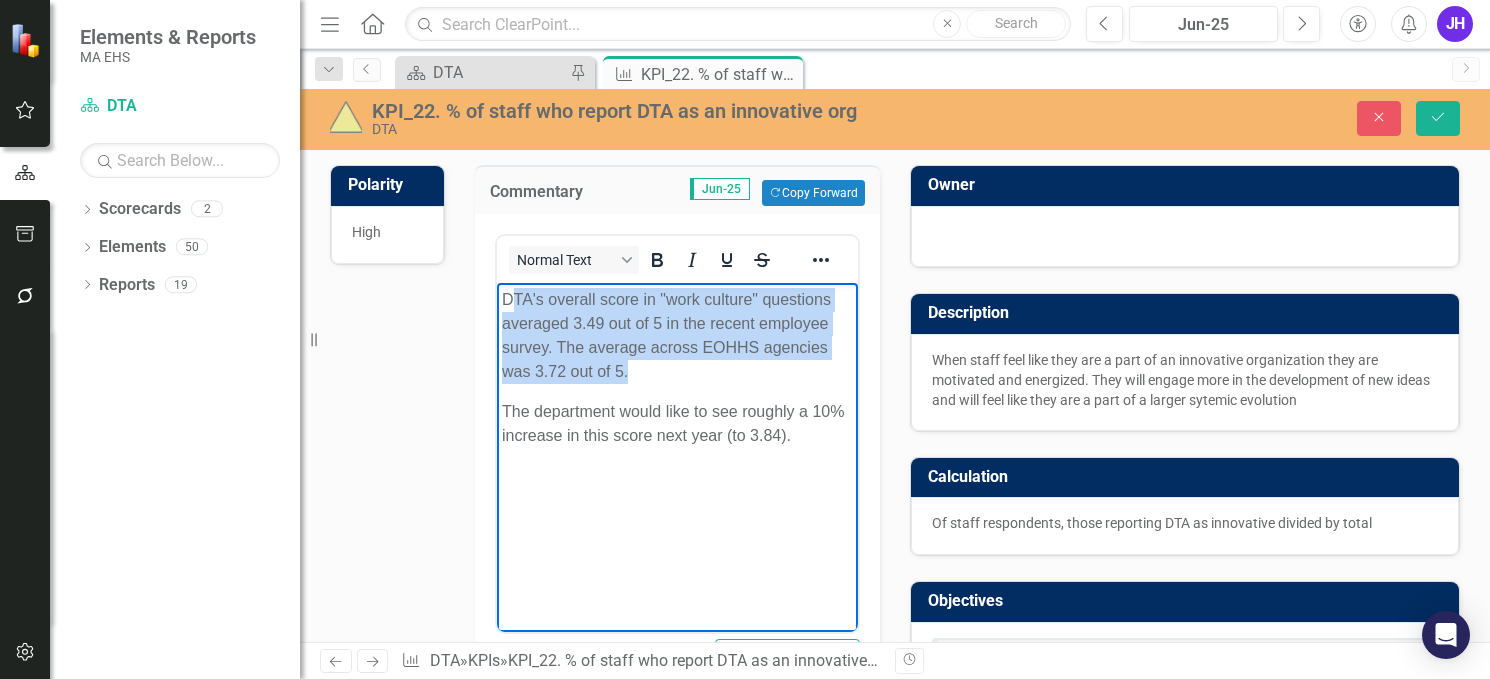 drag, startPoint x: 655, startPoint y: 374, endPoint x: 510, endPoint y: 296, distance: 164.64812 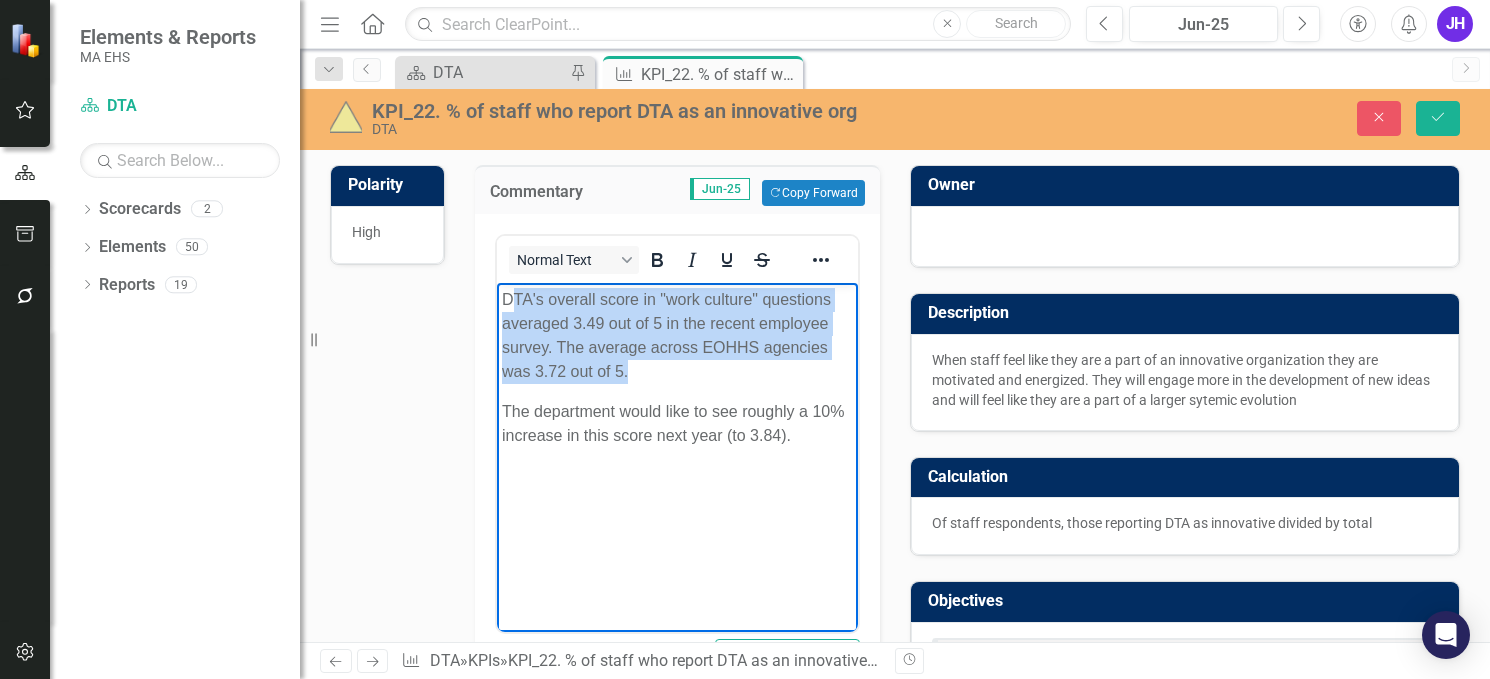 click on "DTA's overall score in "work culture" questions averaged 3.49 out of 5 in the recent employee survey. The average across EOHHS agencies was 3.72 out of 5." at bounding box center [677, 336] 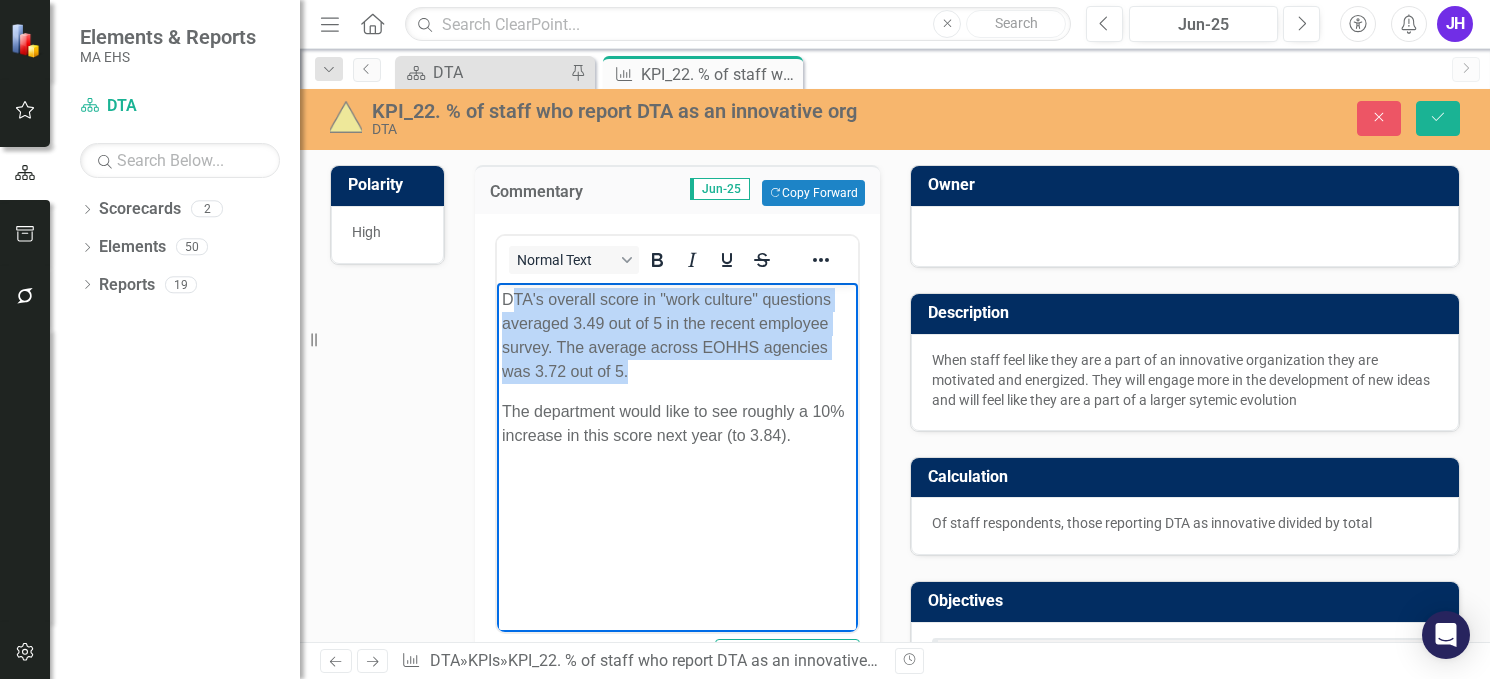 click on "DTA's overall score in "work culture" questions averaged 3.49 out of 5 in the recent employee survey. The average across EOHHS agencies was 3.72 out of 5." at bounding box center [677, 336] 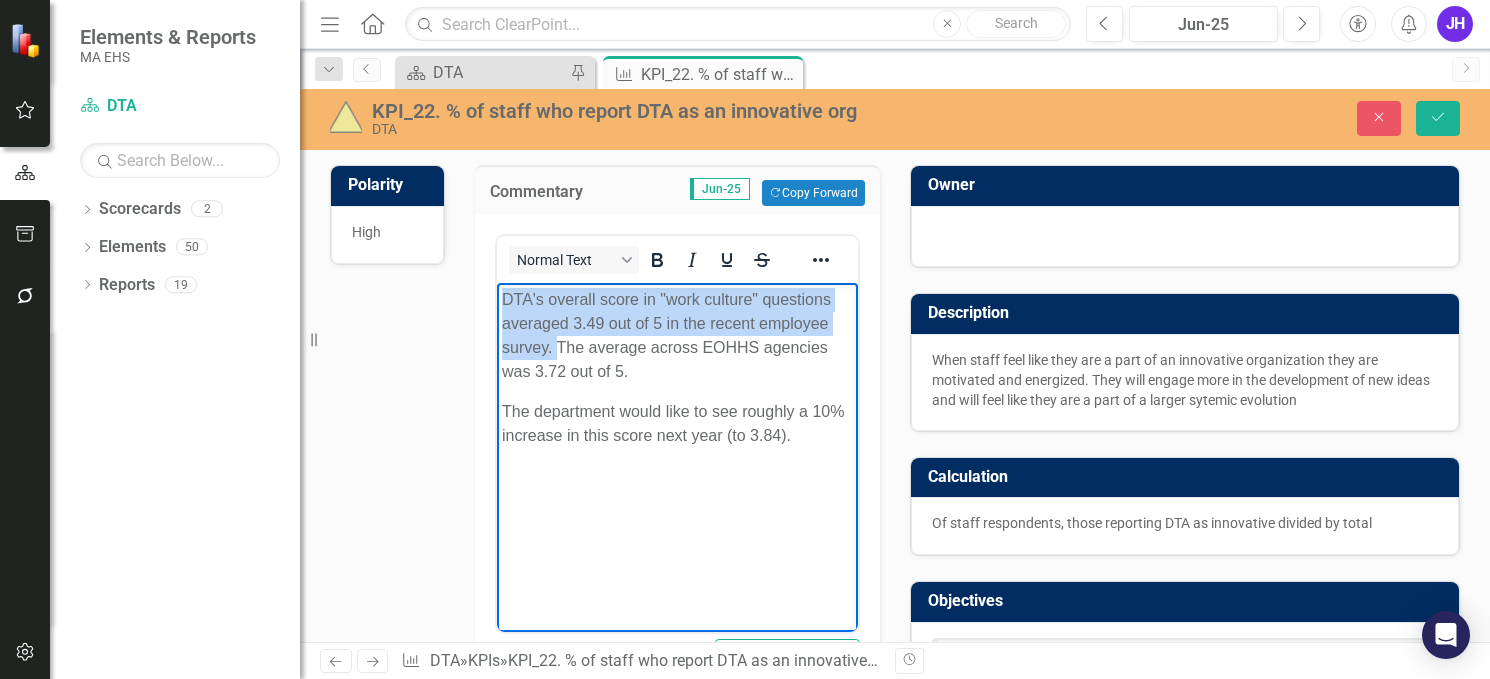 drag, startPoint x: 556, startPoint y: 350, endPoint x: 971, endPoint y: 571, distance: 470.17657 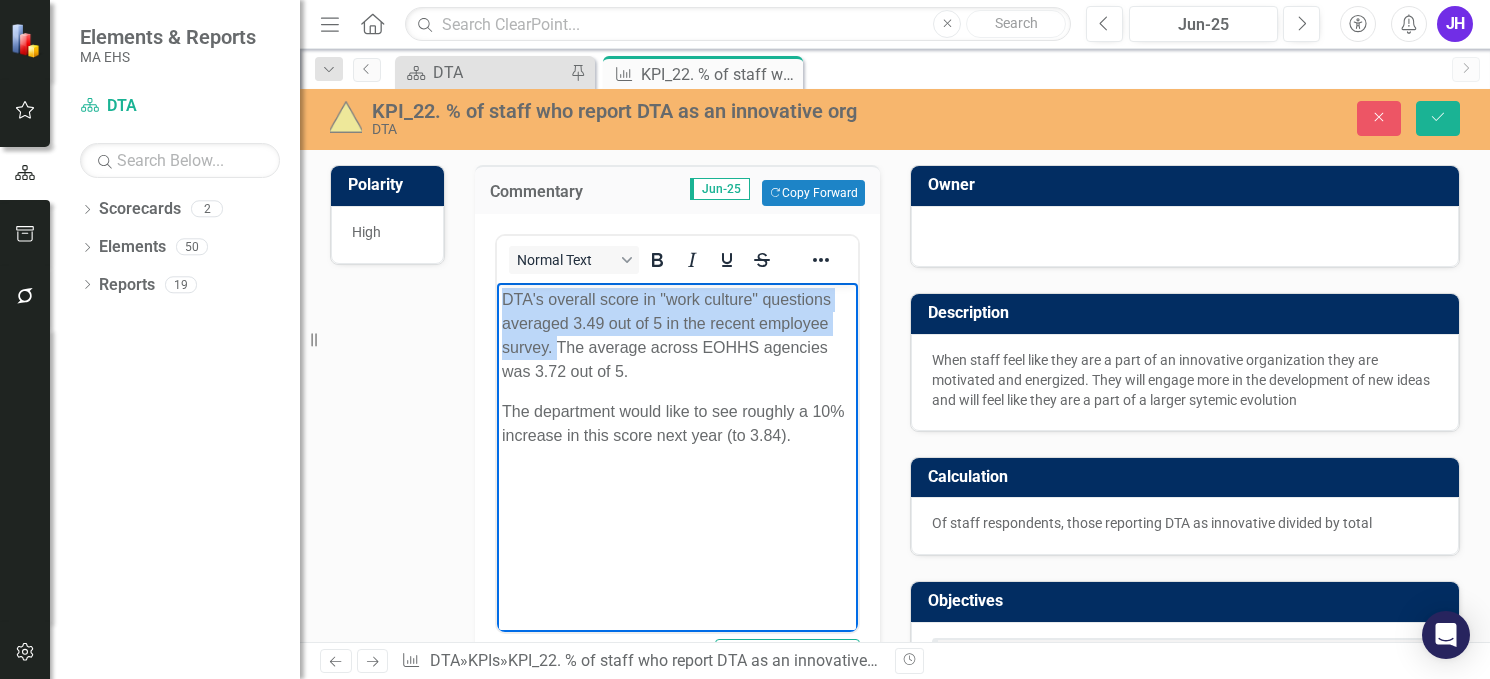 type 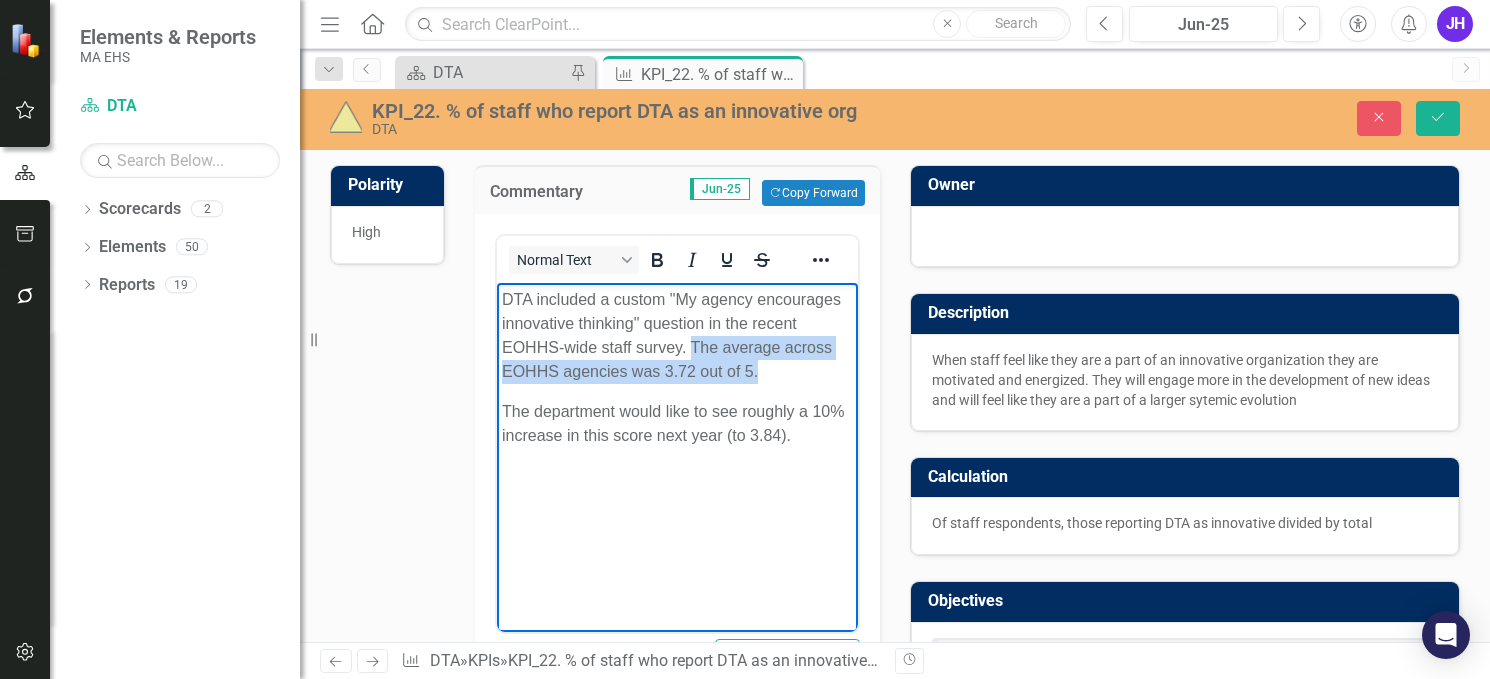 drag, startPoint x: 769, startPoint y: 370, endPoint x: 692, endPoint y: 339, distance: 83.00603 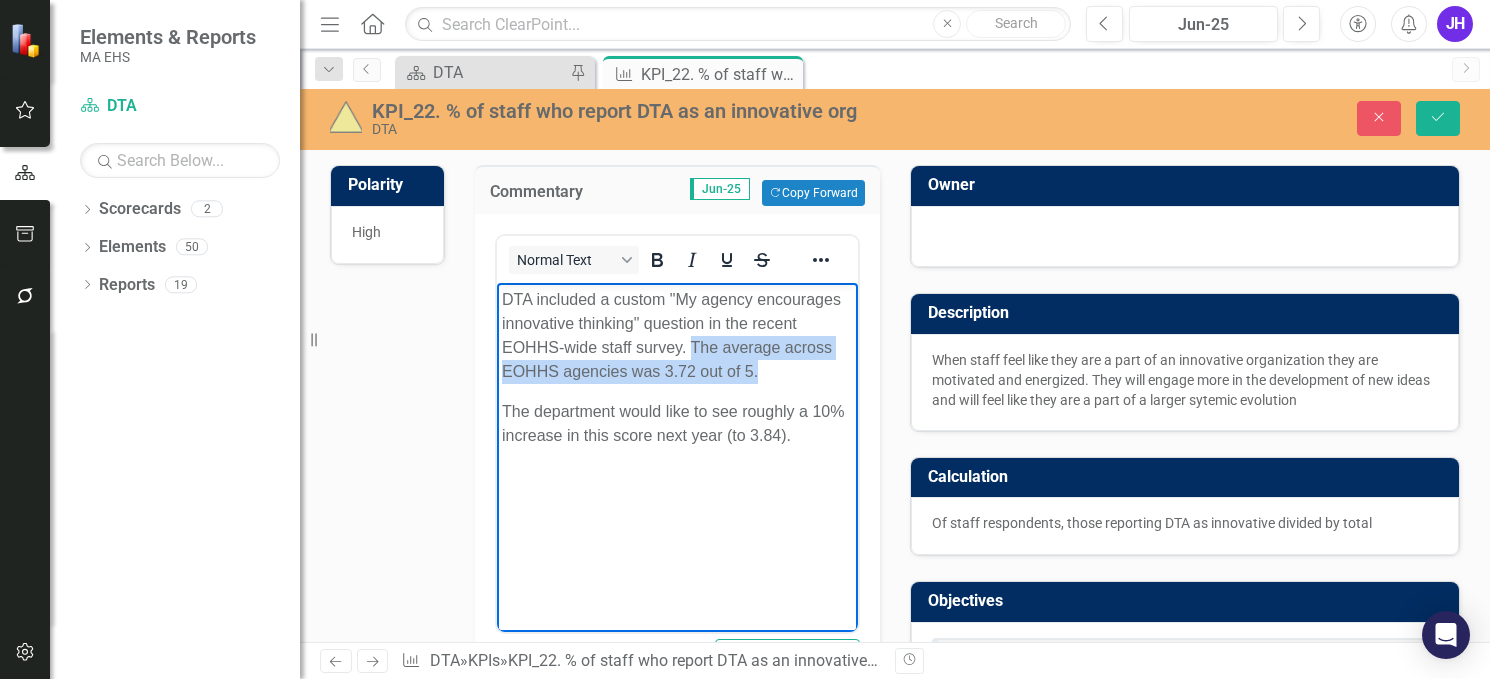 click on "DTA included a custom "My agency encourages innovative thinking" question in the recent EOHHS-wide staff survey. The average across EOHHS agencies was 3.72 out of 5." at bounding box center (677, 336) 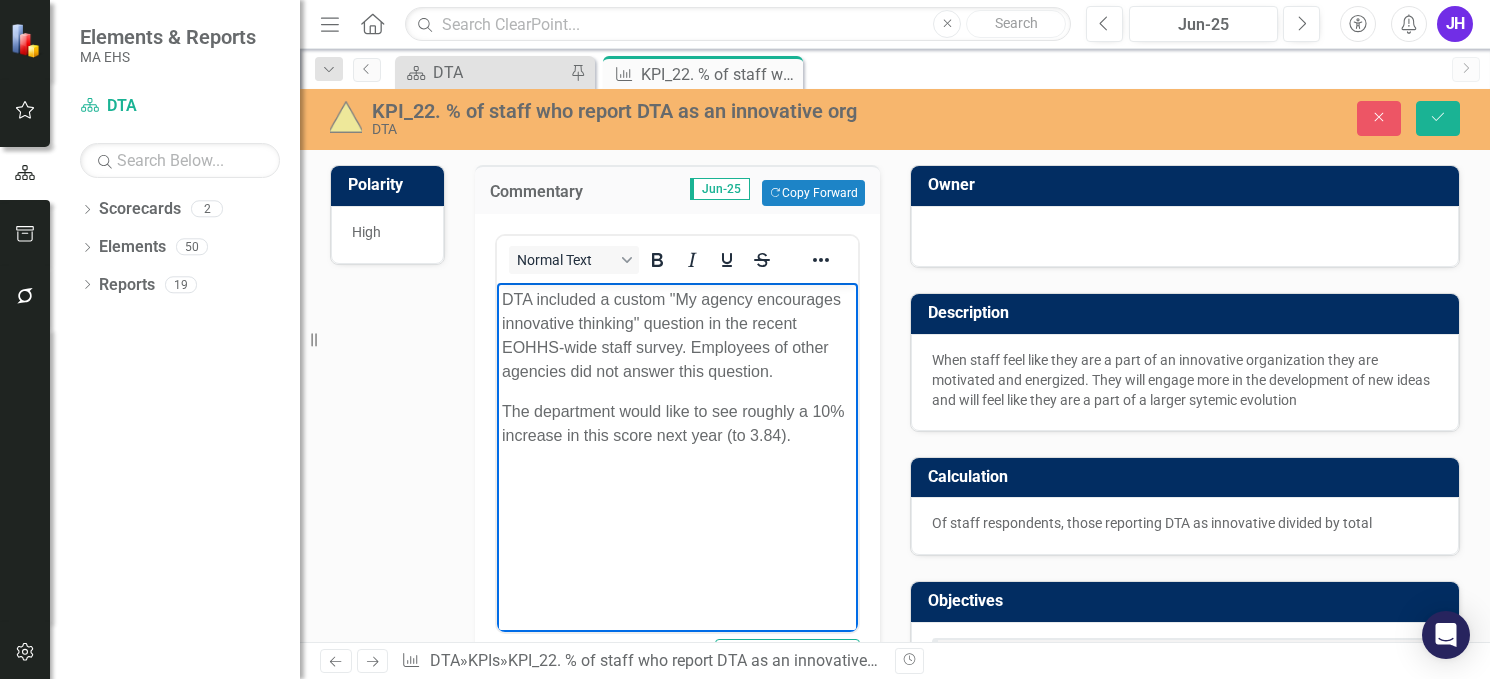 click on "The department would like to see roughly a 10% increase in this score next year (to 3.84)." at bounding box center [677, 424] 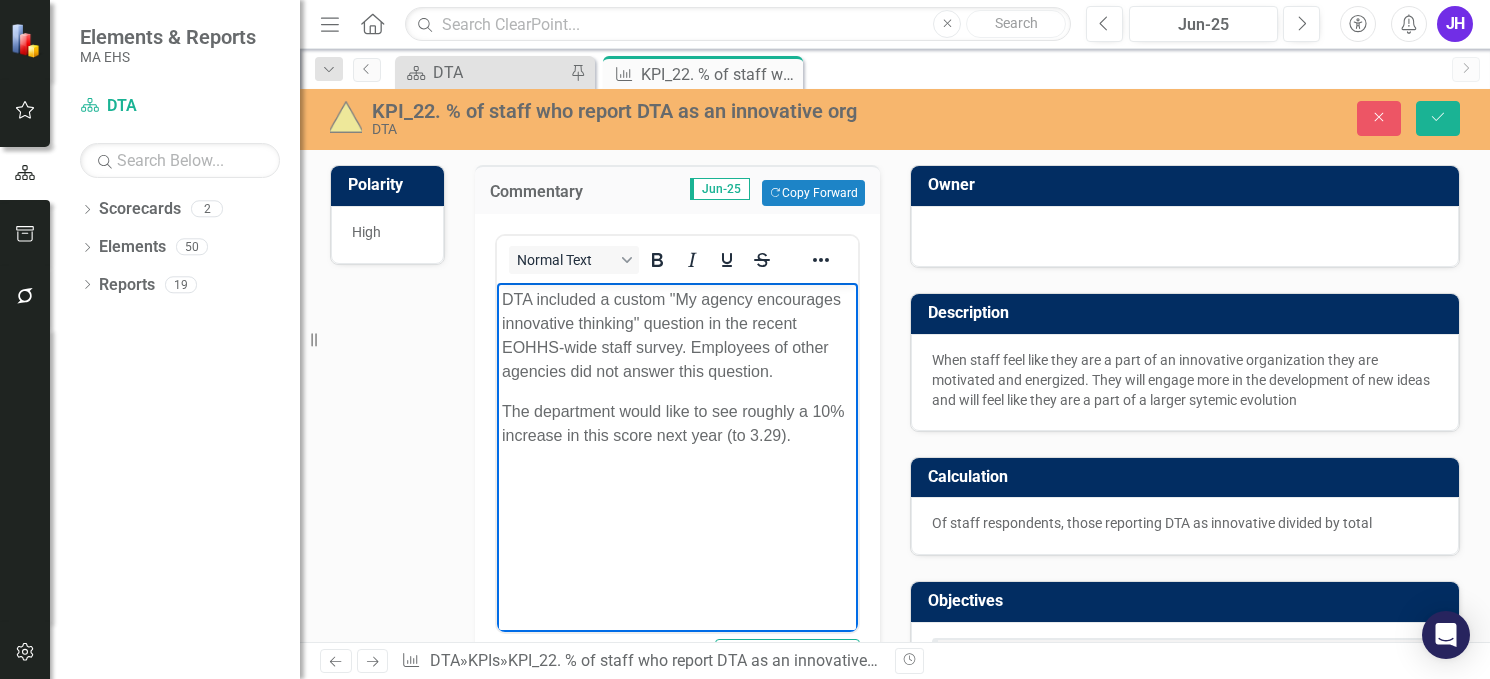 click on "The department would like to see roughly a 10% increase in this score next year (to 3.29)." at bounding box center [677, 424] 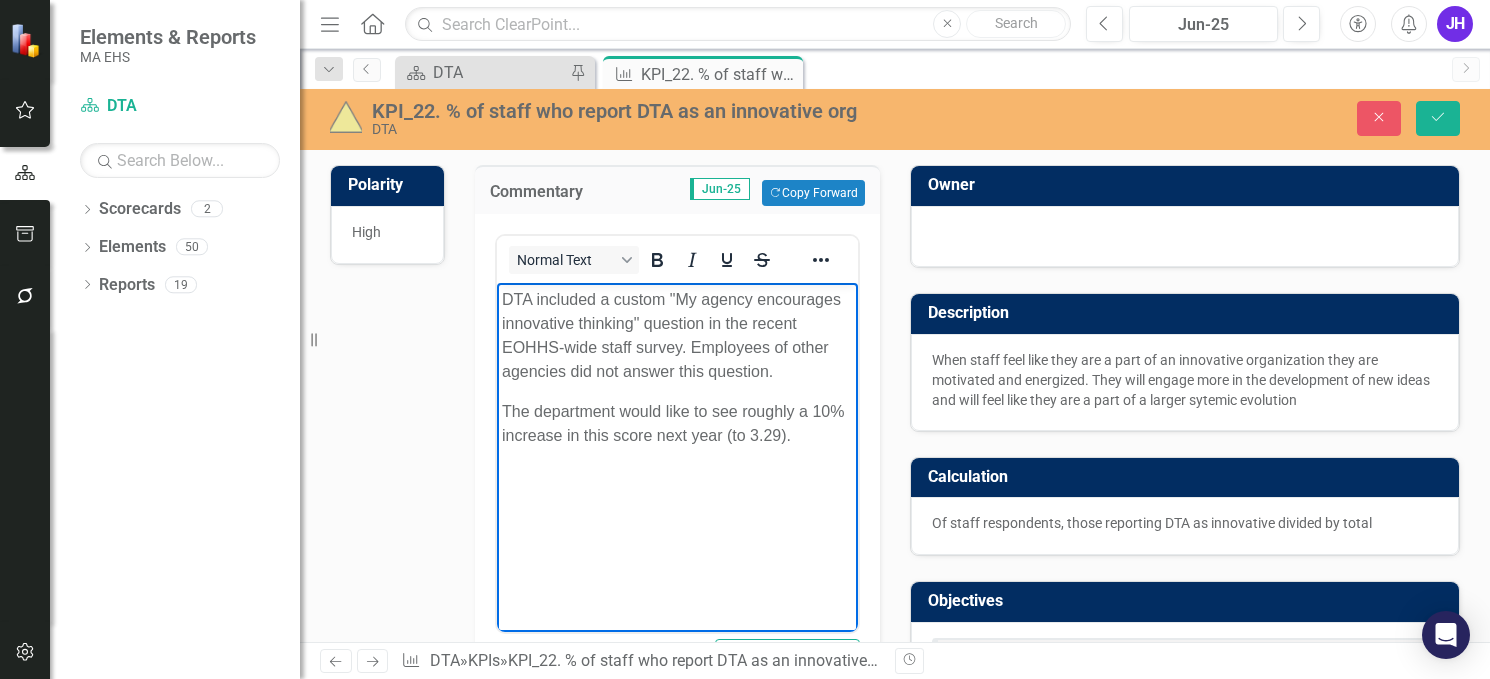 click on "Description When staff feel like they are a part of an innovative organization they are motivated and energized. They will engage more in the development of new ideas and will feel like they are a part of a larger sytemic evolution" at bounding box center (1185, 350) 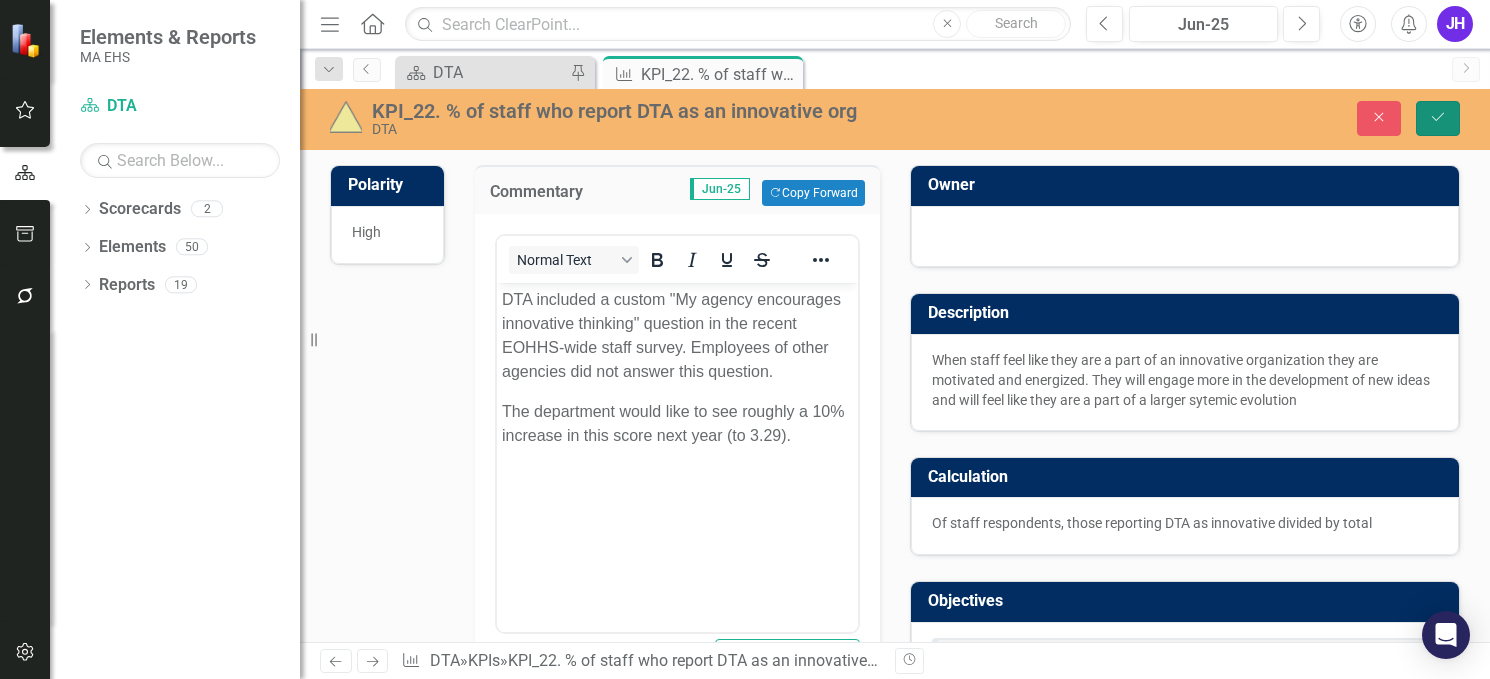 click on "Save" at bounding box center [1438, 118] 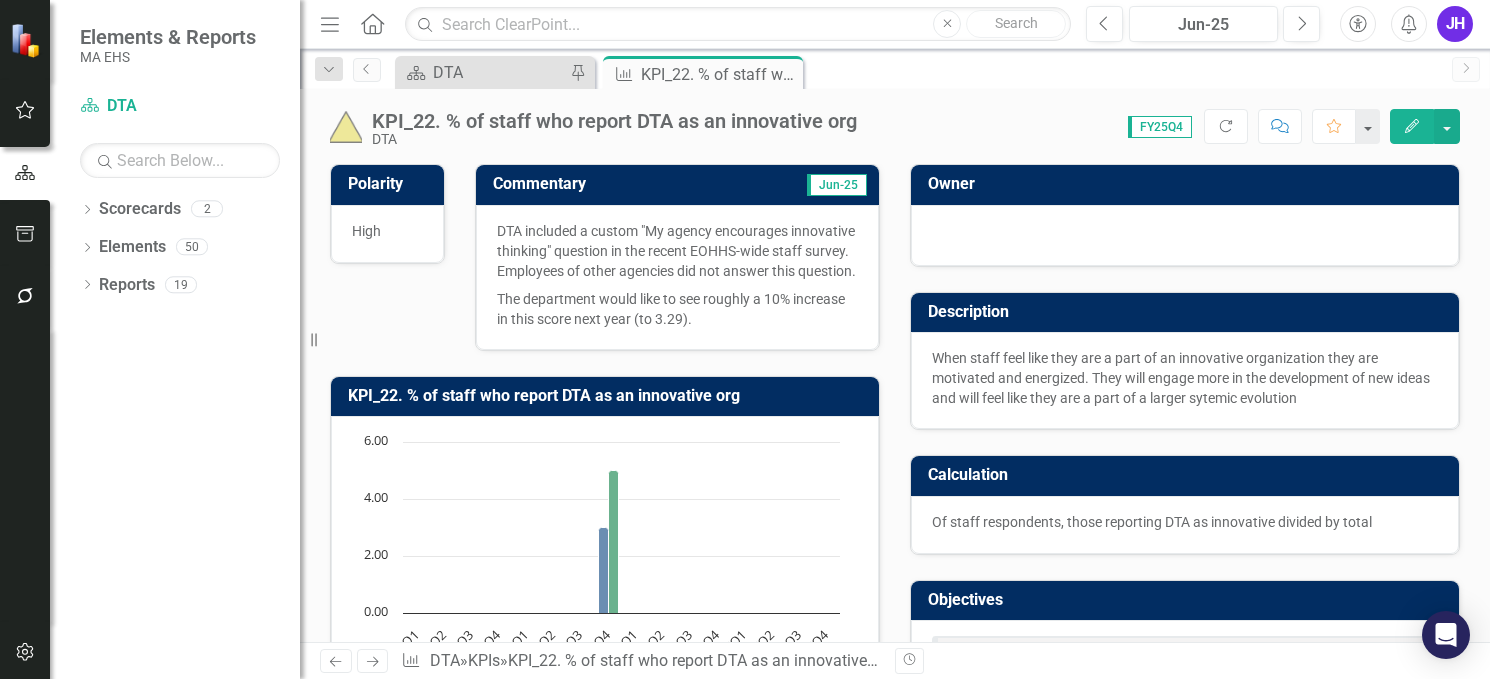 click on "KPI_22. % of staff who report DTA as an innovative org" at bounding box center (614, 121) 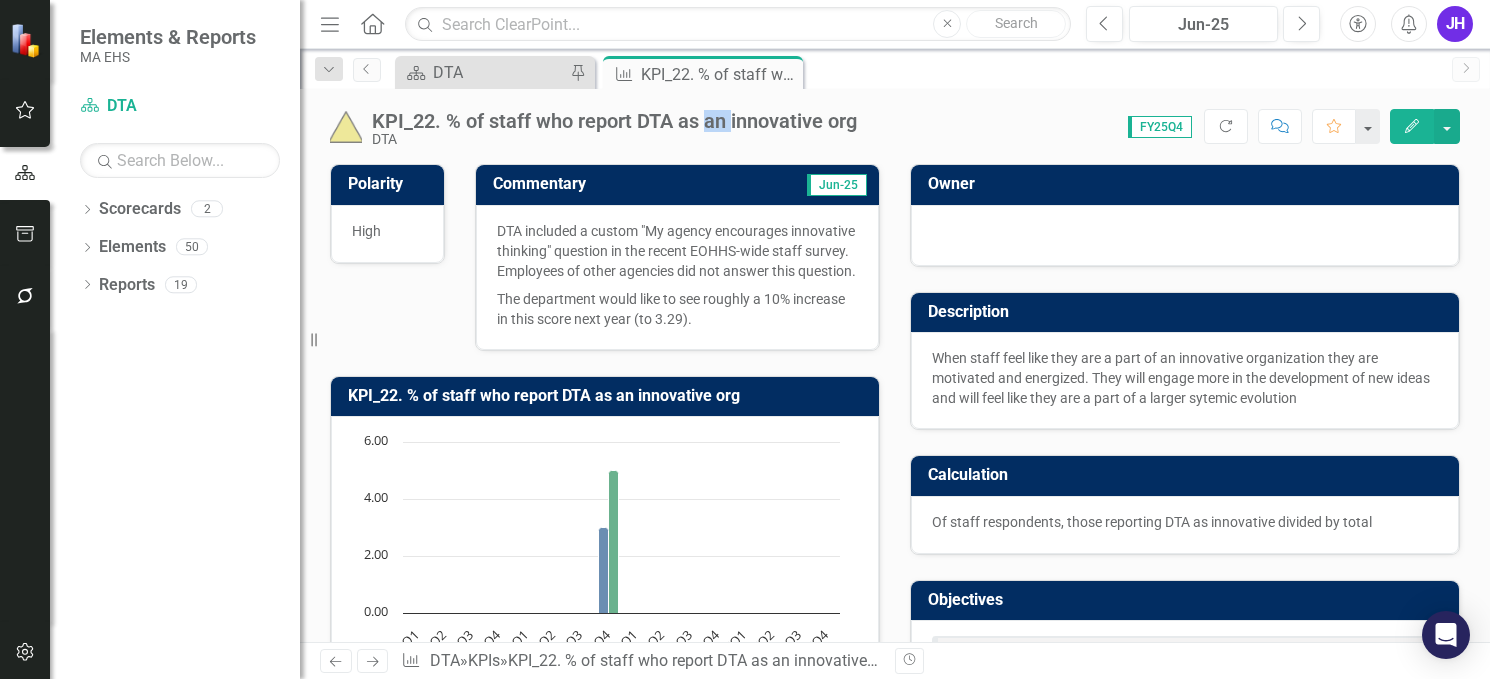 click on "KPI_22. % of staff who report DTA as an innovative org" at bounding box center [614, 121] 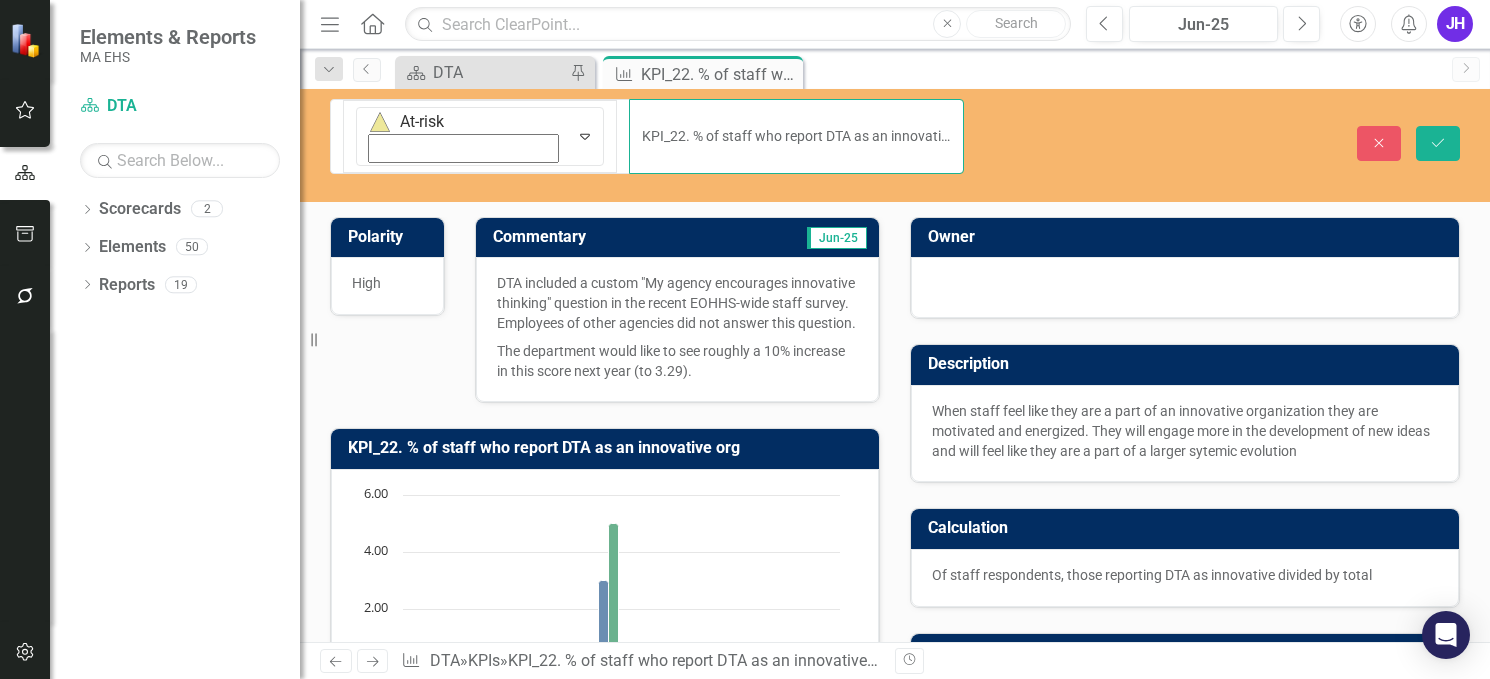 click on "KPI_22. % of staff who report DTA as an innovative org" at bounding box center [796, 136] 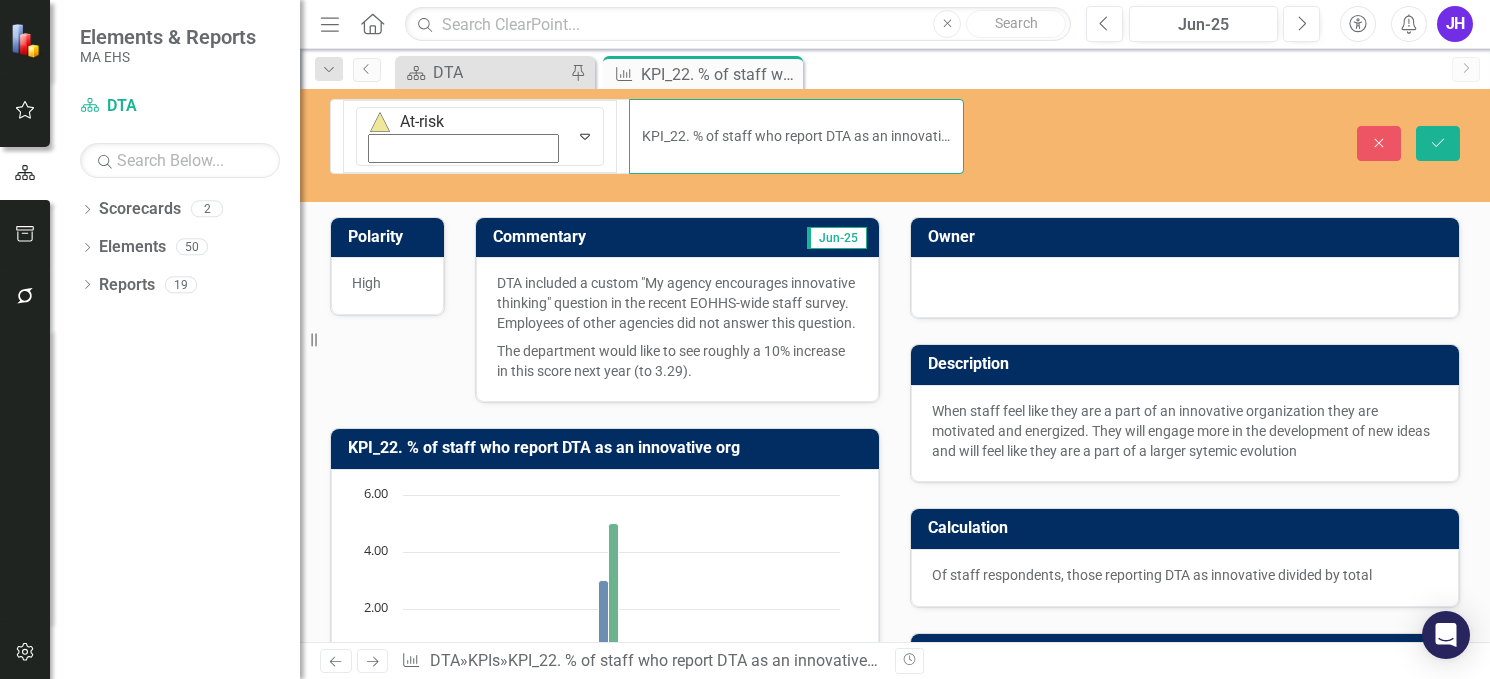 drag, startPoint x: 833, startPoint y: 119, endPoint x: 478, endPoint y: 114, distance: 355.03522 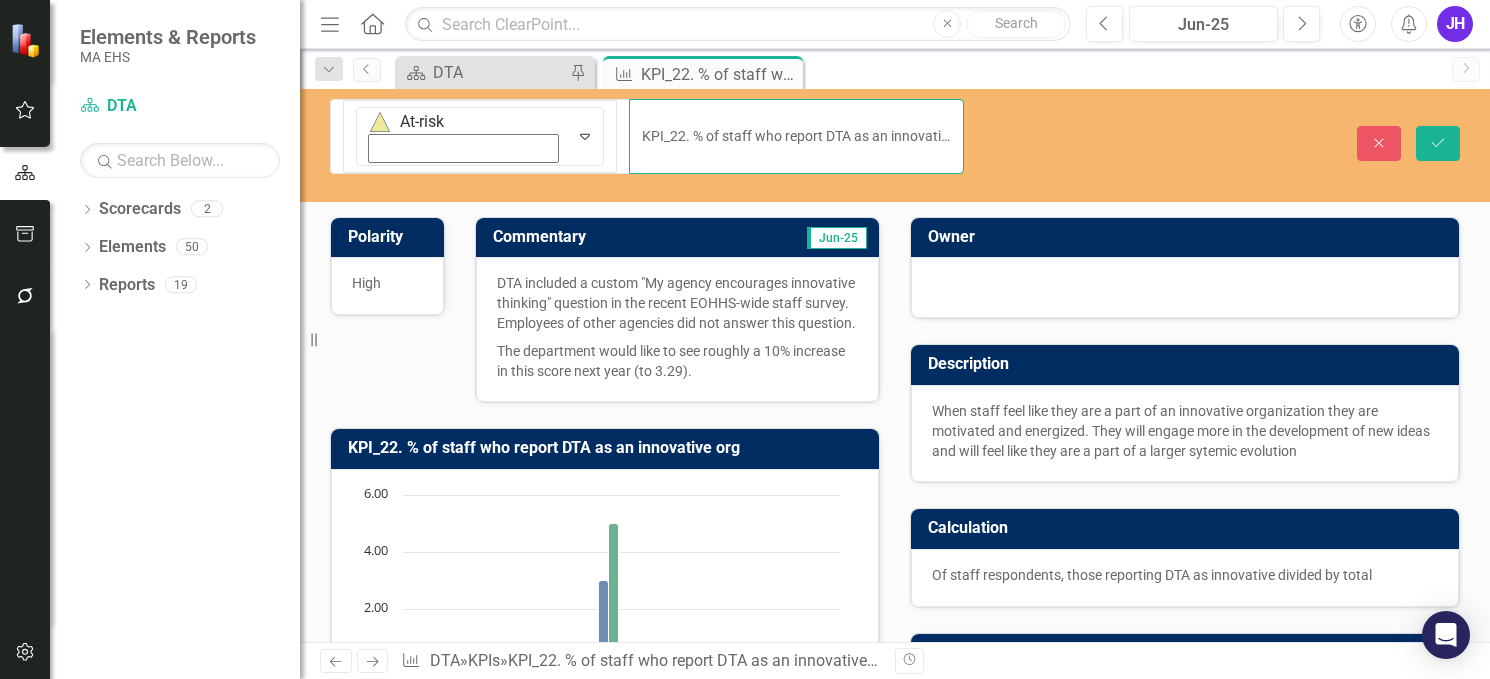 click on "KPI_22. % of staff who report DTA as an innovative org" at bounding box center (796, 136) 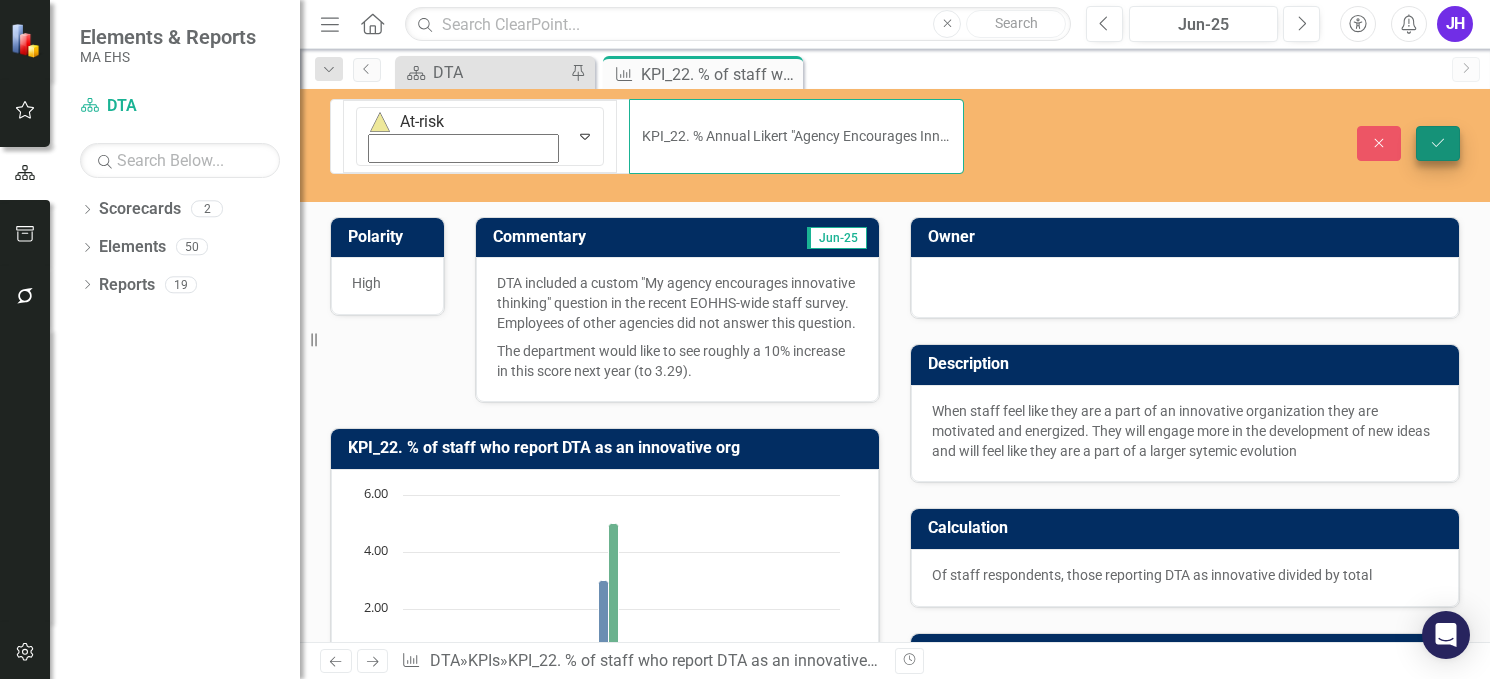 type on "KPI_22. % Annual Likert "Agency Encourages Innovative Thinking" Score" 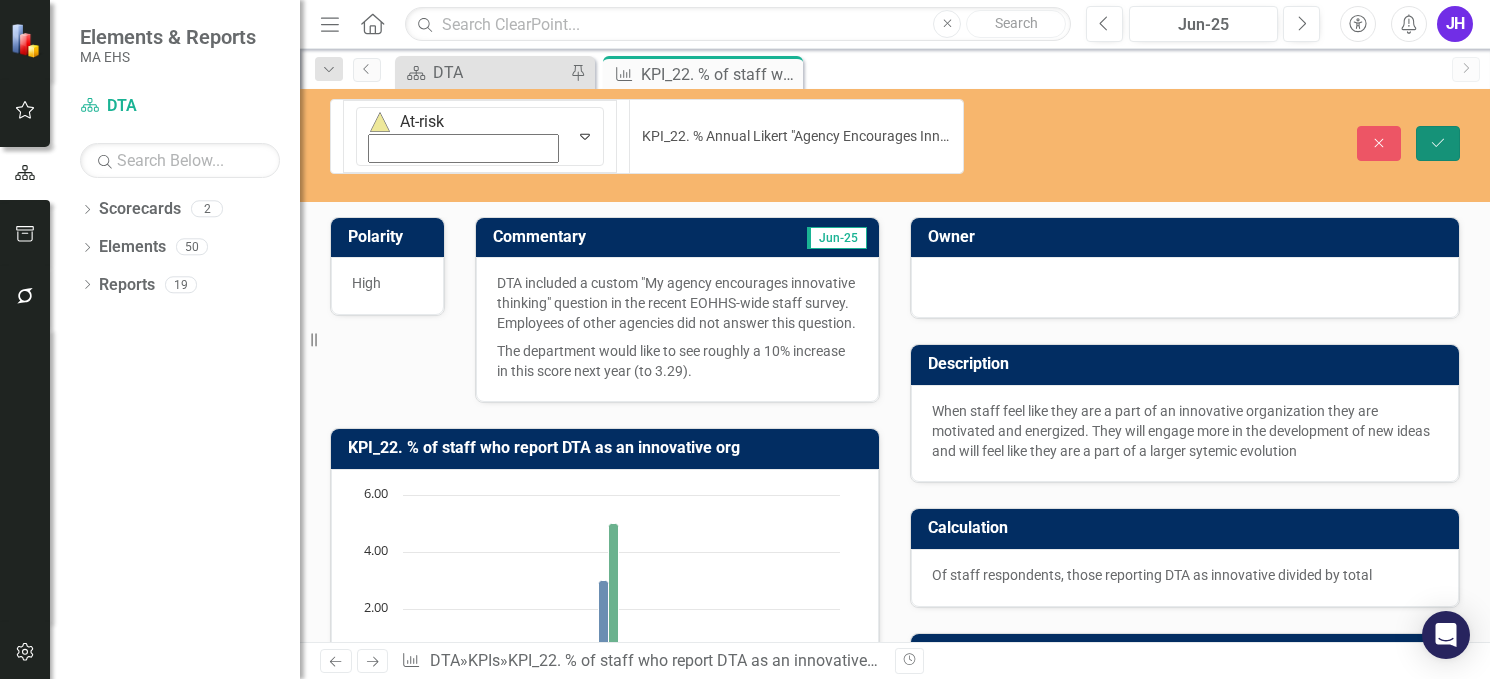click on "Save" at bounding box center (1438, 143) 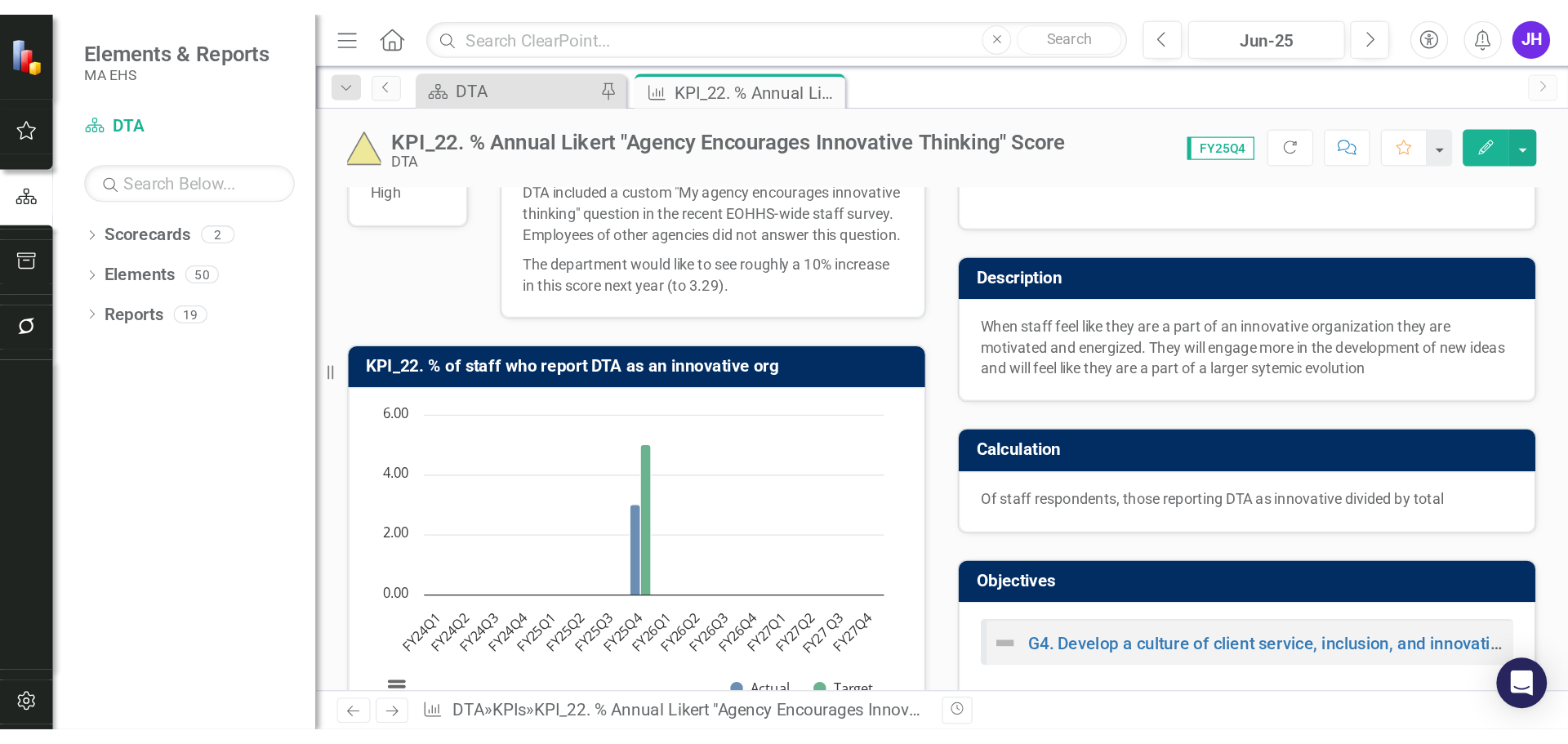 scroll, scrollTop: 0, scrollLeft: 0, axis: both 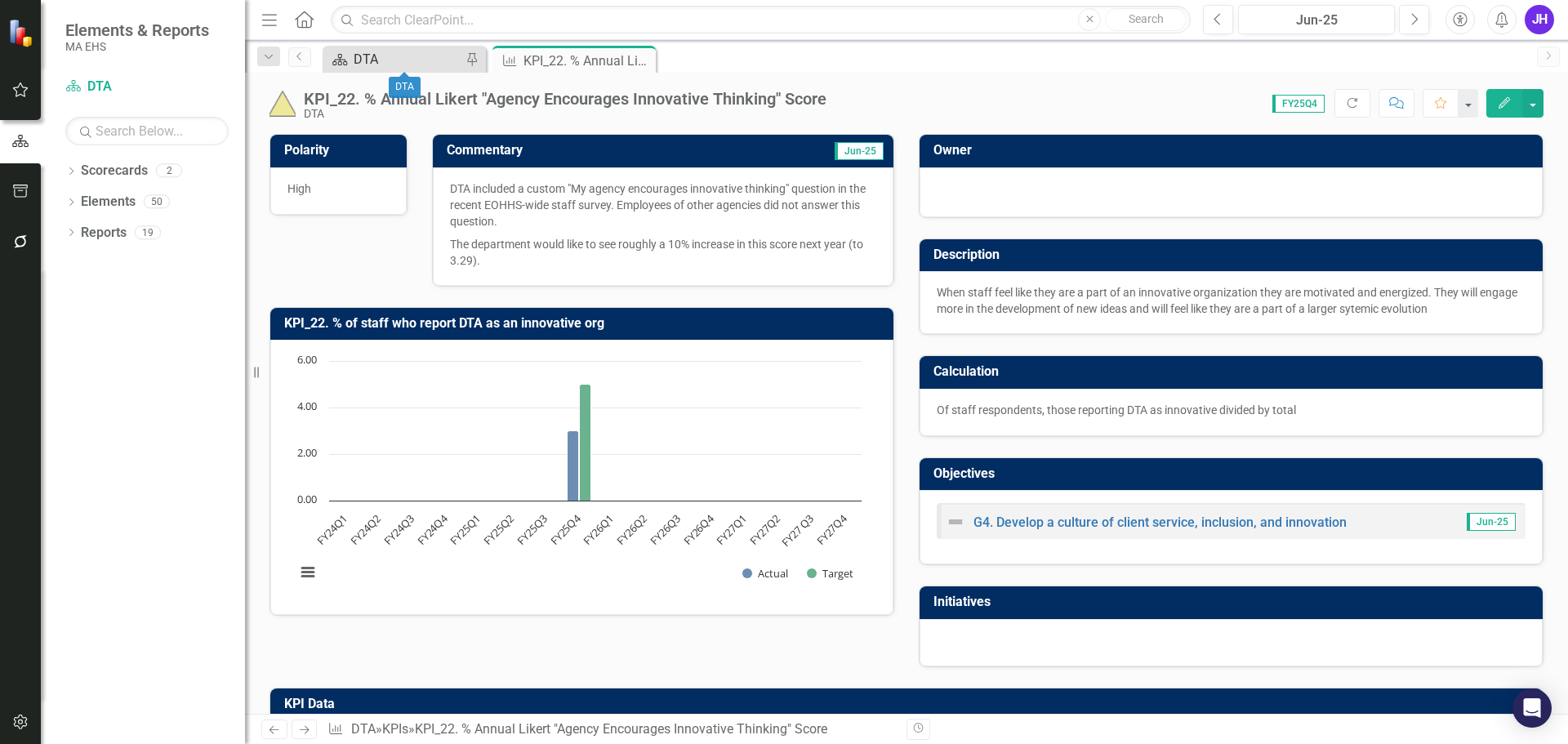 click on "DTA" at bounding box center [408, 59] 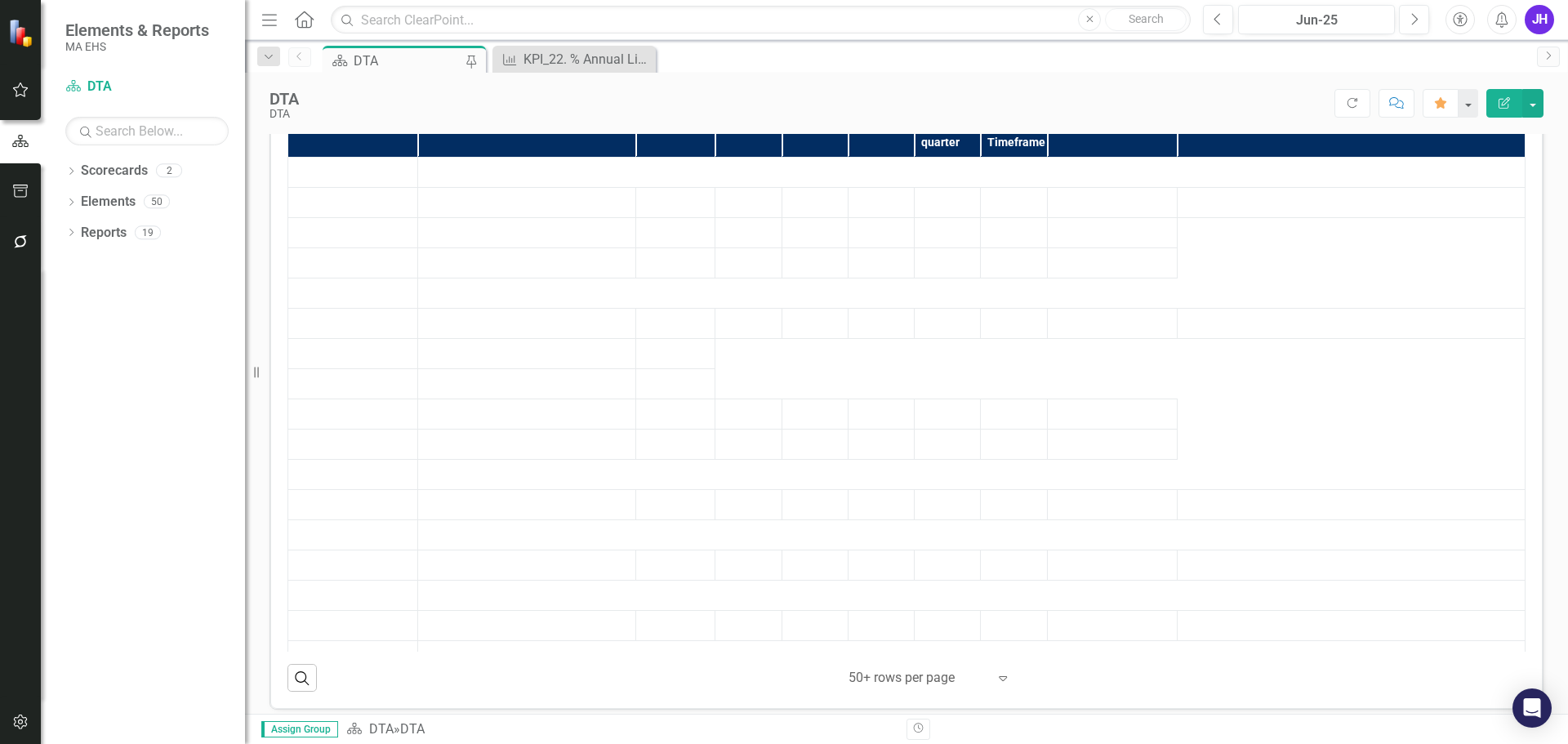 scroll, scrollTop: 674, scrollLeft: 0, axis: vertical 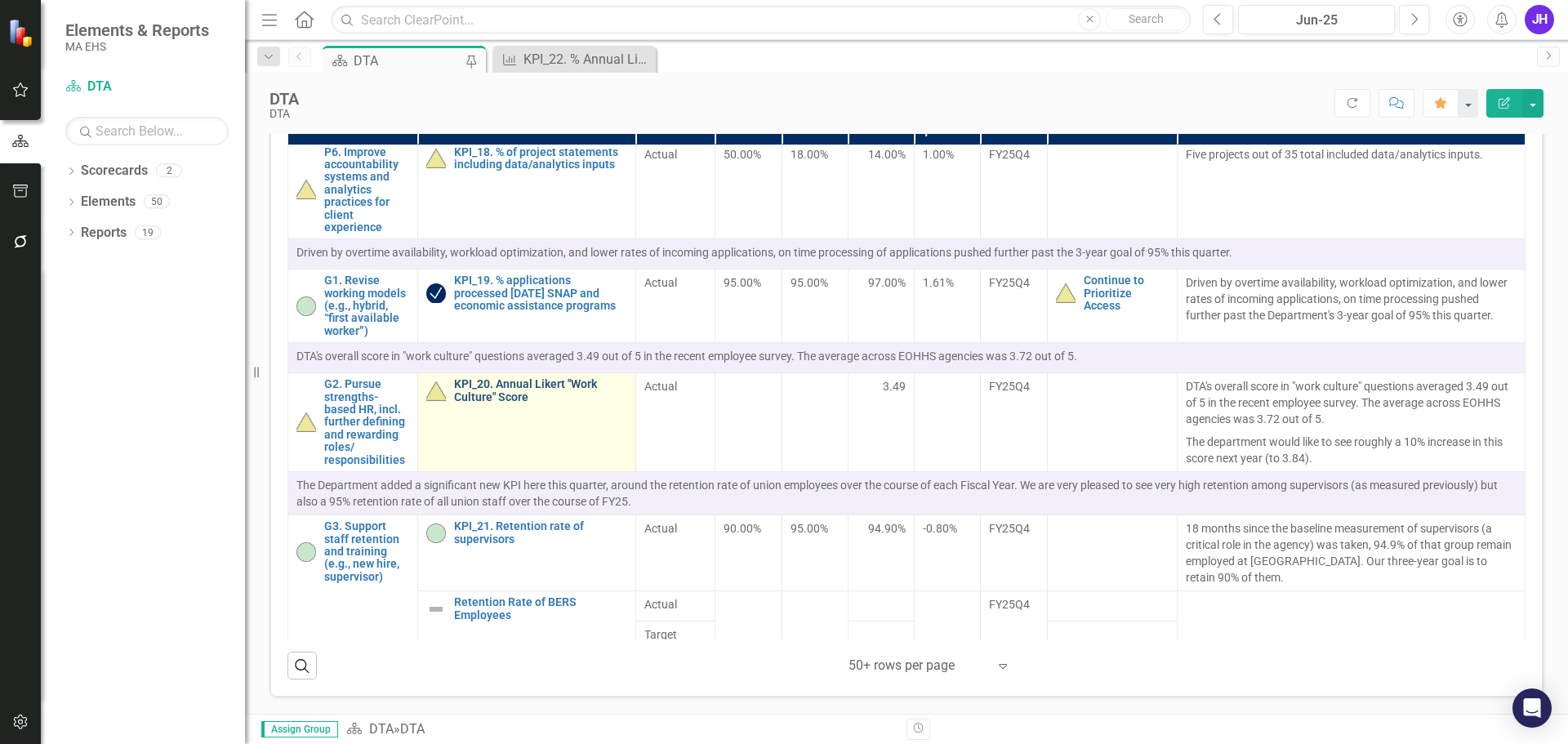 click on "KPI_20. Annual Likert "Work Culture" Score" at bounding box center (541, 390) 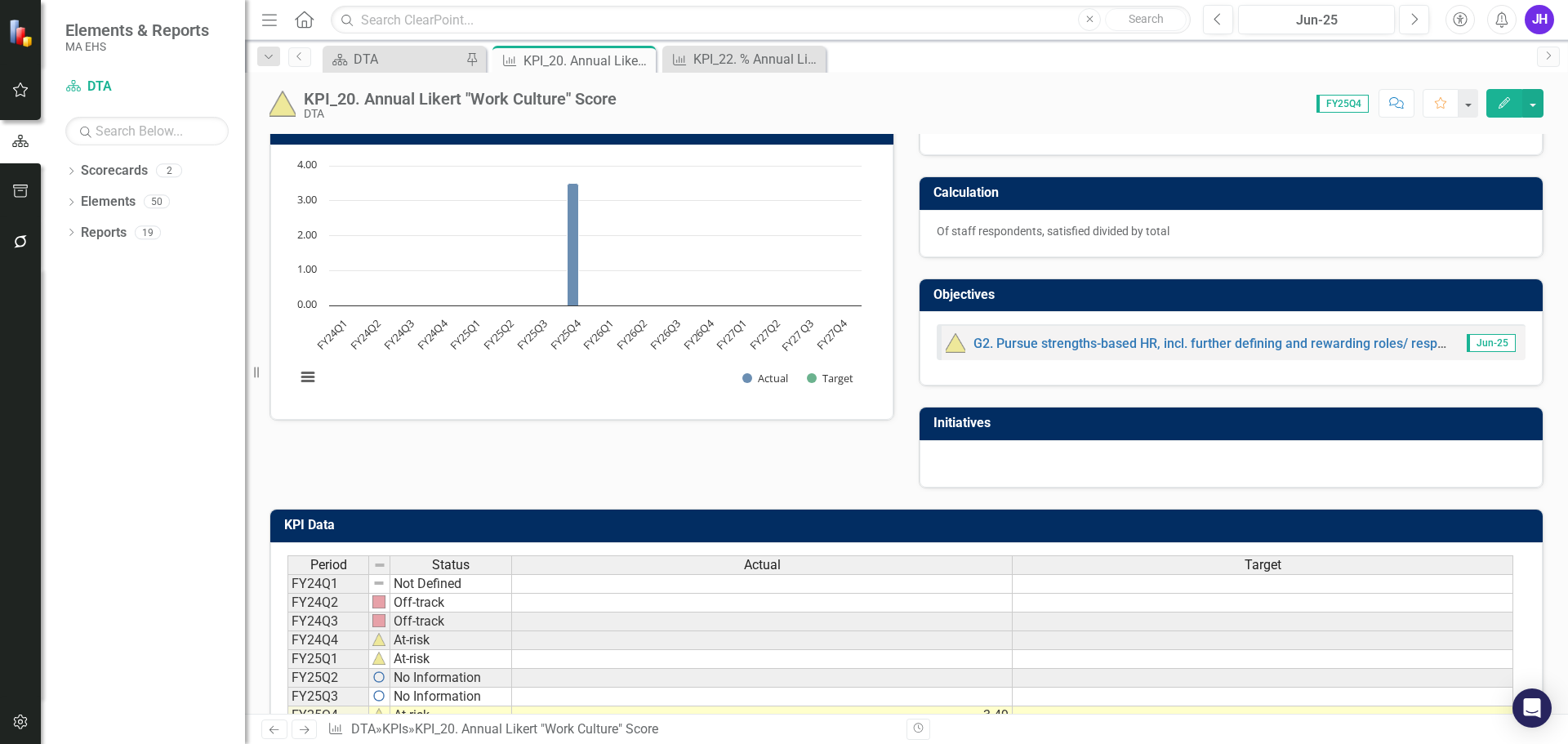 scroll, scrollTop: 383, scrollLeft: 0, axis: vertical 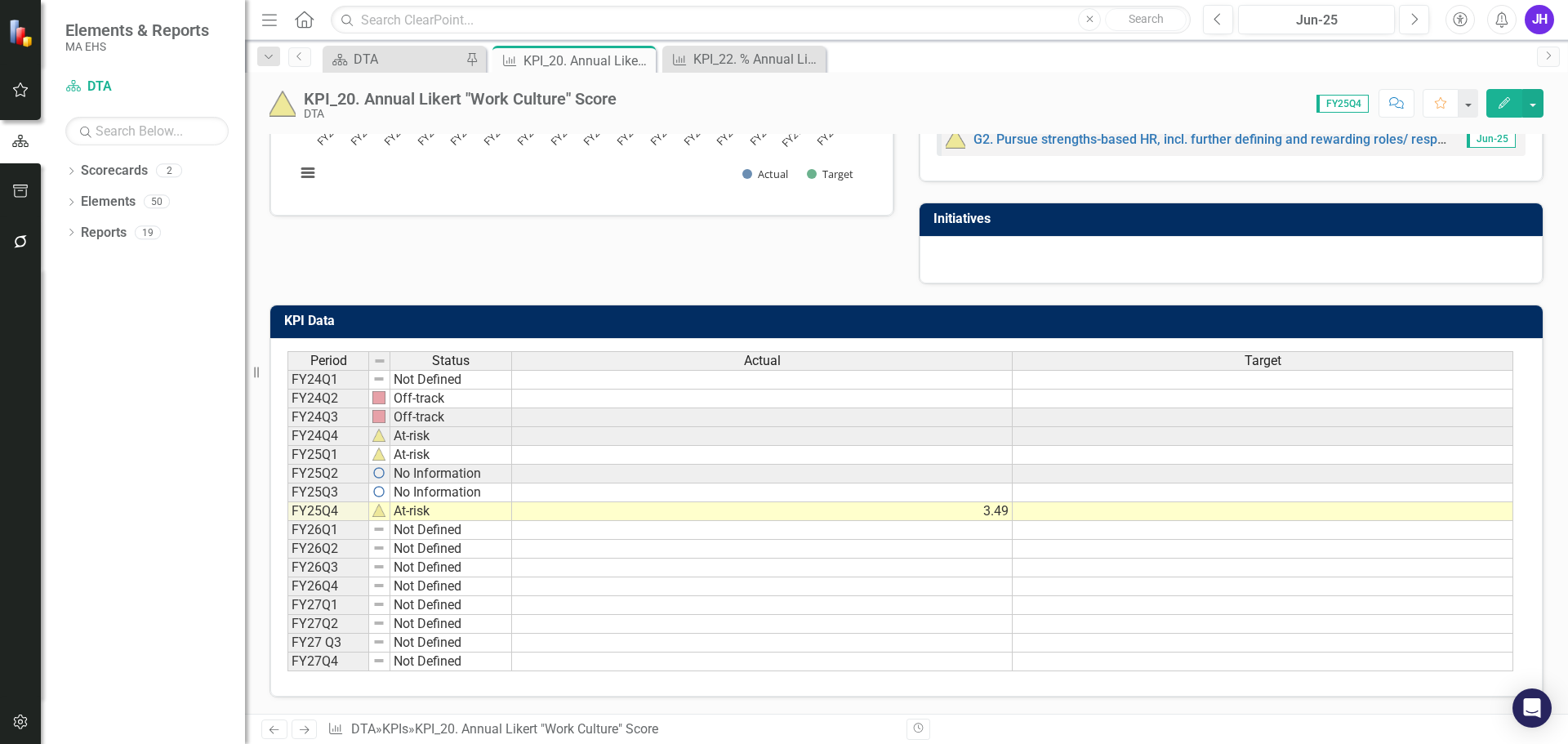 click at bounding box center [1263, 511] 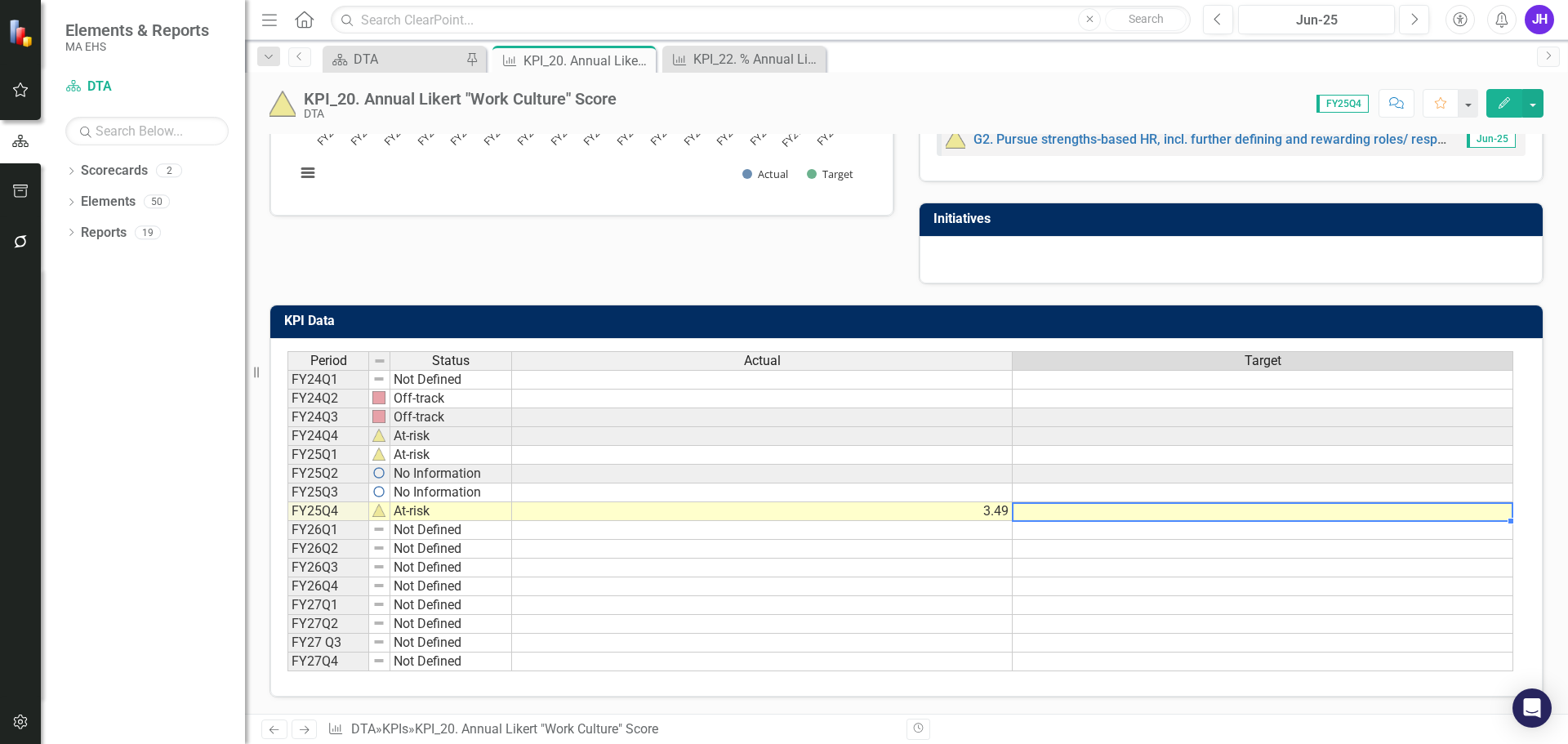 click at bounding box center [1263, 511] 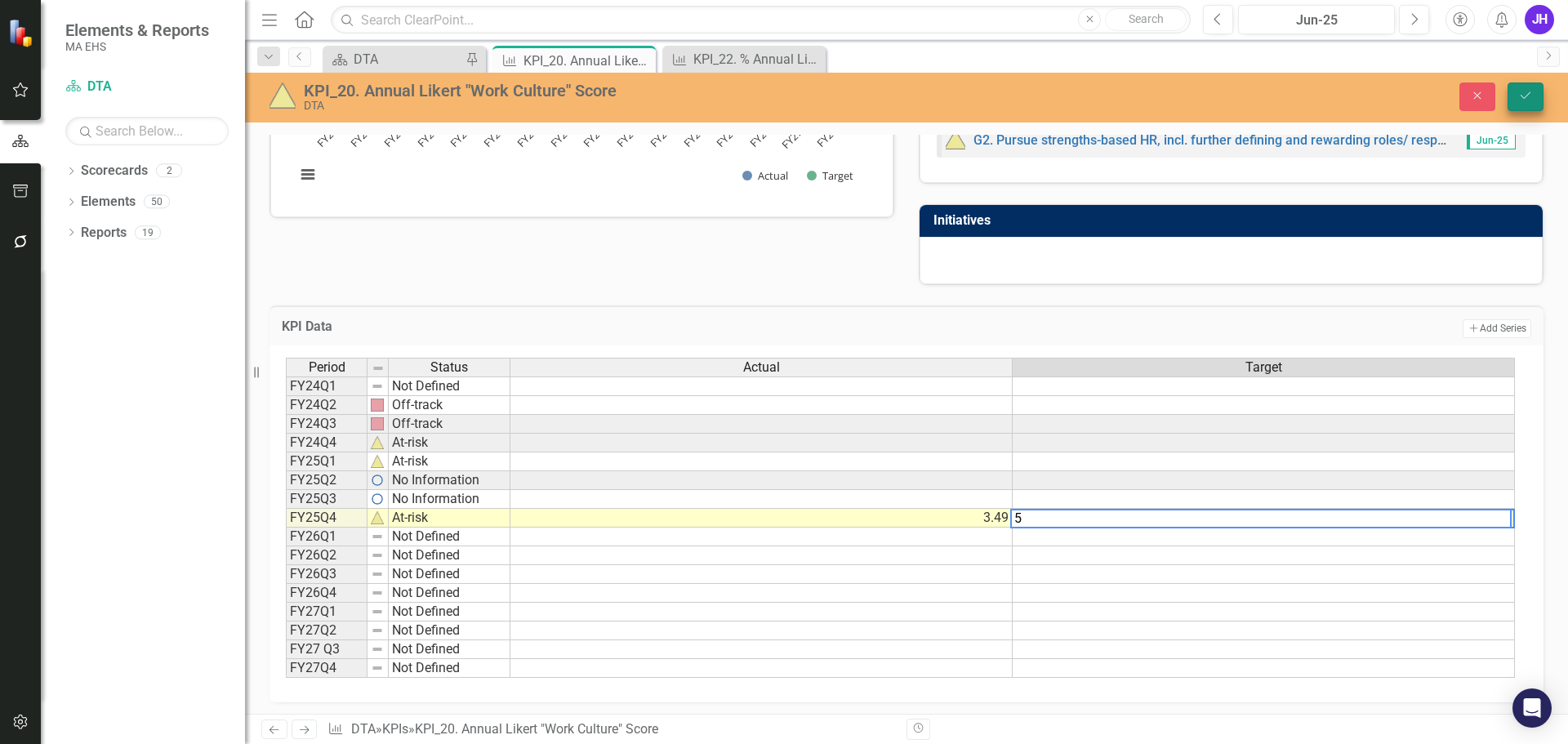 type on "5" 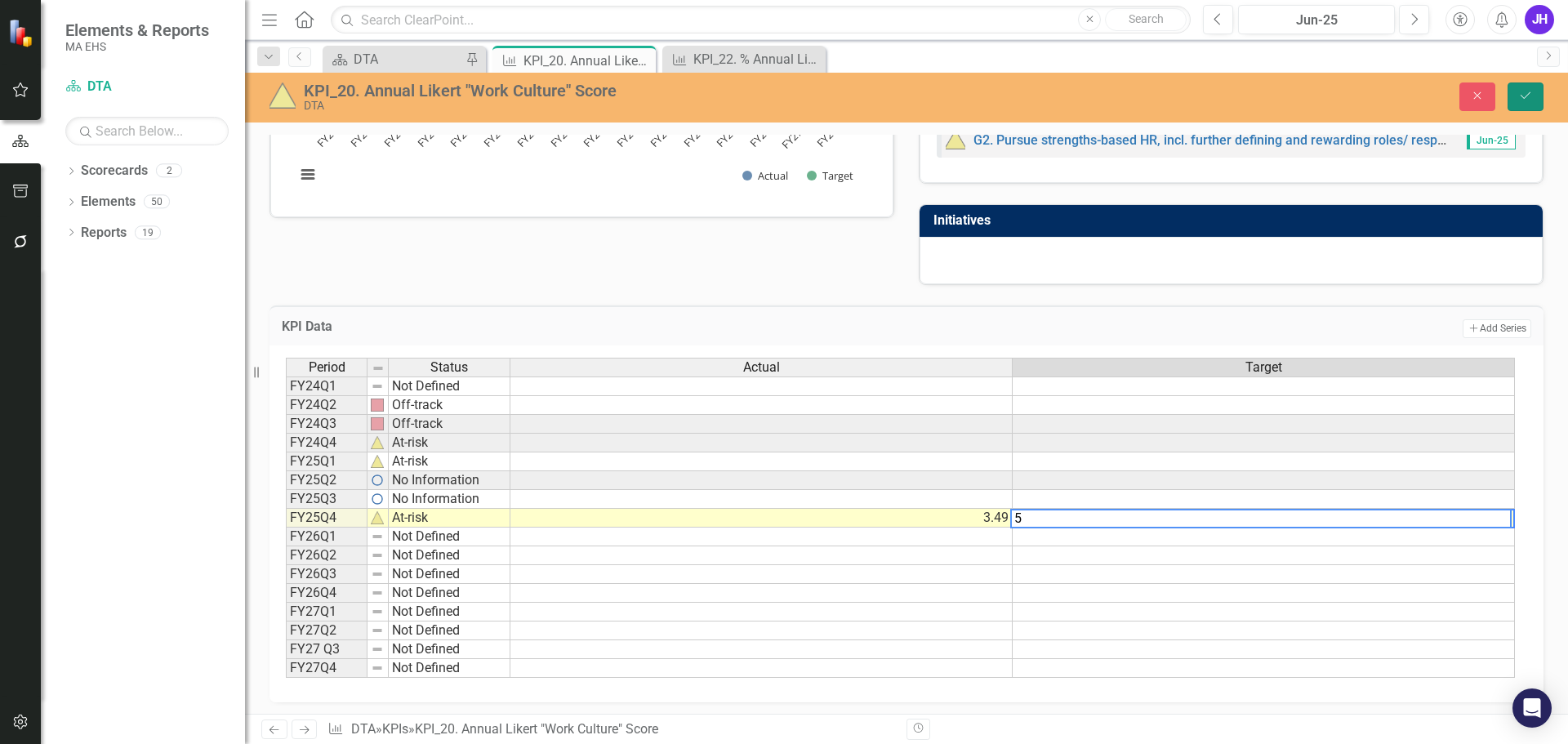 click on "Save" at bounding box center (1526, 96) 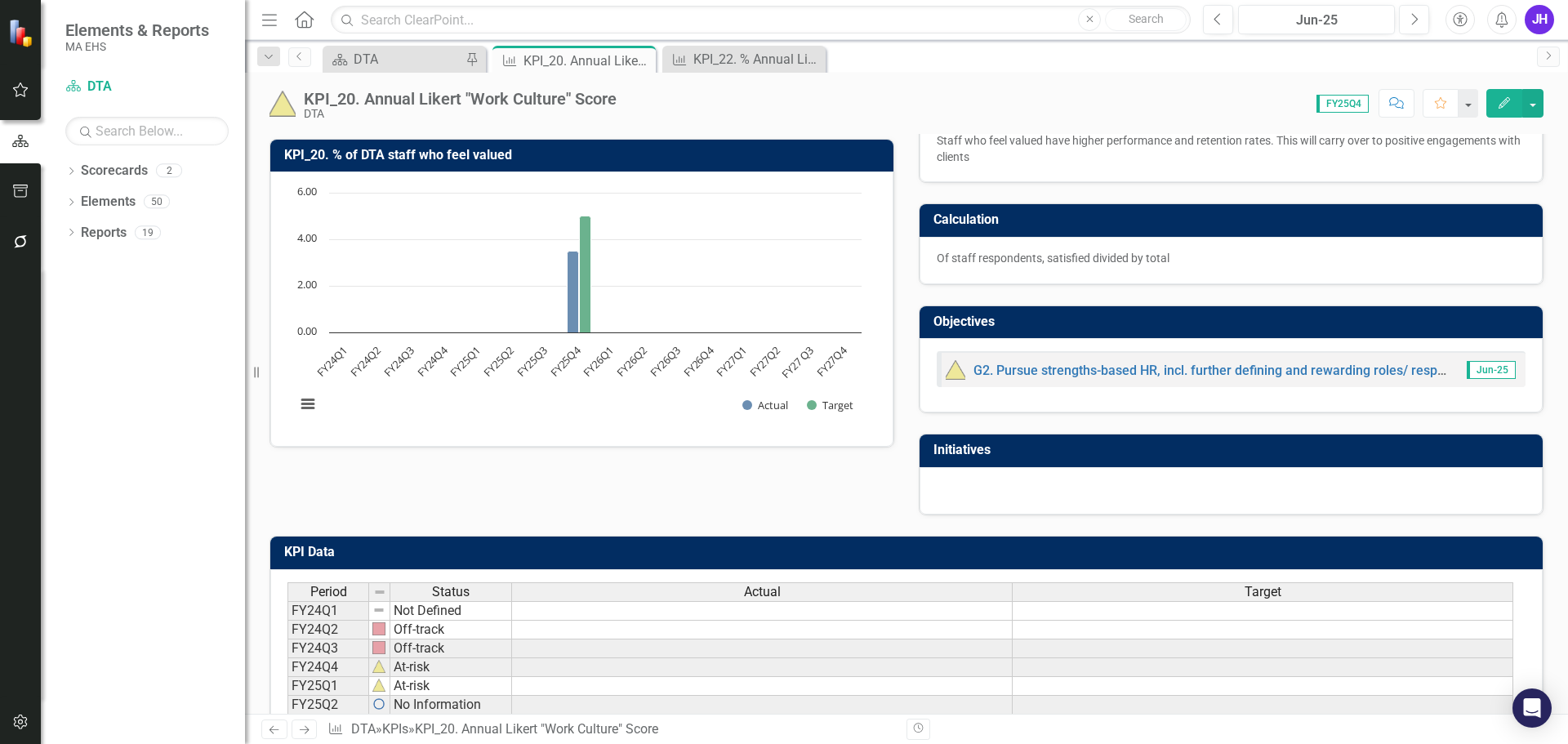 scroll, scrollTop: 0, scrollLeft: 0, axis: both 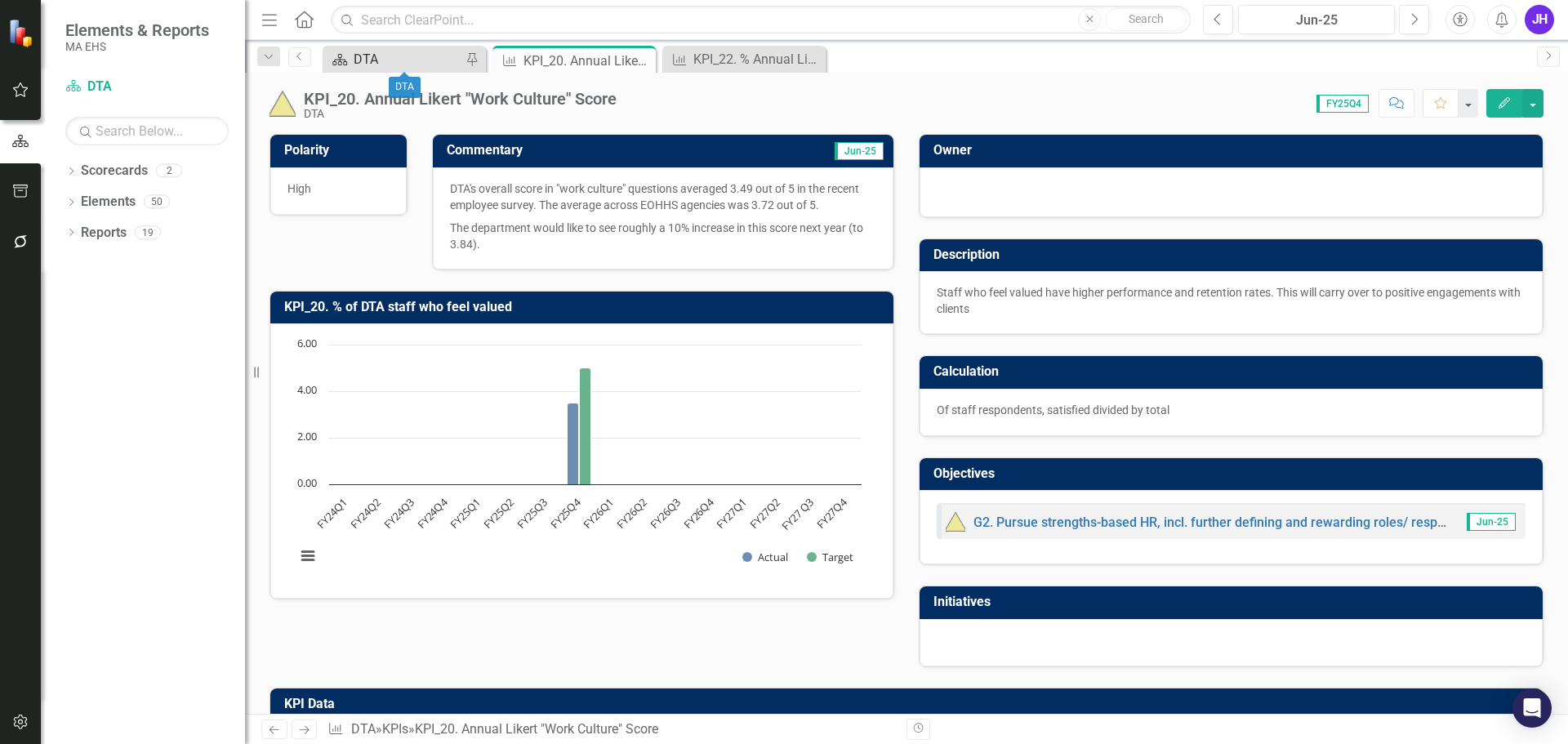 click on "DTA" at bounding box center (408, 59) 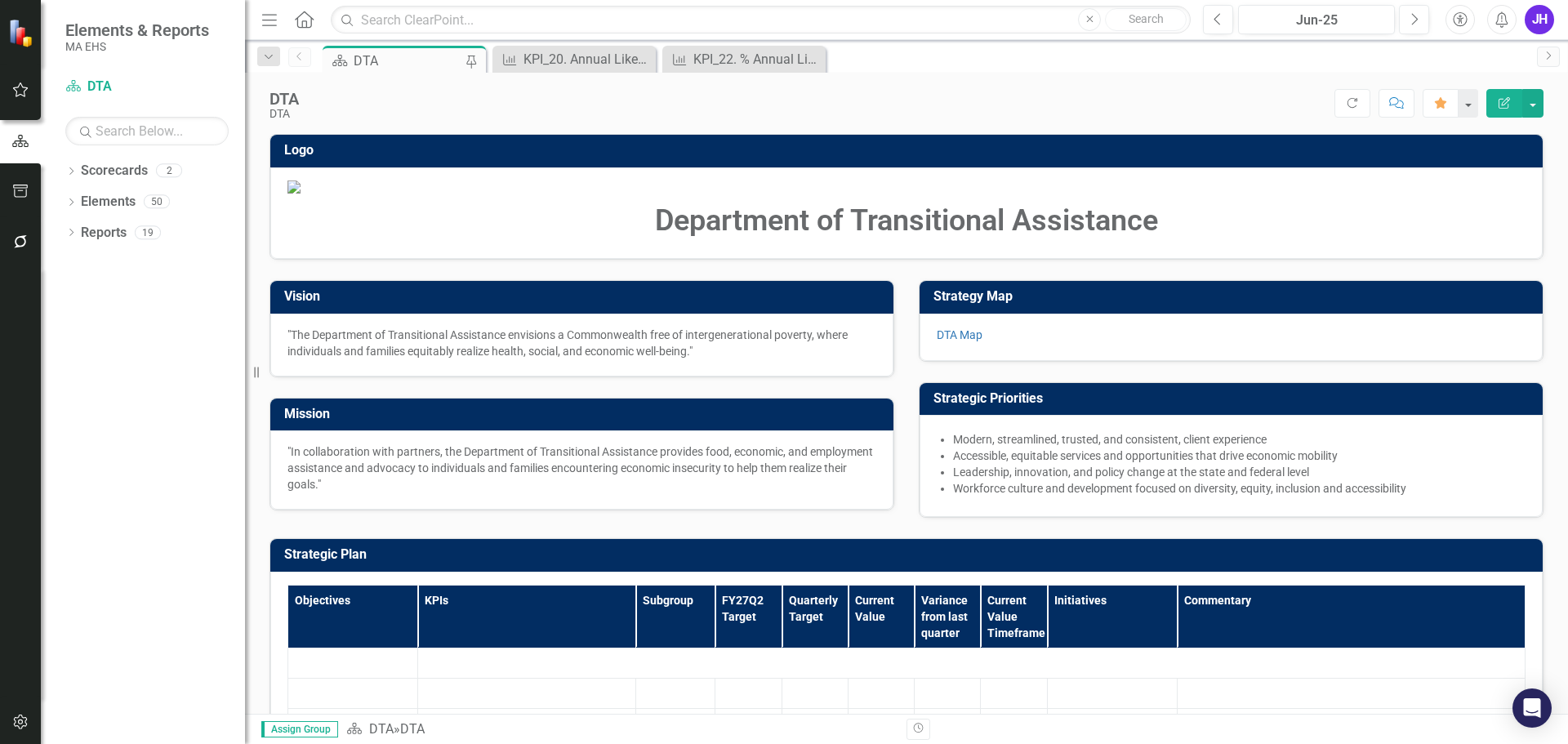 scroll, scrollTop: 653, scrollLeft: 0, axis: vertical 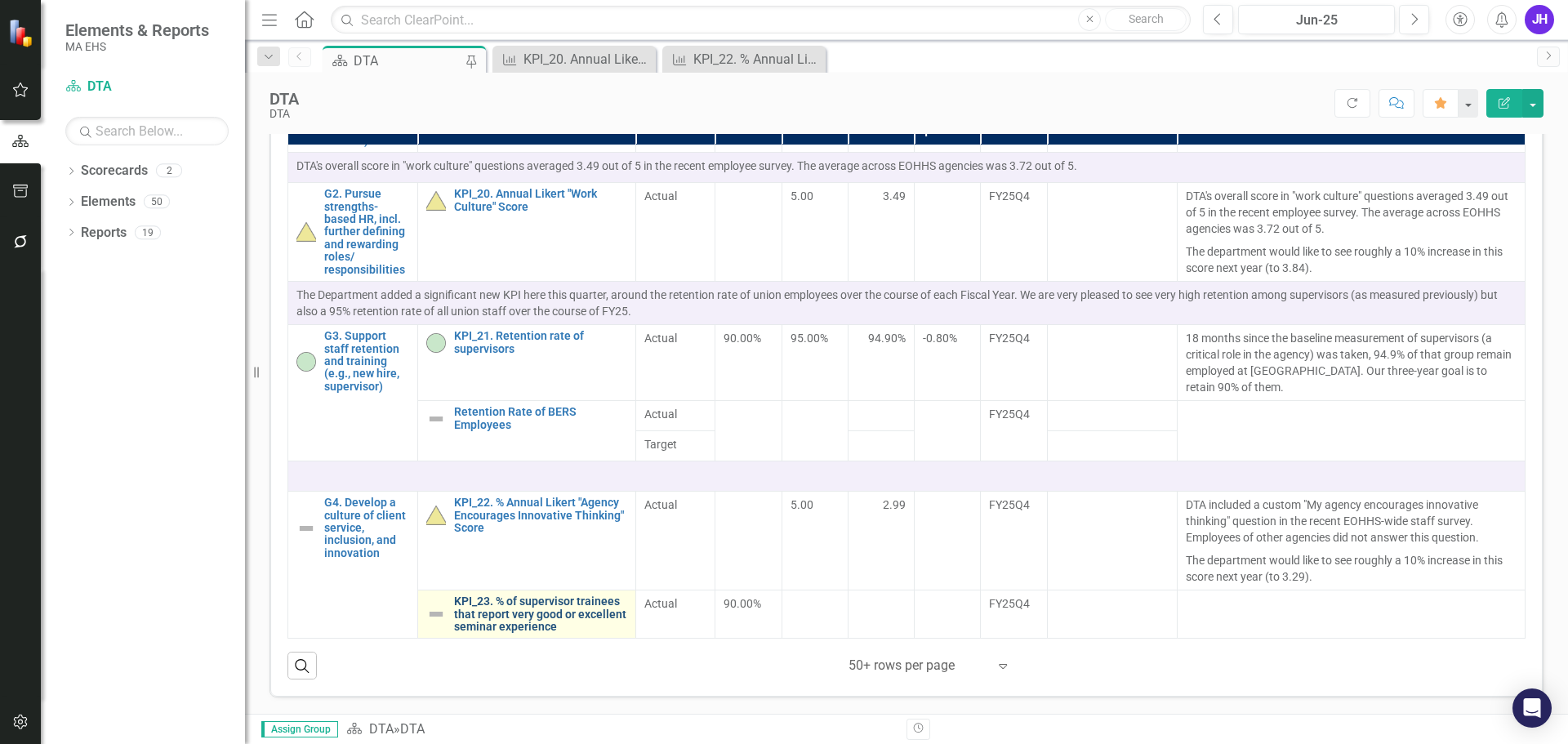 click on "KPI_23. % of supervisor trainees that report very good or excellent seminar experience" at bounding box center (541, 614) 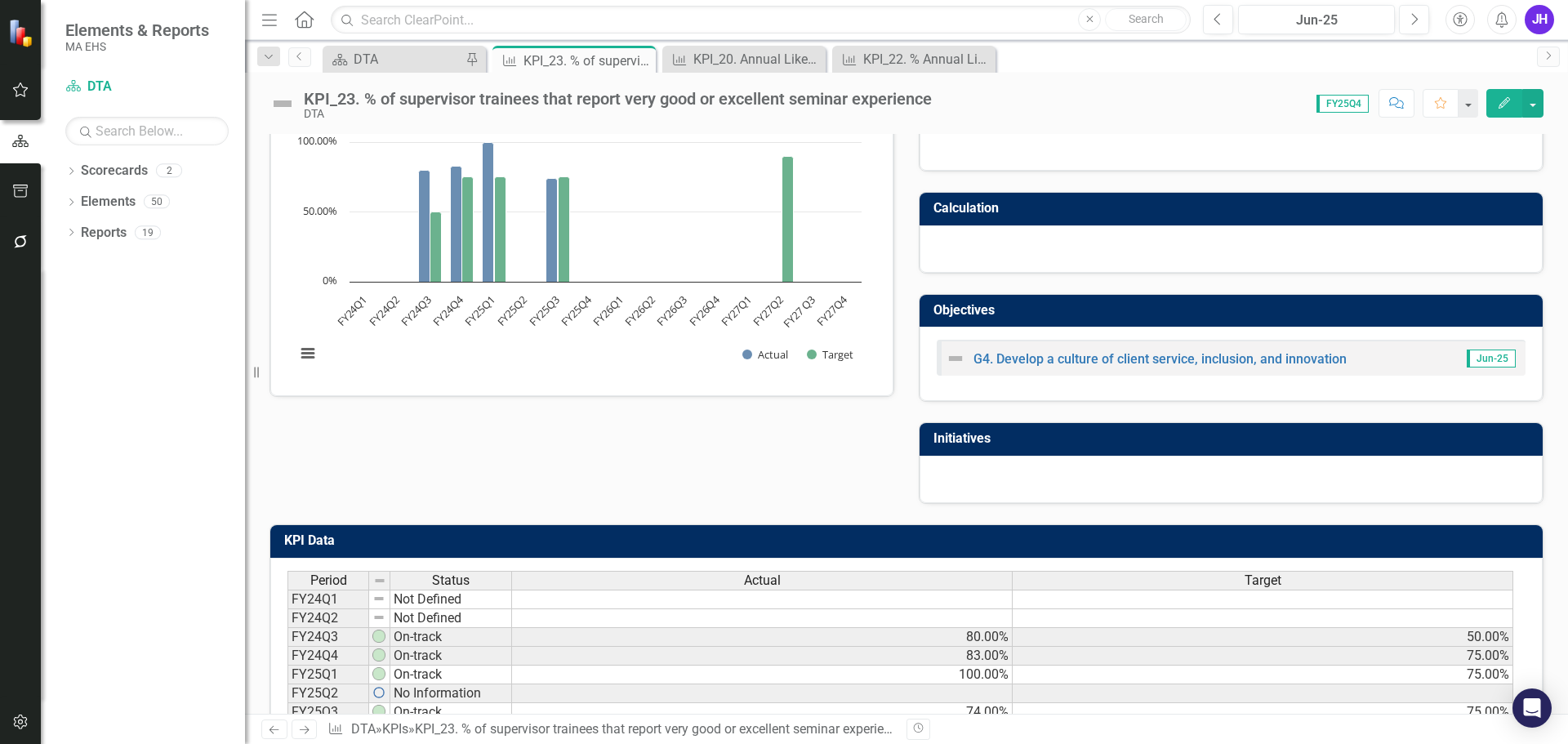scroll, scrollTop: 368, scrollLeft: 0, axis: vertical 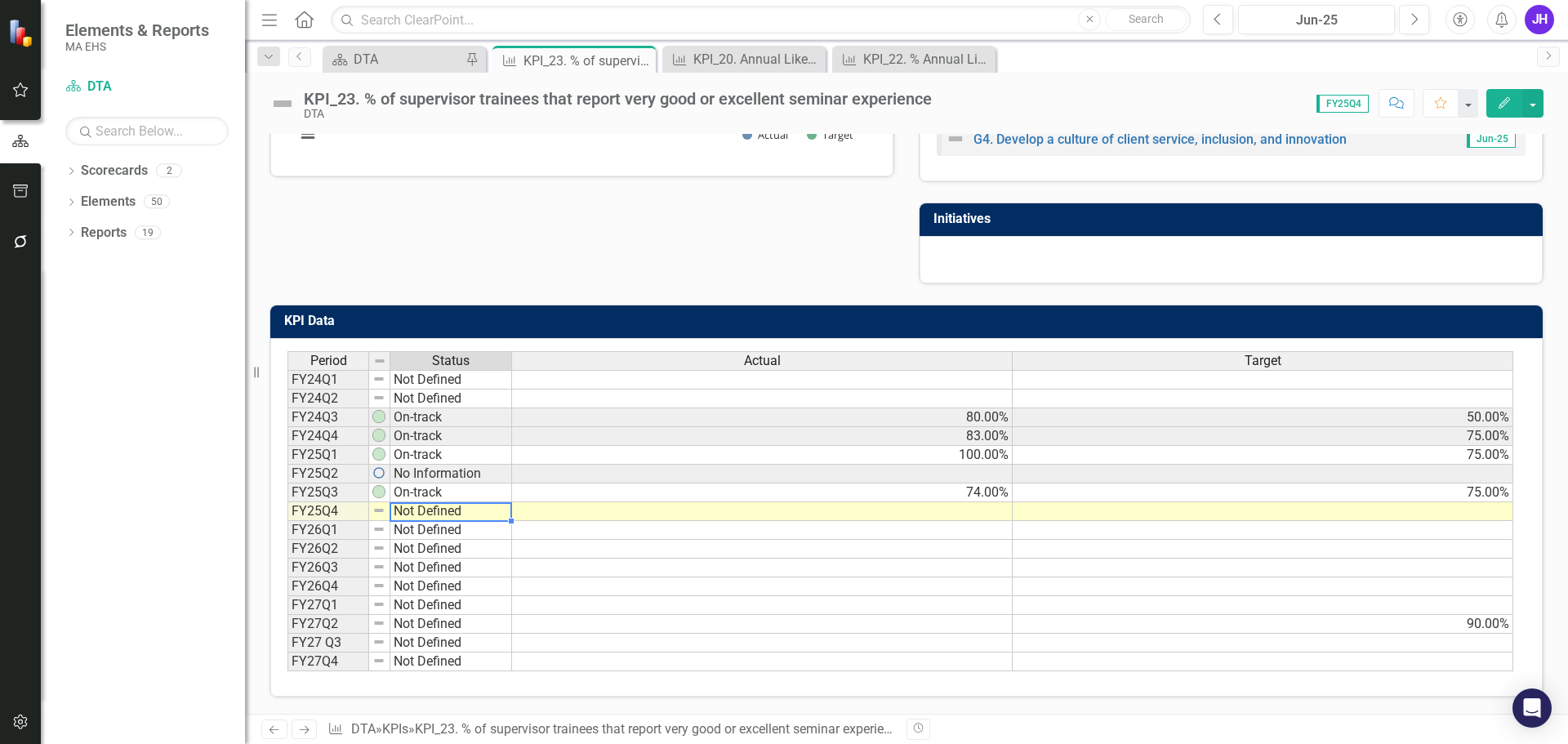 click on "Not Defined" at bounding box center (451, 511) 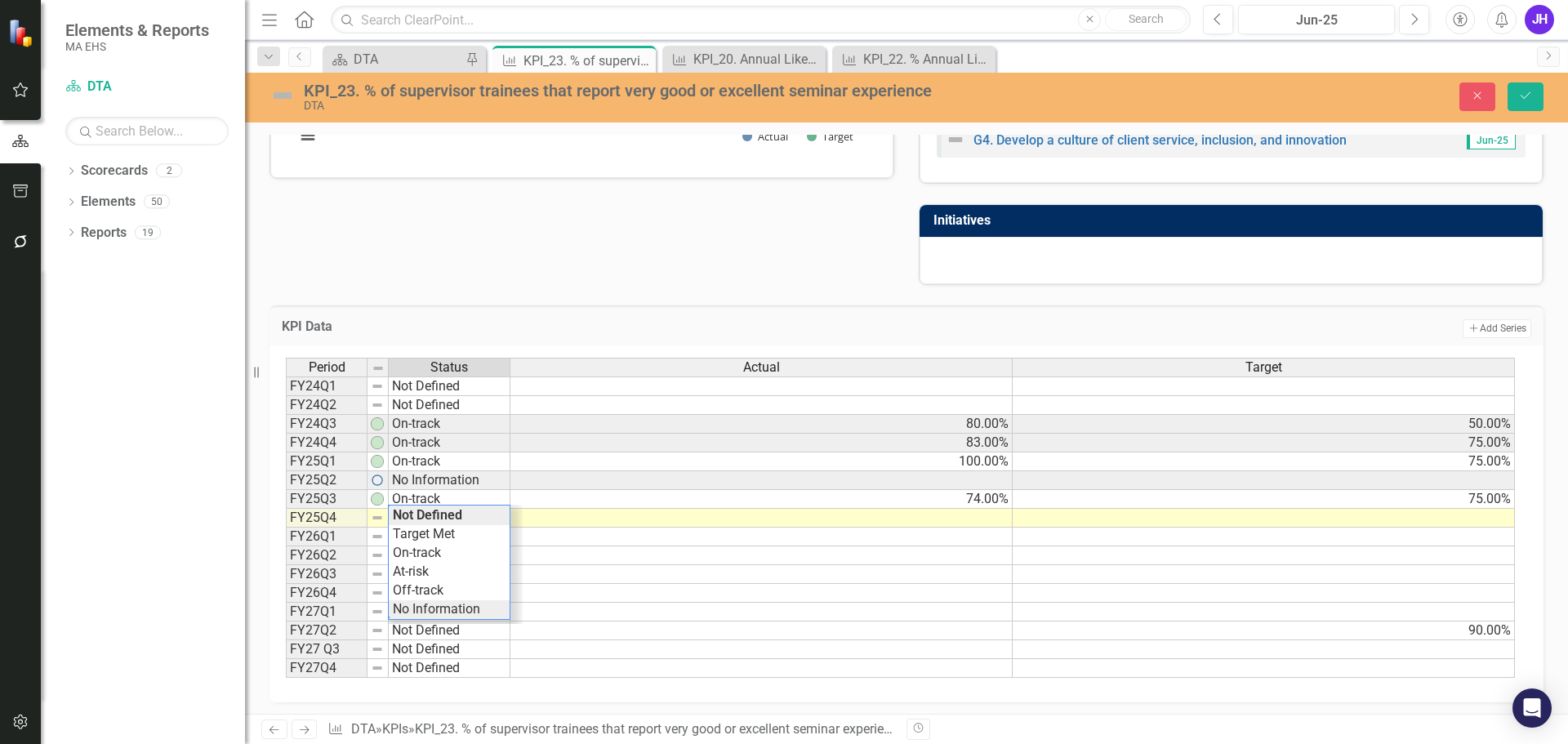 click on "Period Status Actual Target FY24Q1 Not Defined FY24Q2 Not Defined FY24Q3 On-track 80.00% 50.00% FY24Q4 On-track 83.00% 75.00% FY25Q1 On-track 100.00% 75.00% FY25Q2 No Information FY25Q3 On-track 74.00% 75.00% FY25Q4 Not Defined FY26Q1 Not Defined FY26Q2 Not Defined FY26Q3 Not Defined FY26Q4 Not Defined FY27Q1 Not Defined FY27Q2 Not Defined 90.00% FY27 Q3 Not Defined FY27Q4 Not Defined Period Status Actual Target Period Status FY24Q1 Not Defined FY24Q2 Not Defined FY24Q3 On-track FY24Q4 On-track FY25Q1 On-track FY25Q2 No Information FY25Q3 On-track FY25Q4 Not Defined FY26Q1 Not Defined FY26Q2 Not Defined FY26Q3 Not Defined FY26Q4 Not Defined FY27Q1 Not Defined FY27Q2 Not Defined FY27 Q3 Not Defined FY27Q4 Not Defined Period Status Not Defined Target Met On-track At-risk Off-track No Information" at bounding box center [900, 518] 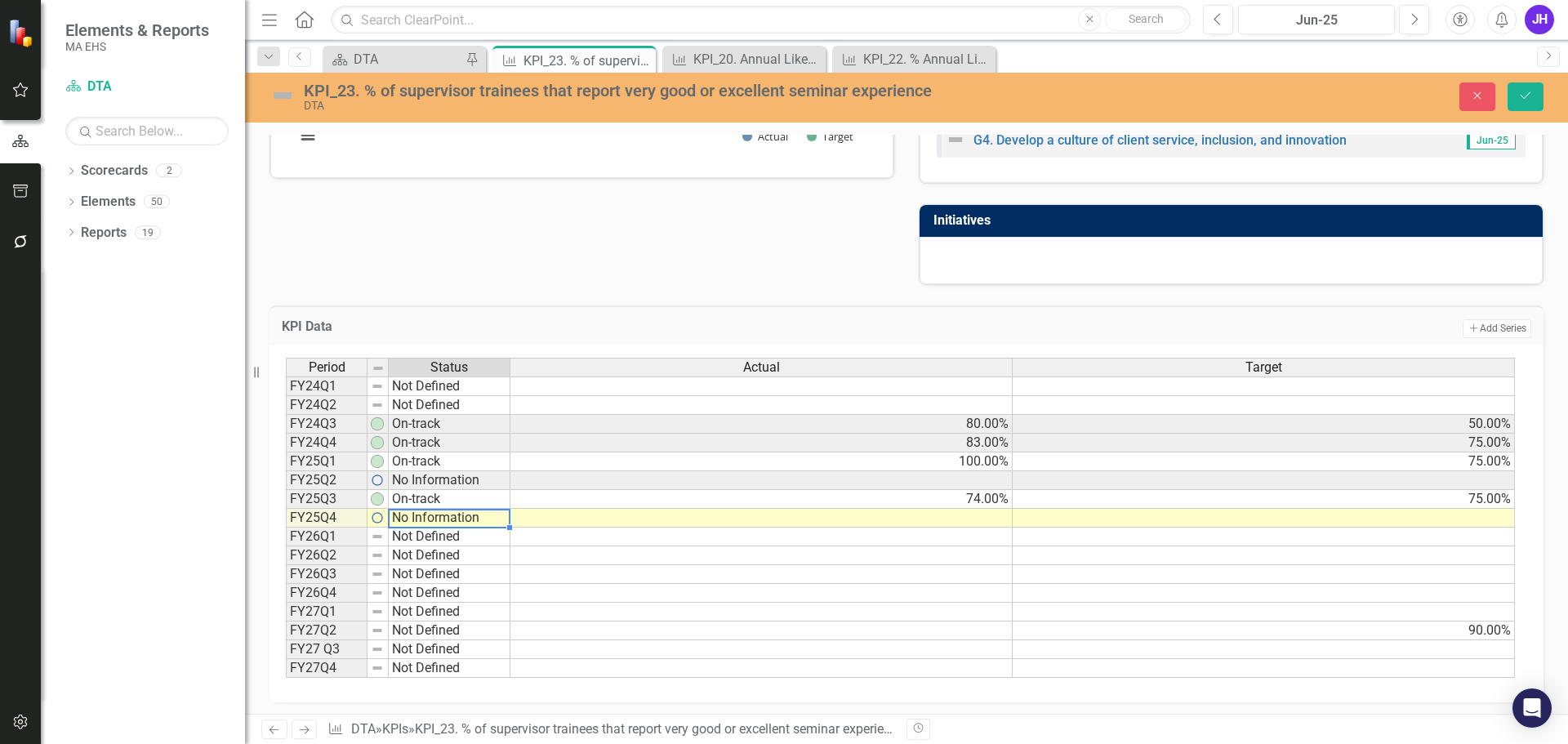 scroll, scrollTop: 0, scrollLeft: 0, axis: both 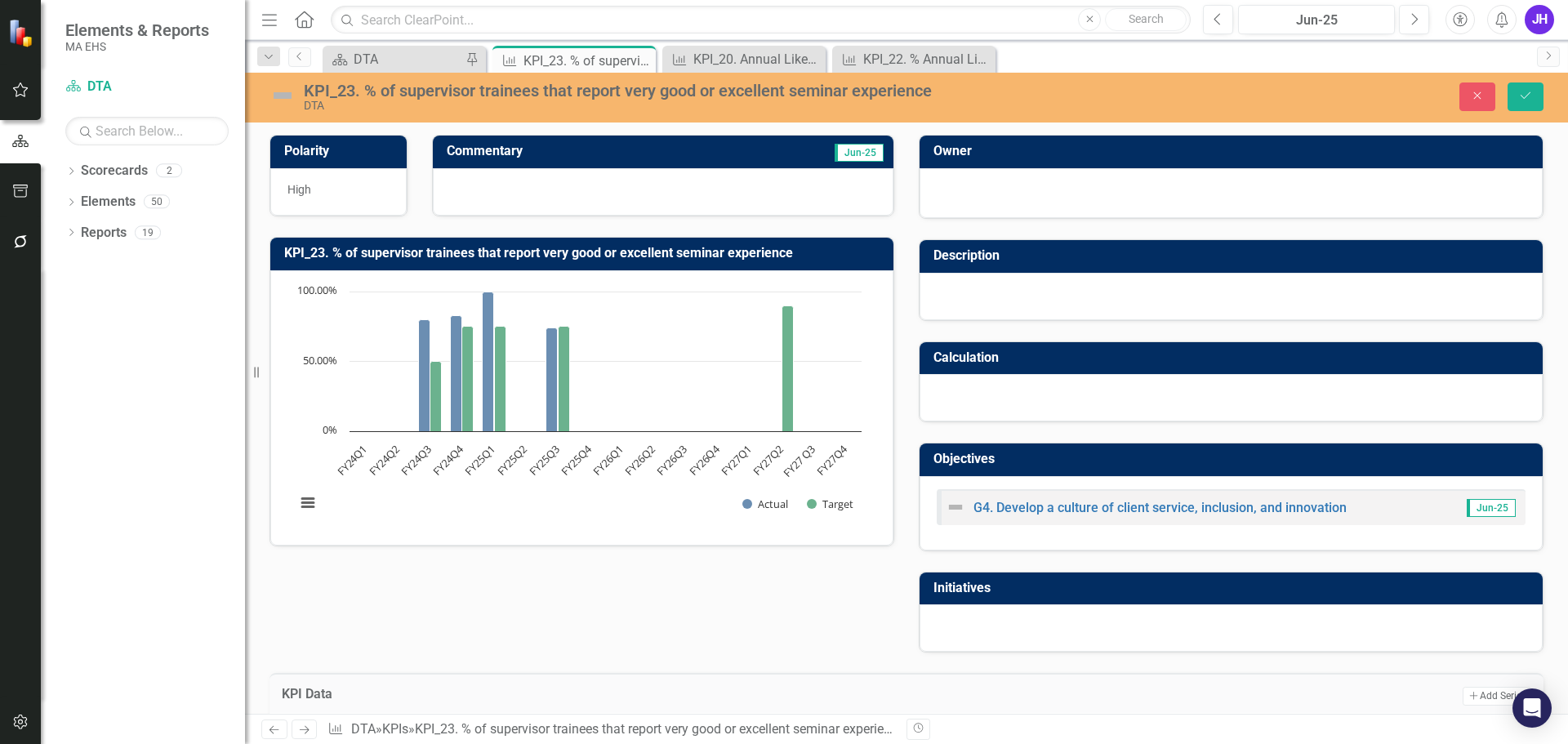 click at bounding box center (663, 192) 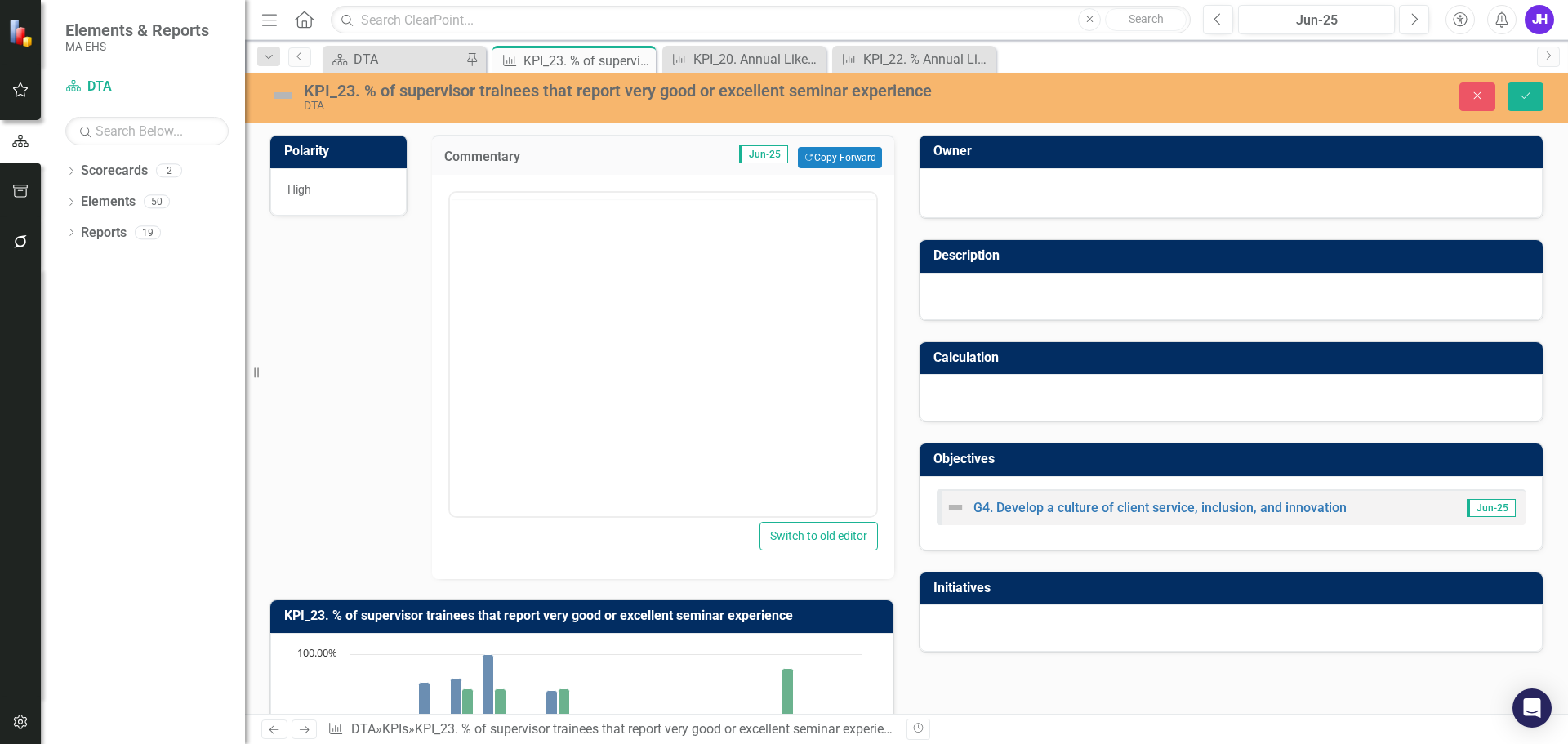 scroll, scrollTop: 0, scrollLeft: 0, axis: both 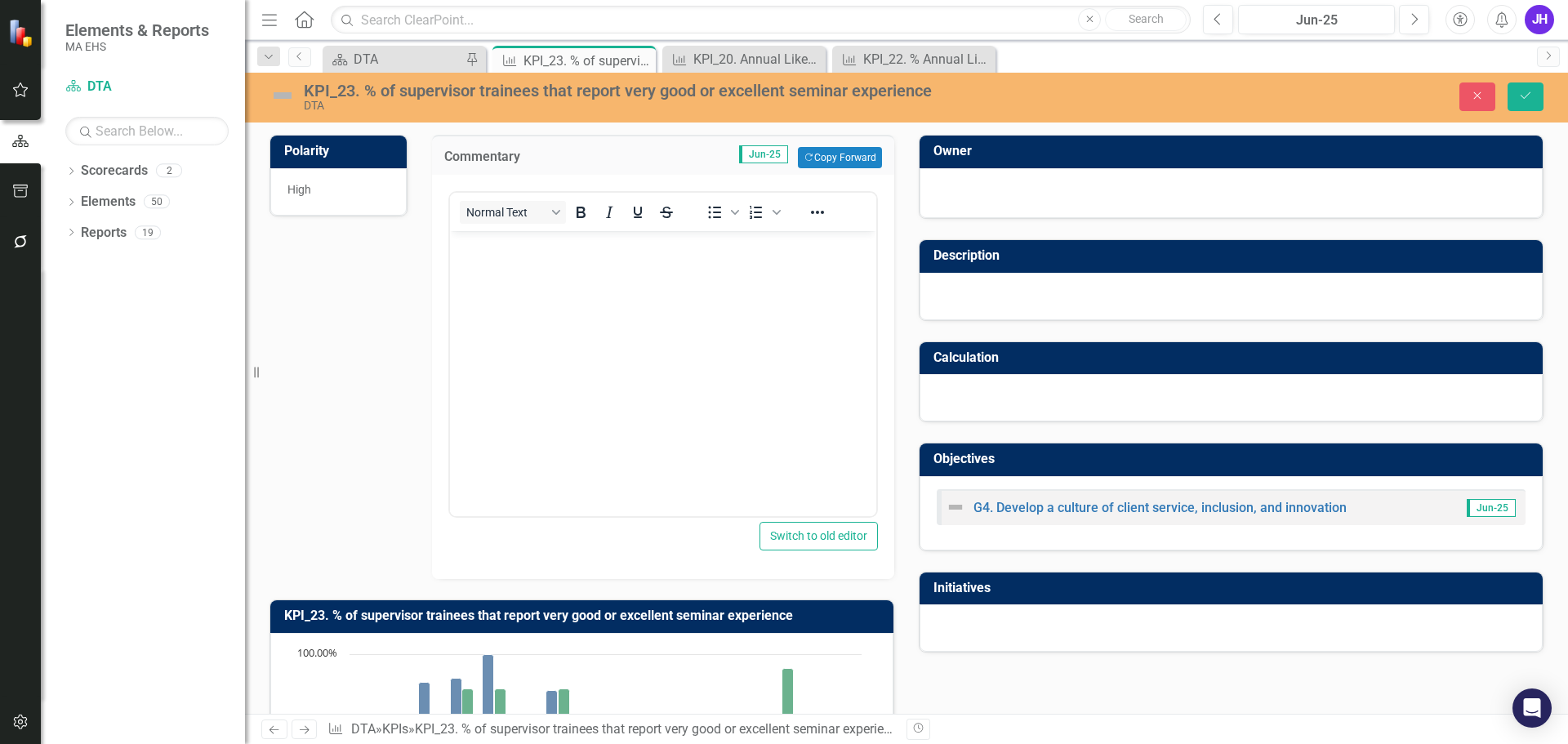 click at bounding box center (662, 354) 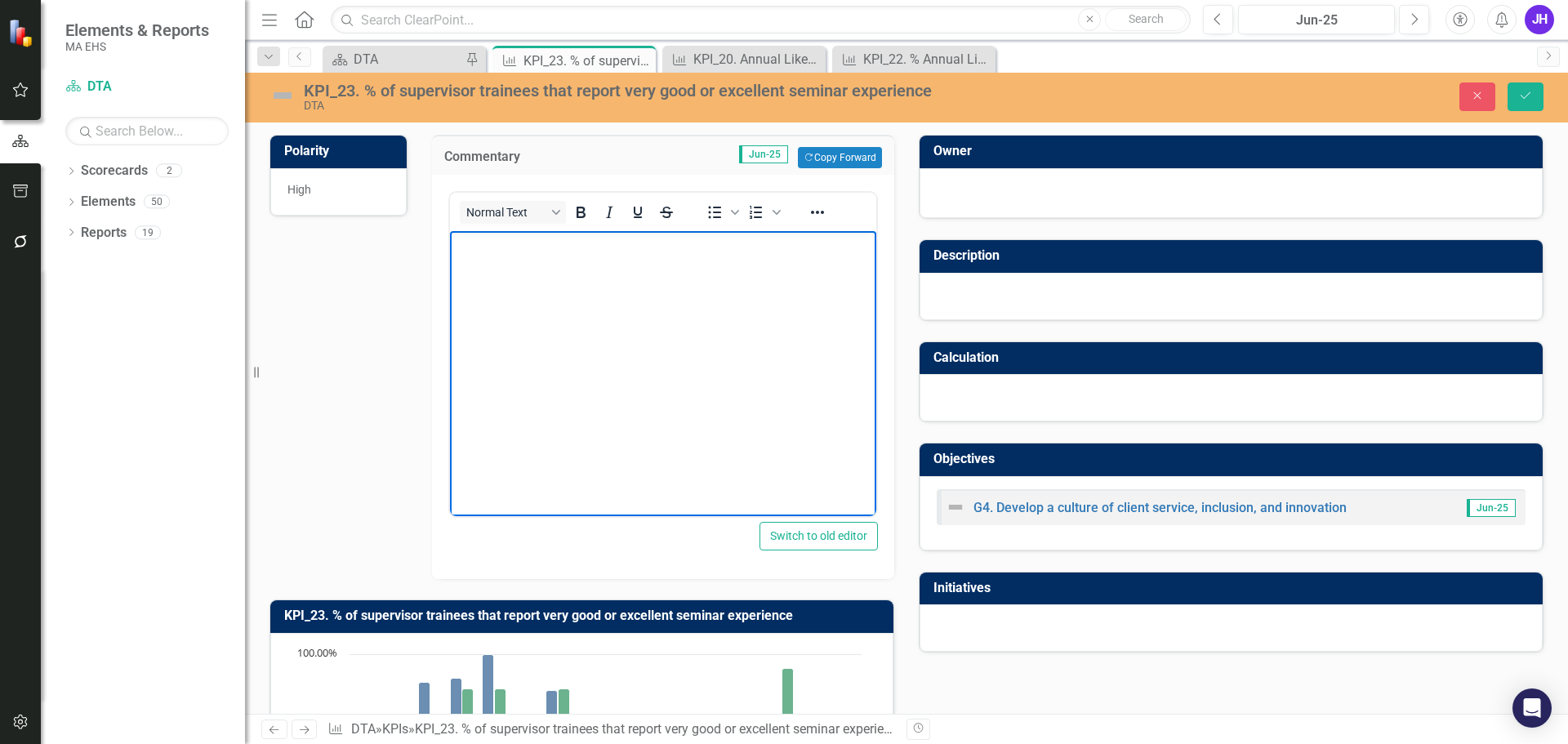 type 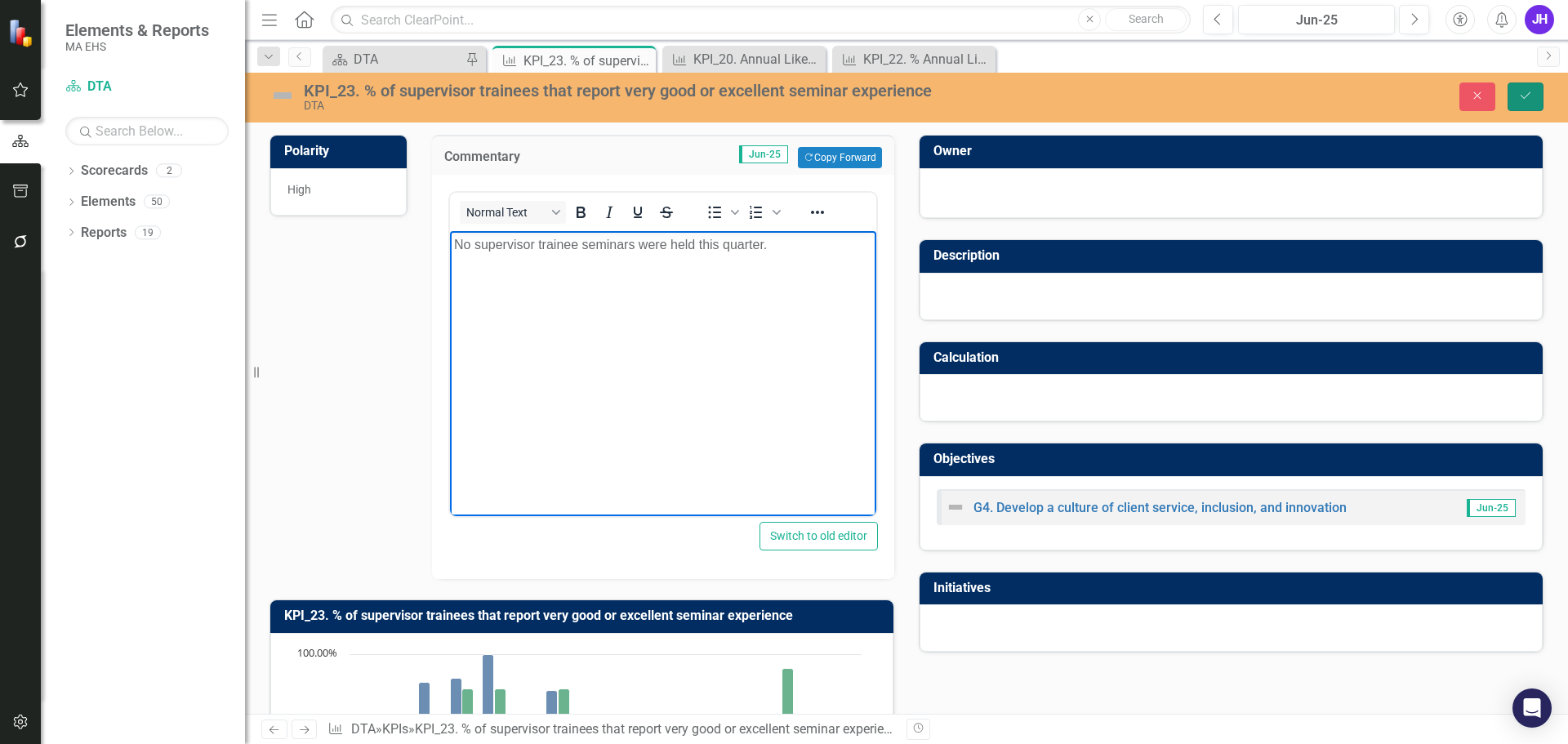 click on "Save" at bounding box center (1526, 96) 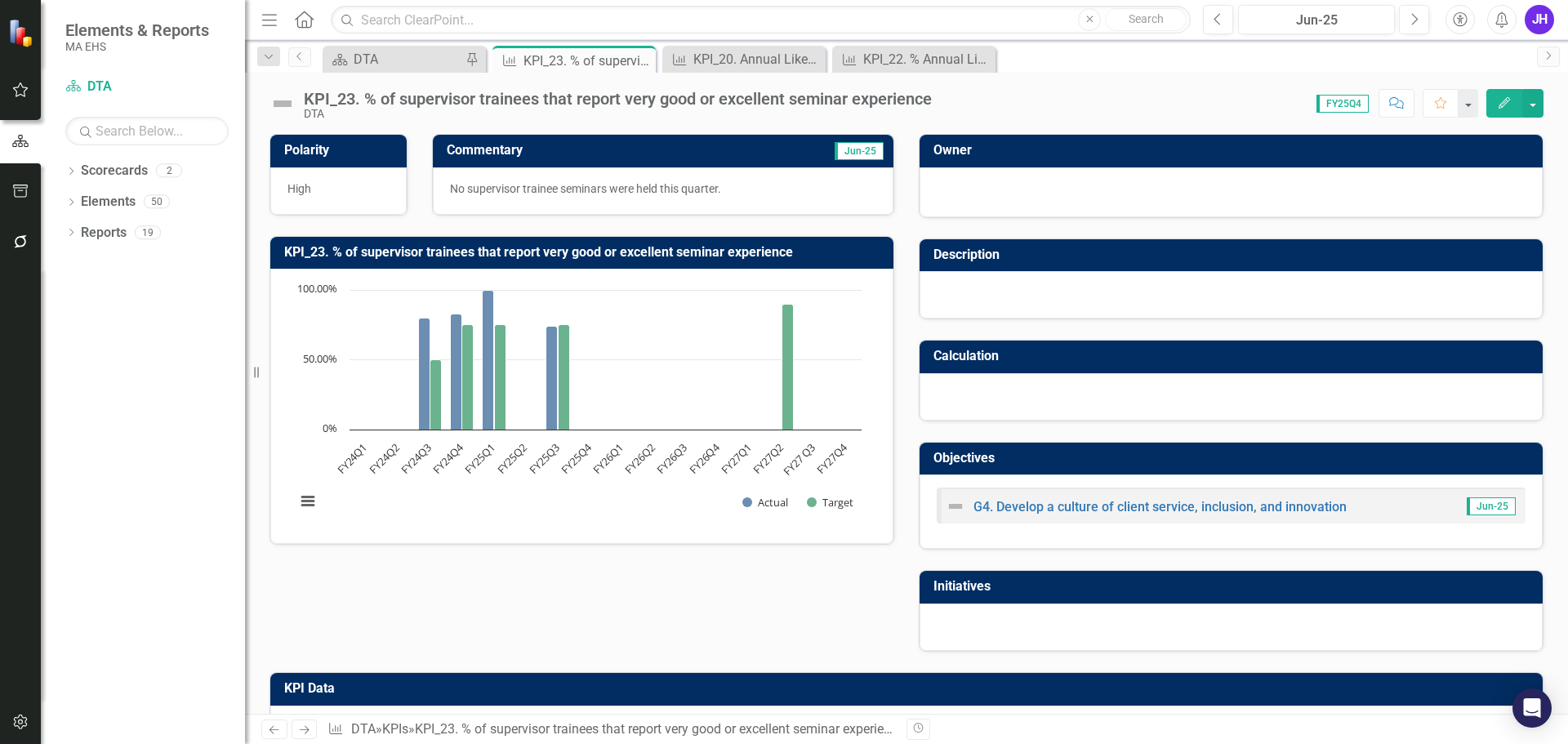 click at bounding box center (283, 104) 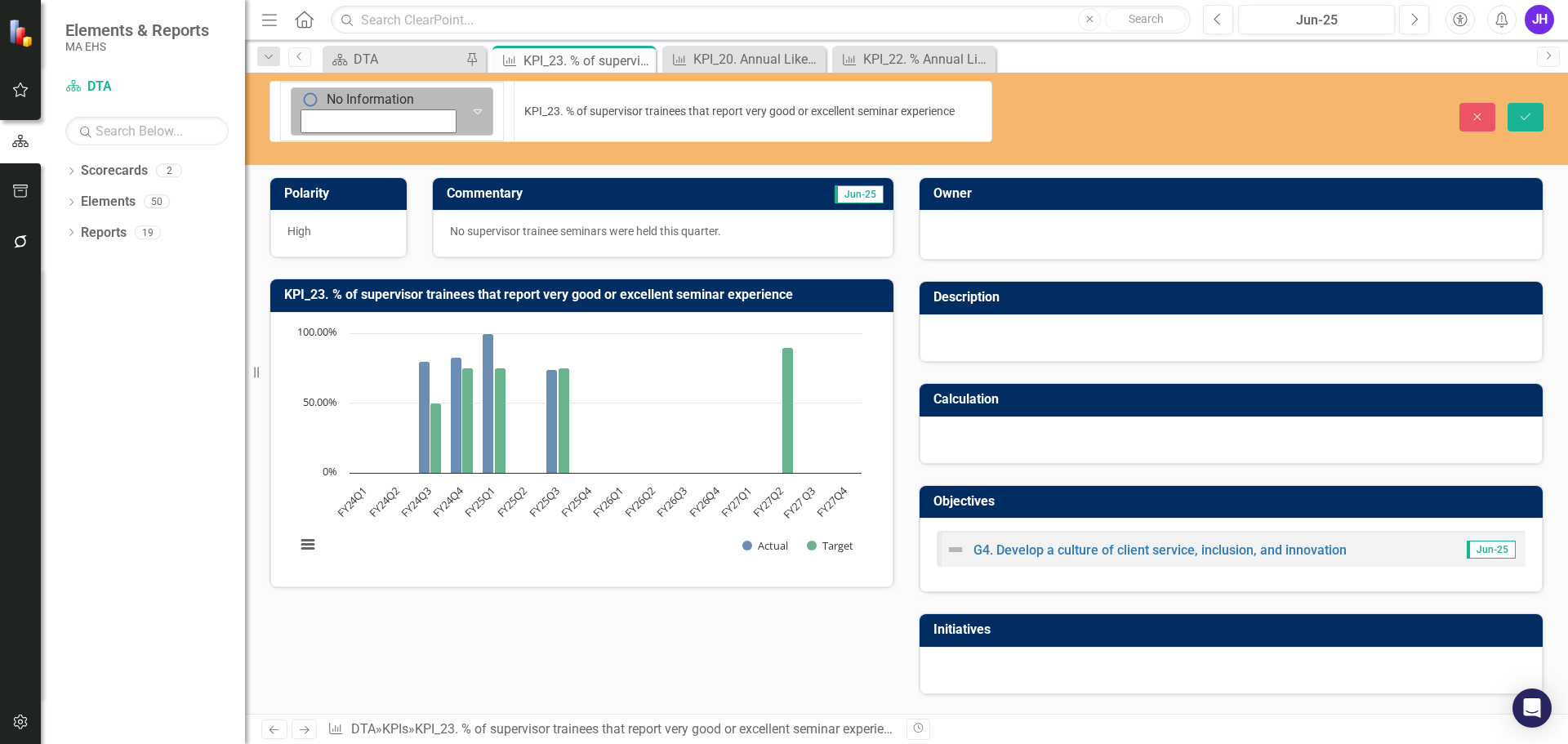 click at bounding box center (310, 100) 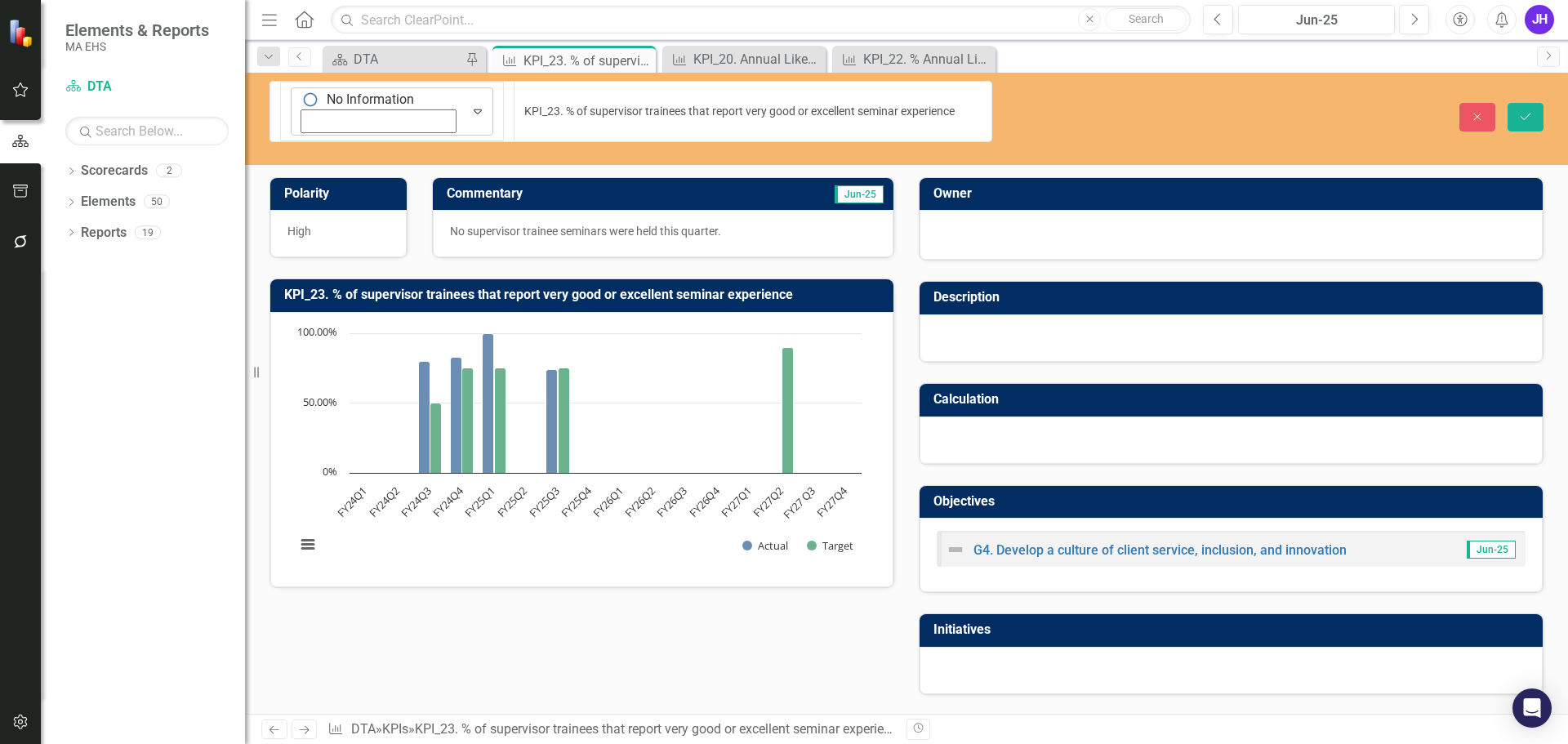 click at bounding box center [310, 100] 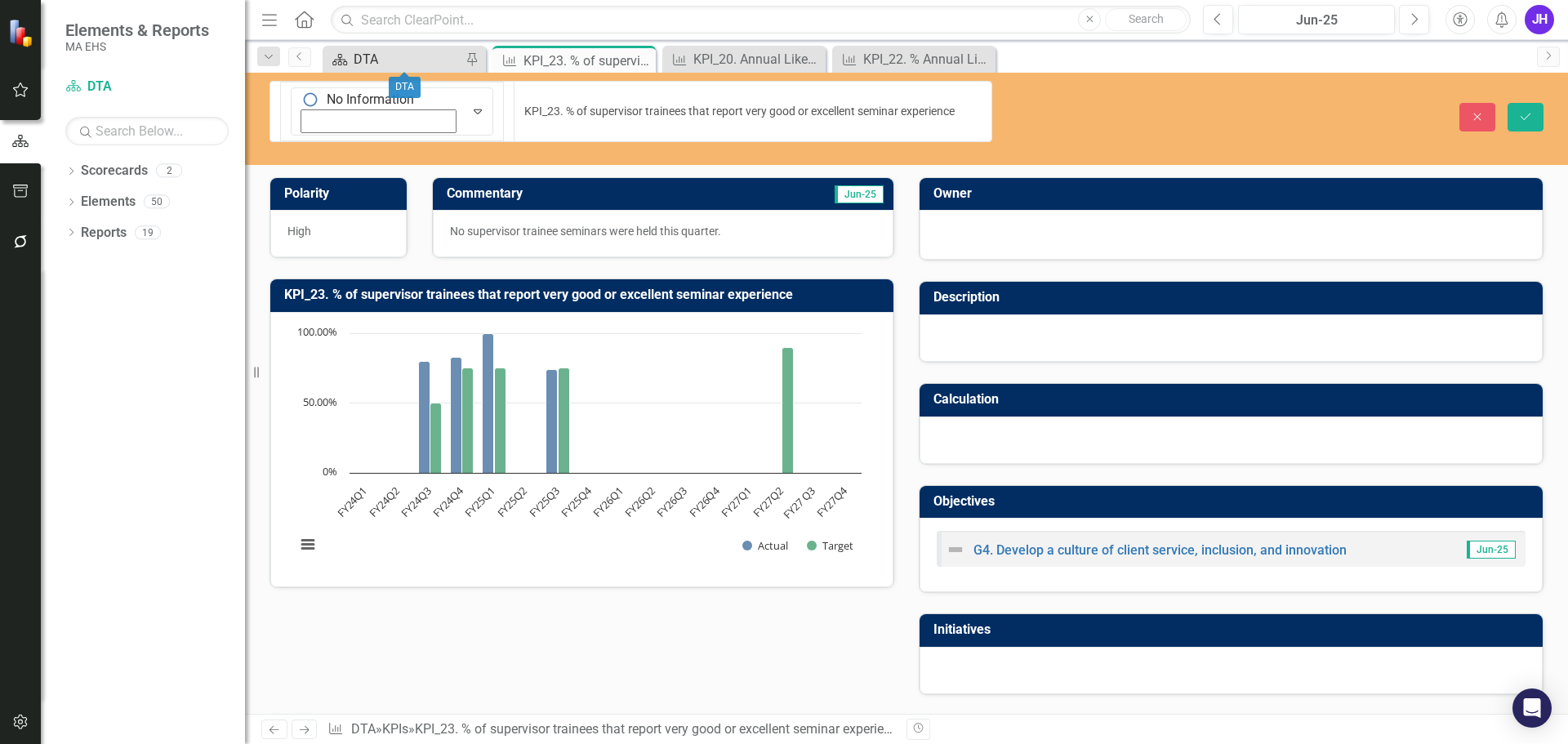 click on "DTA" at bounding box center (408, 59) 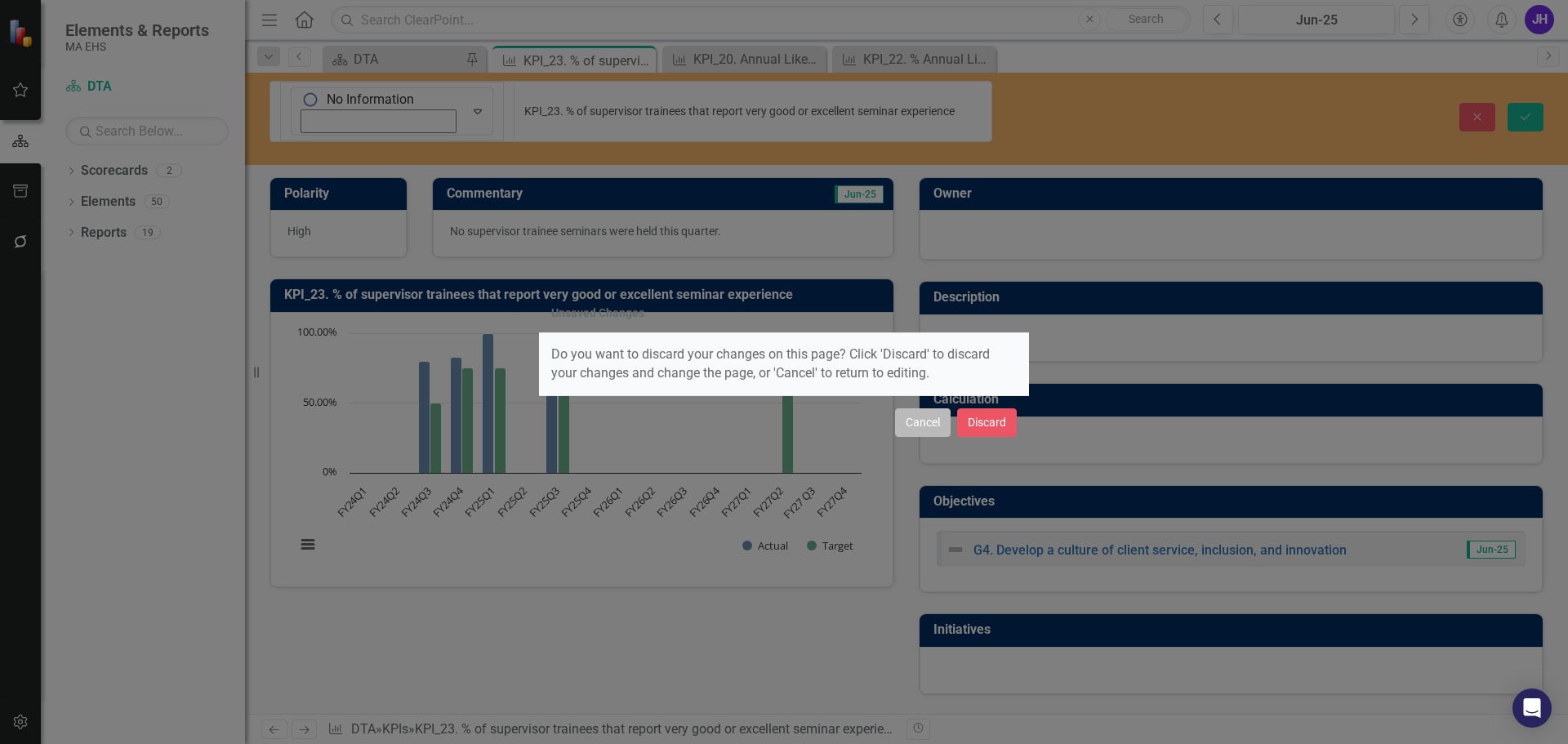 click on "Cancel" at bounding box center (923, 422) 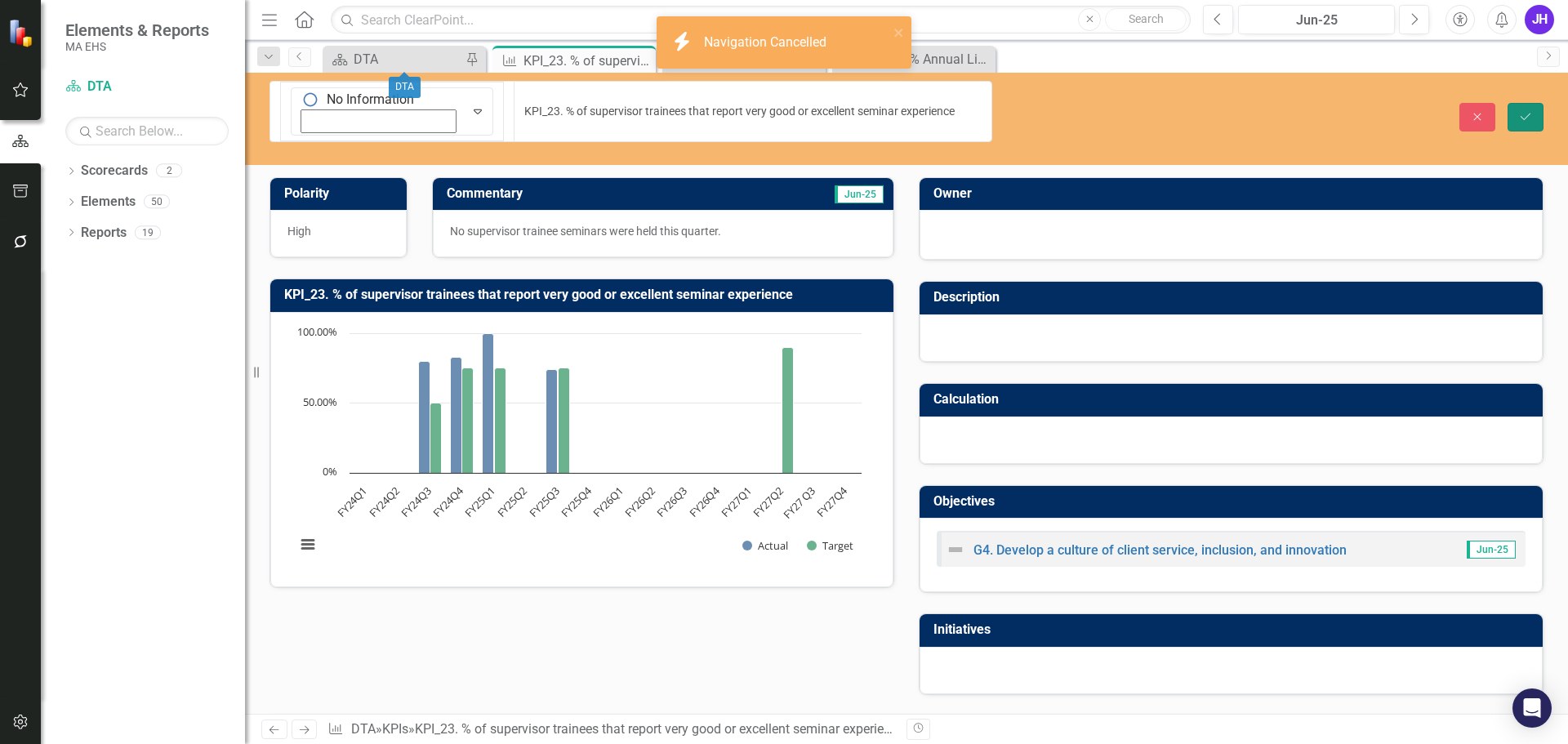 click on "Save" at bounding box center [1526, 117] 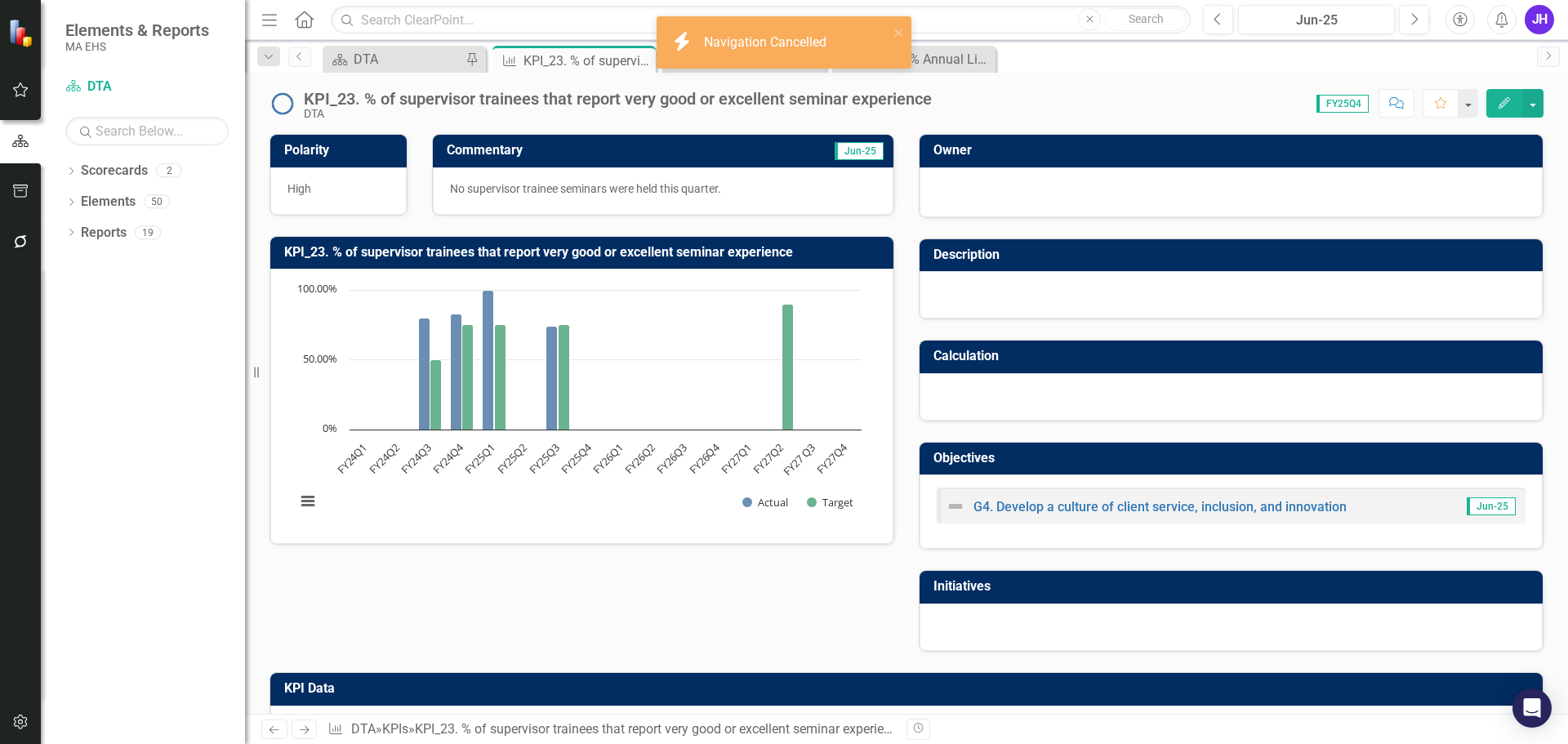 scroll, scrollTop: 0, scrollLeft: 0, axis: both 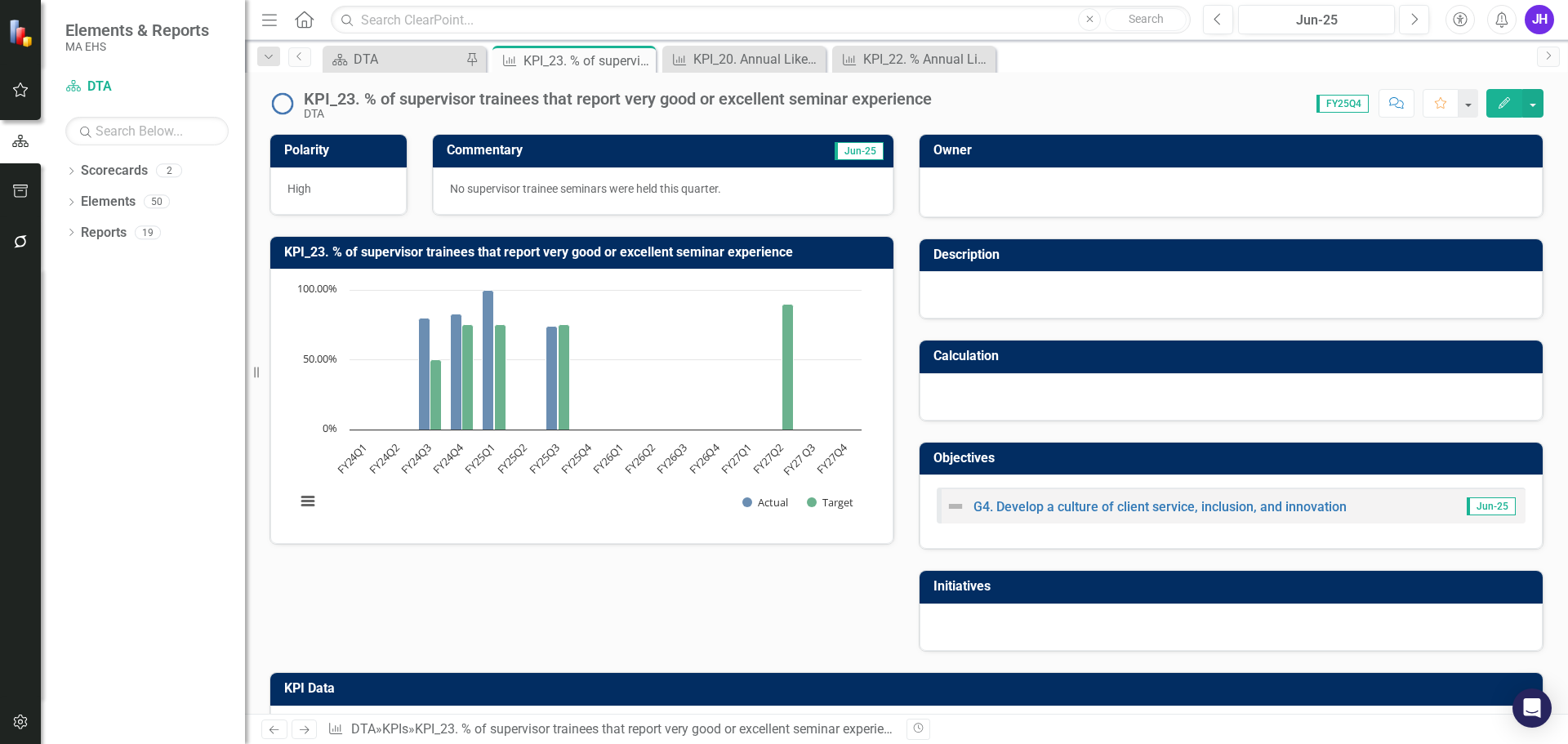 click on "Scorecard DTA Pin" at bounding box center [404, 59] 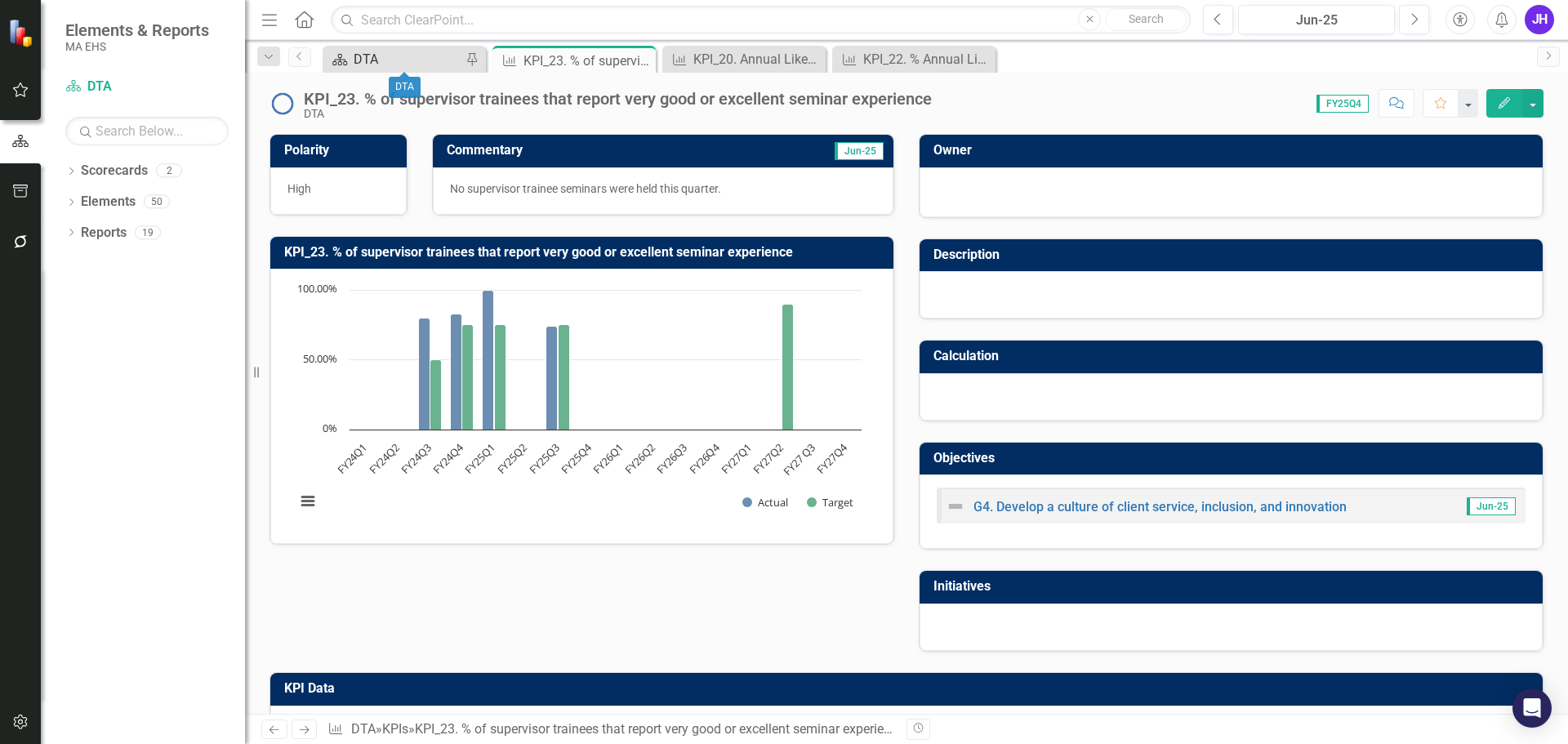 click on "DTA" at bounding box center (408, 59) 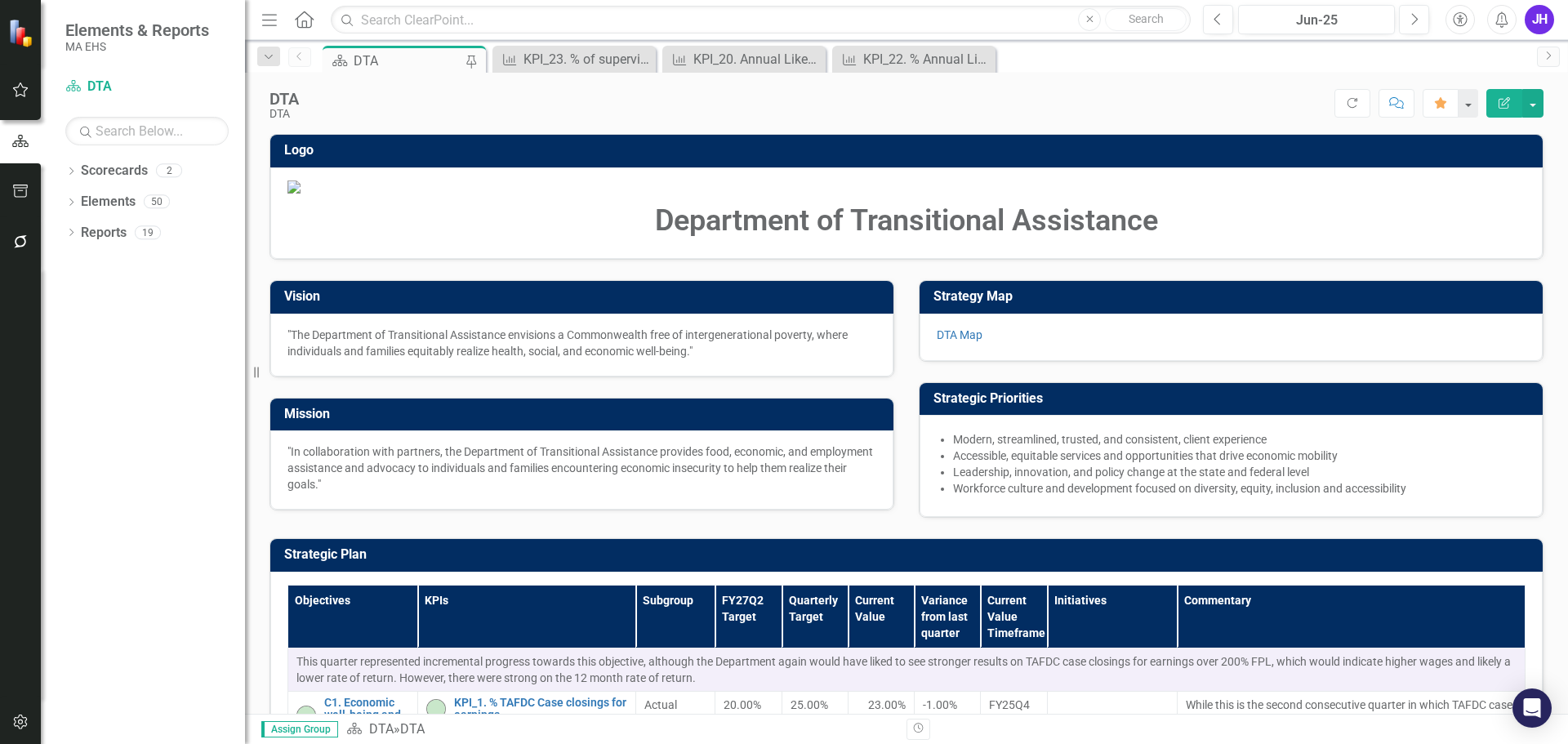 scroll, scrollTop: 572, scrollLeft: 0, axis: vertical 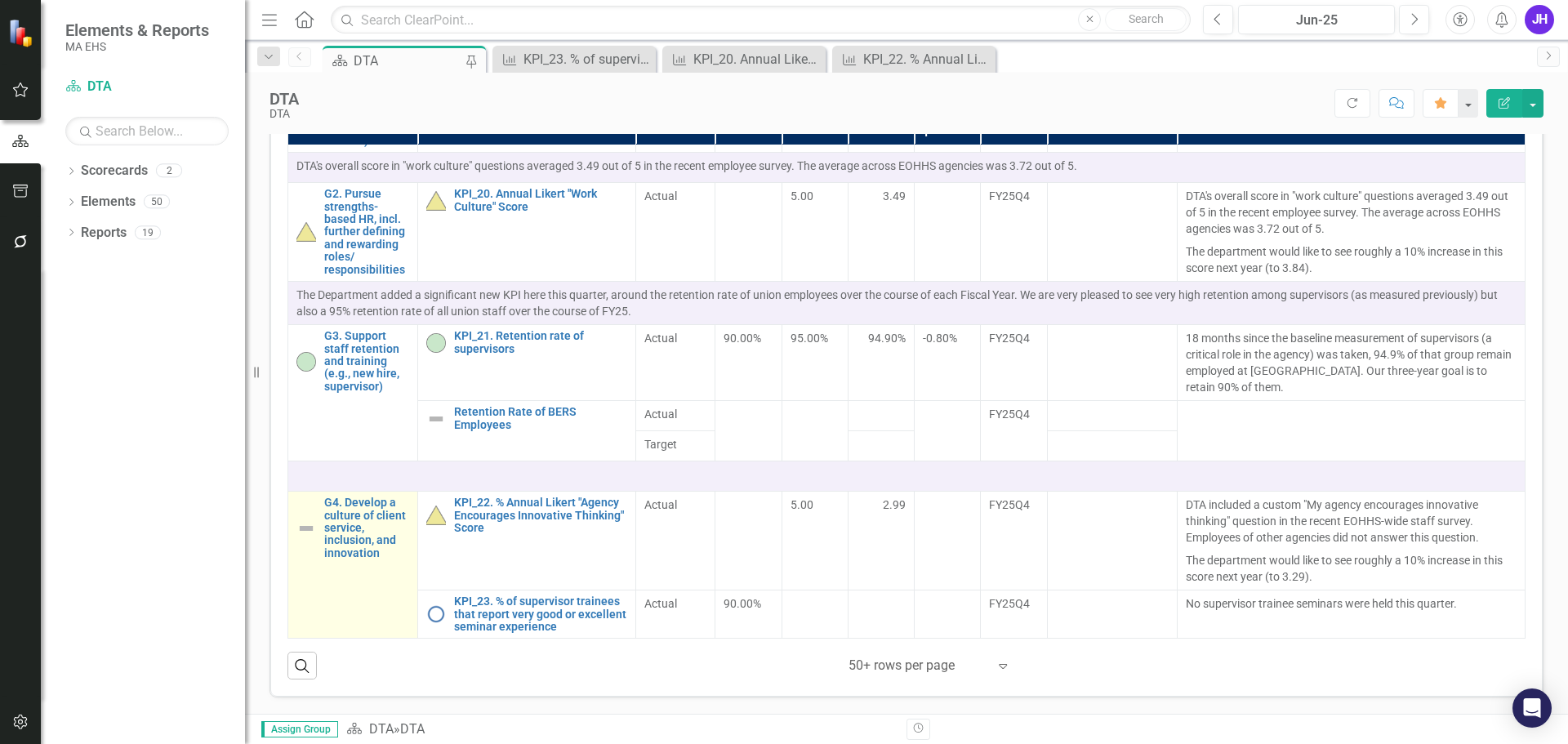 click at bounding box center (306, 528) 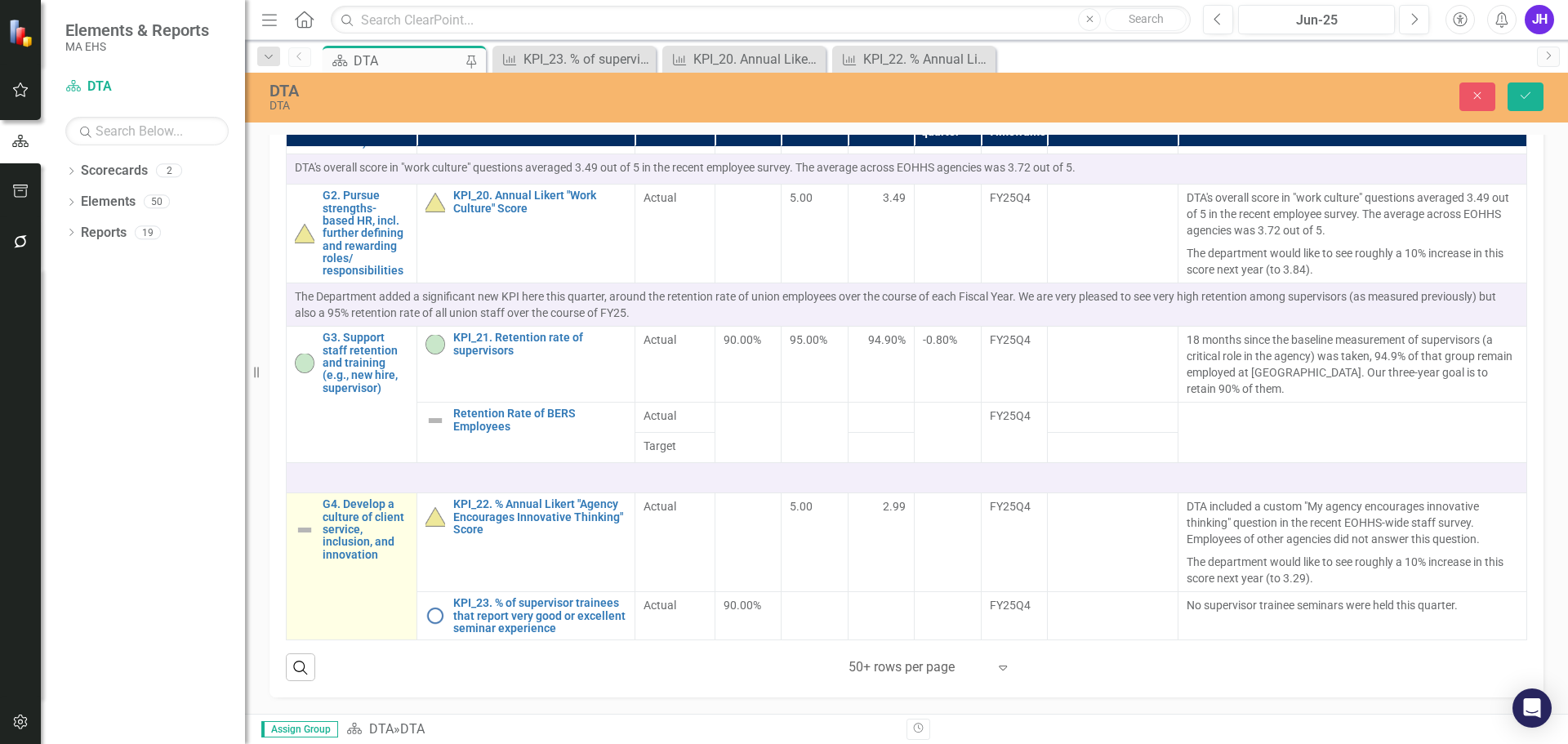 scroll, scrollTop: 679, scrollLeft: 0, axis: vertical 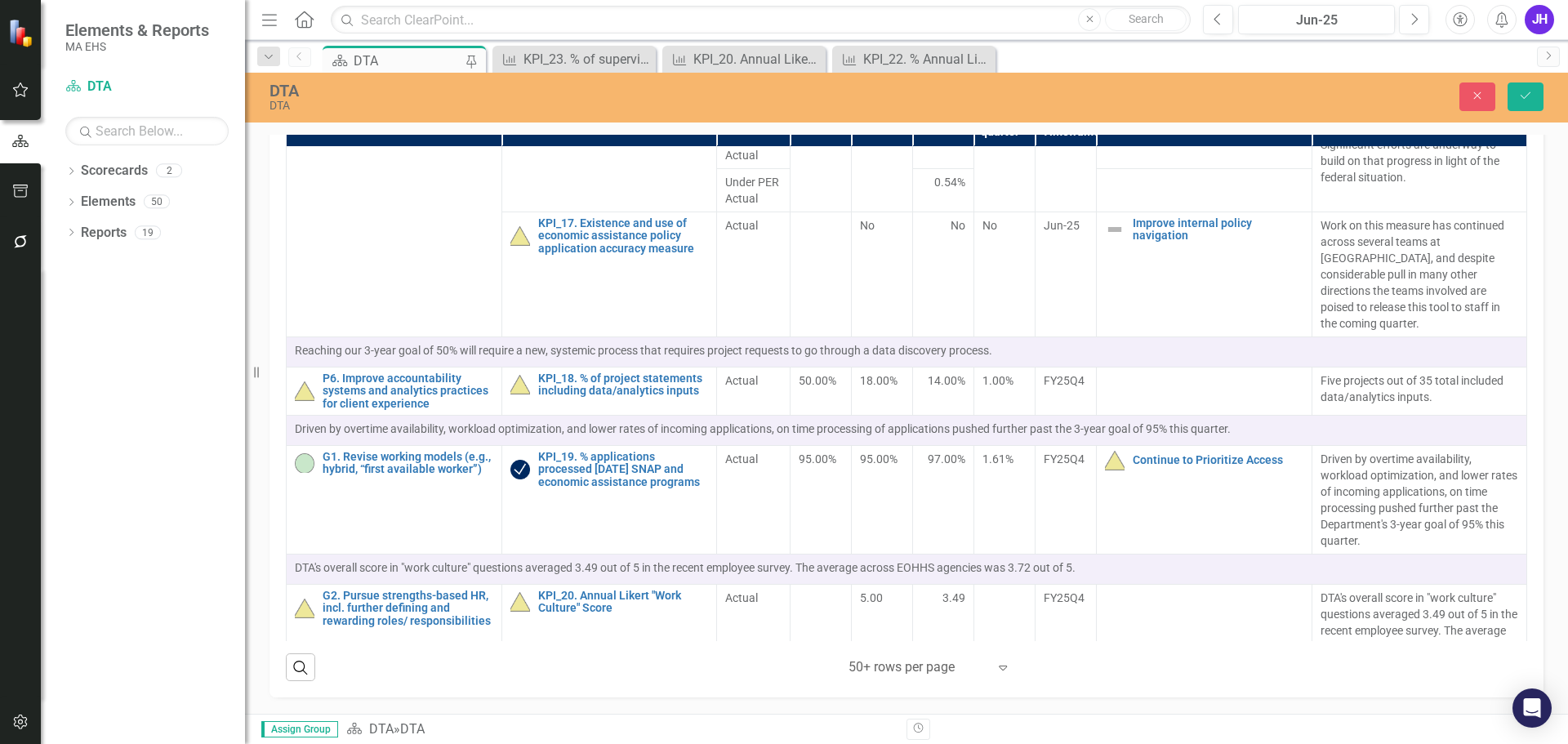 click at bounding box center [320, 999] 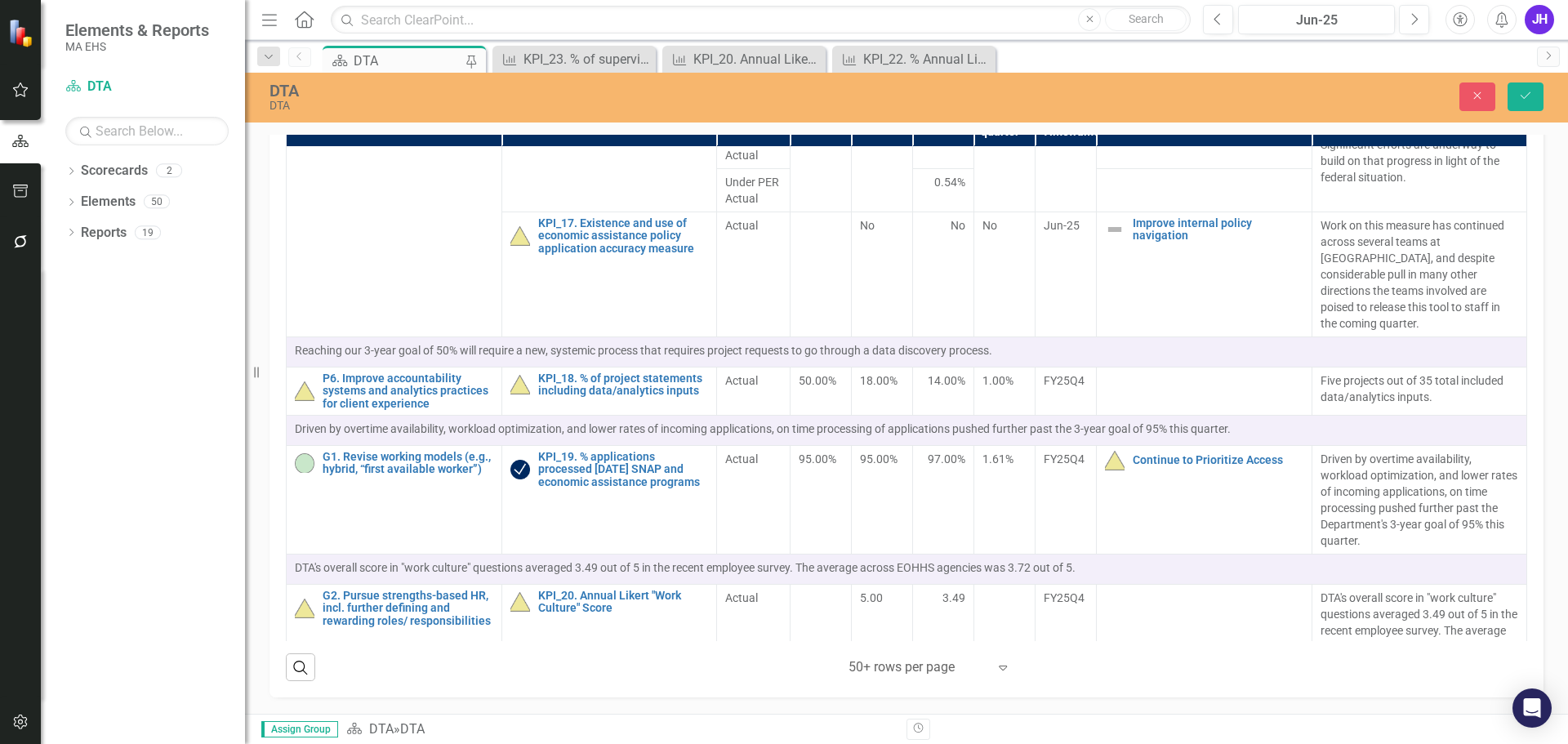 click on "At-risk" at bounding box center [787, 841] 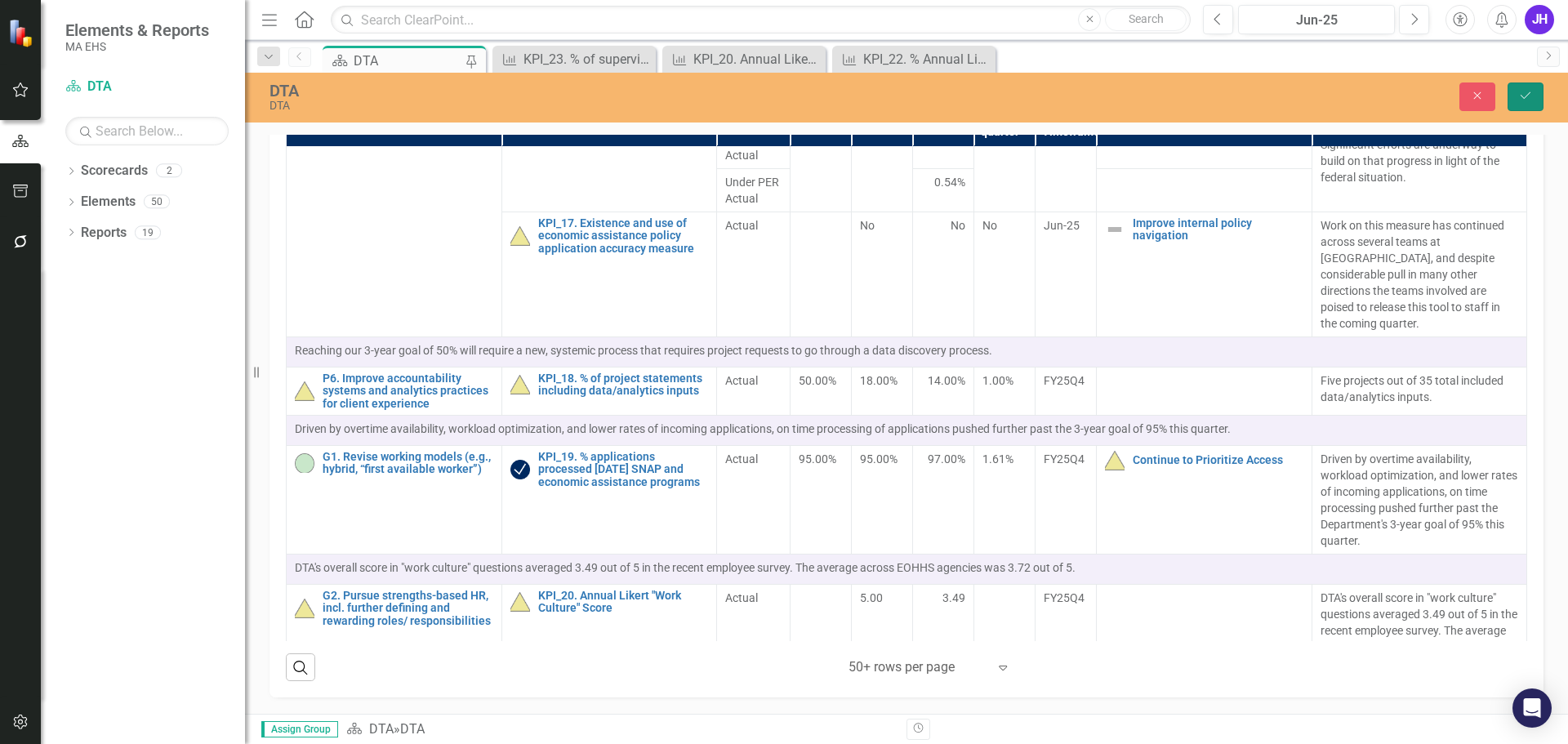 click on "Save" at bounding box center [1526, 96] 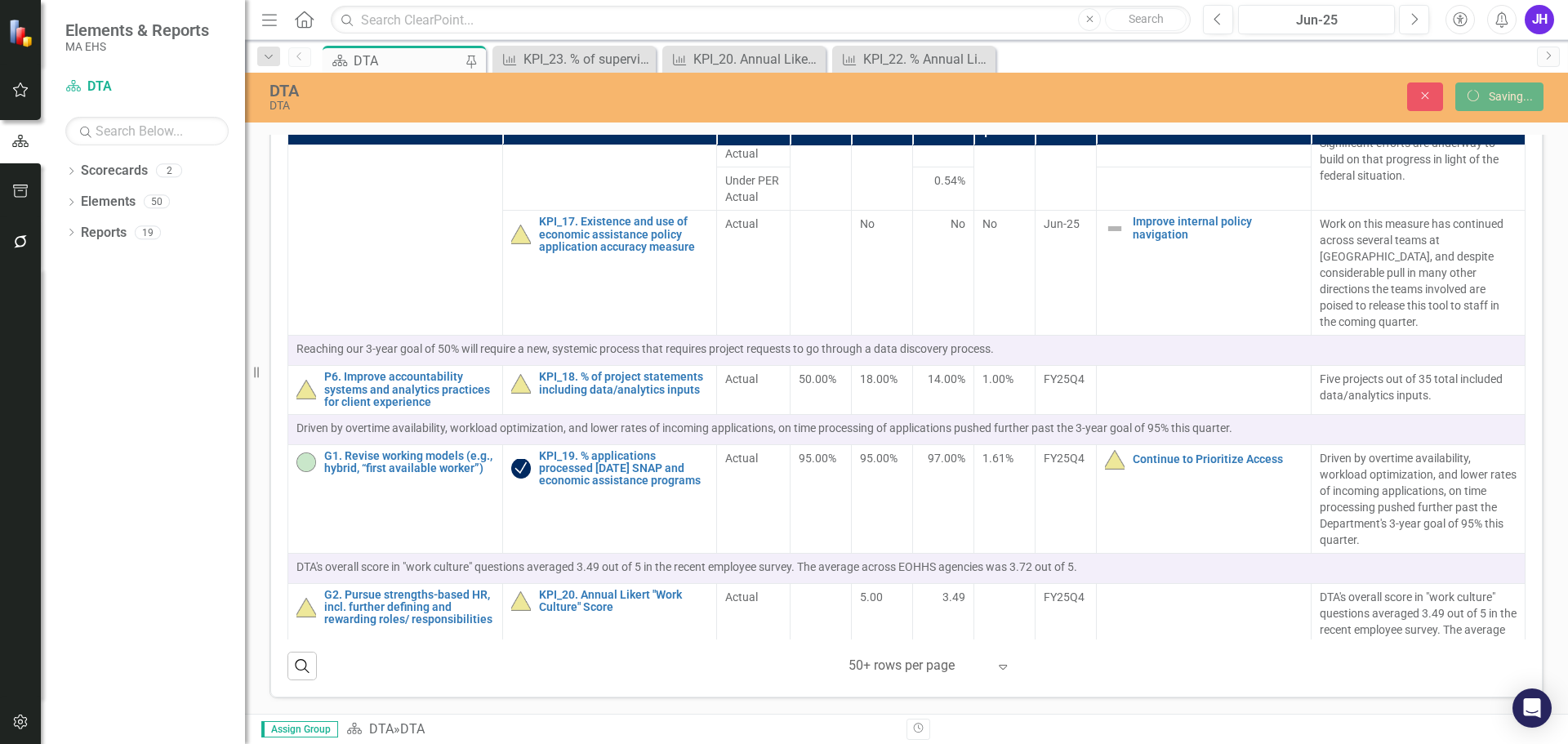 scroll, scrollTop: 673, scrollLeft: 0, axis: vertical 